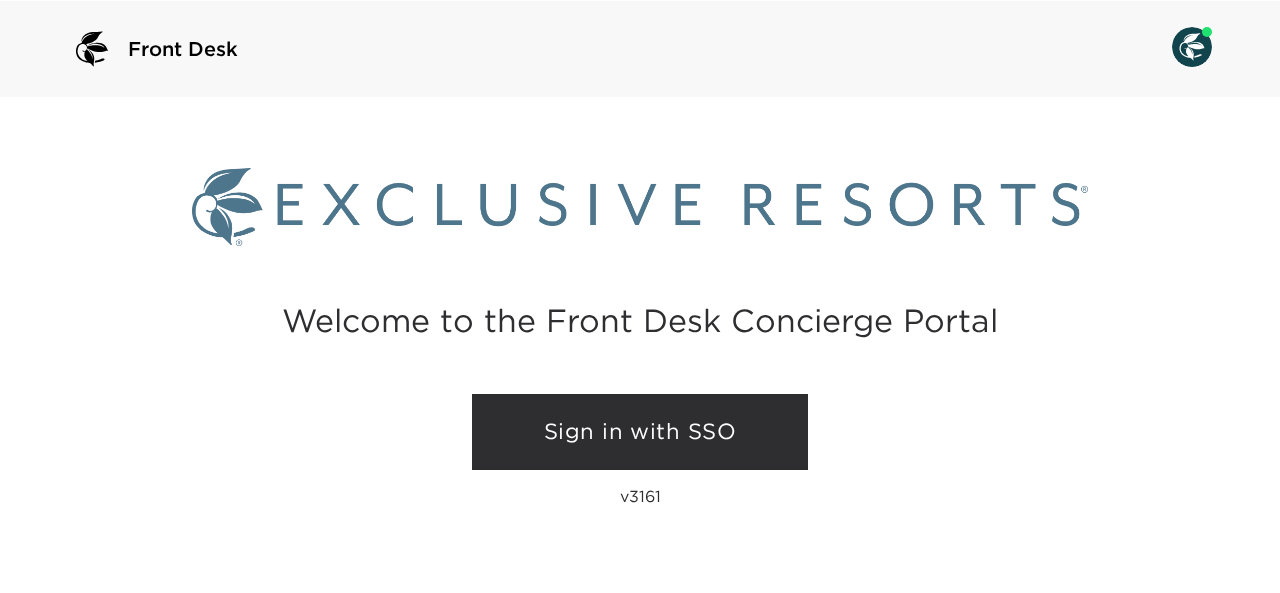 scroll, scrollTop: 0, scrollLeft: 0, axis: both 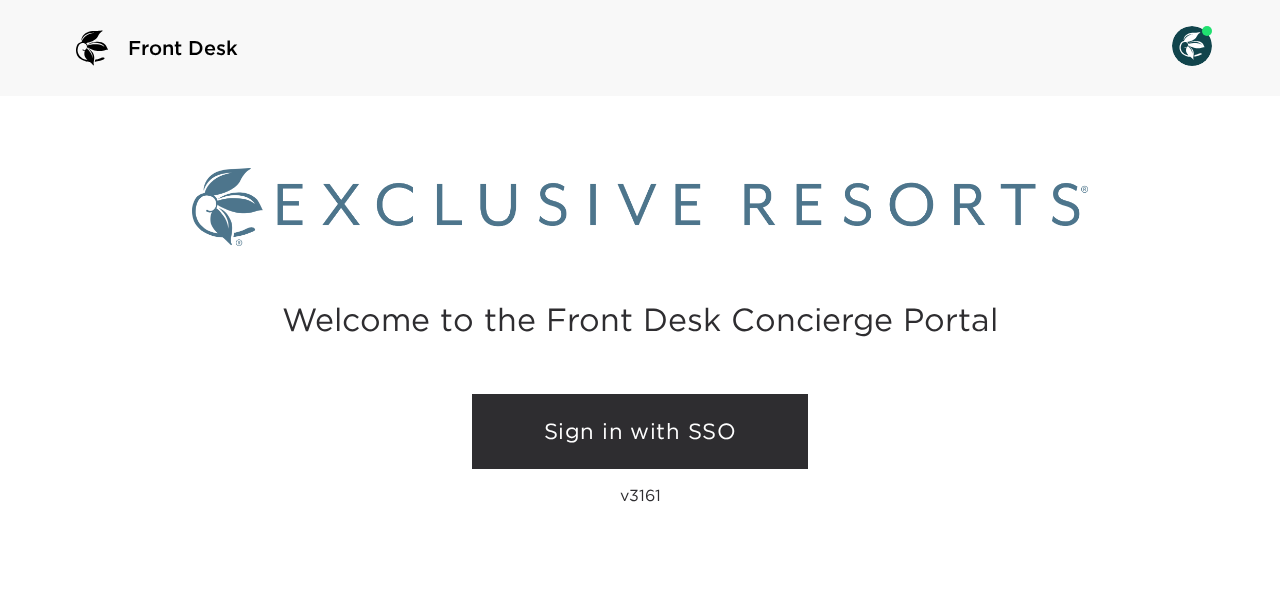 click on "Sign in with SSO" at bounding box center [640, 432] 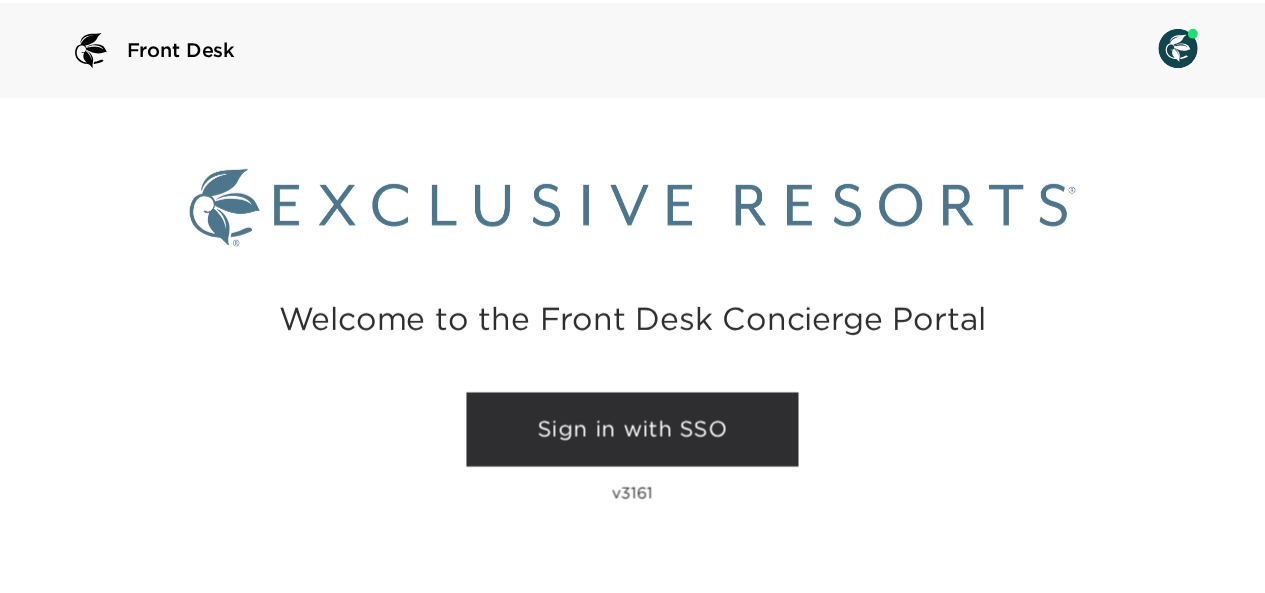 scroll, scrollTop: 0, scrollLeft: 0, axis: both 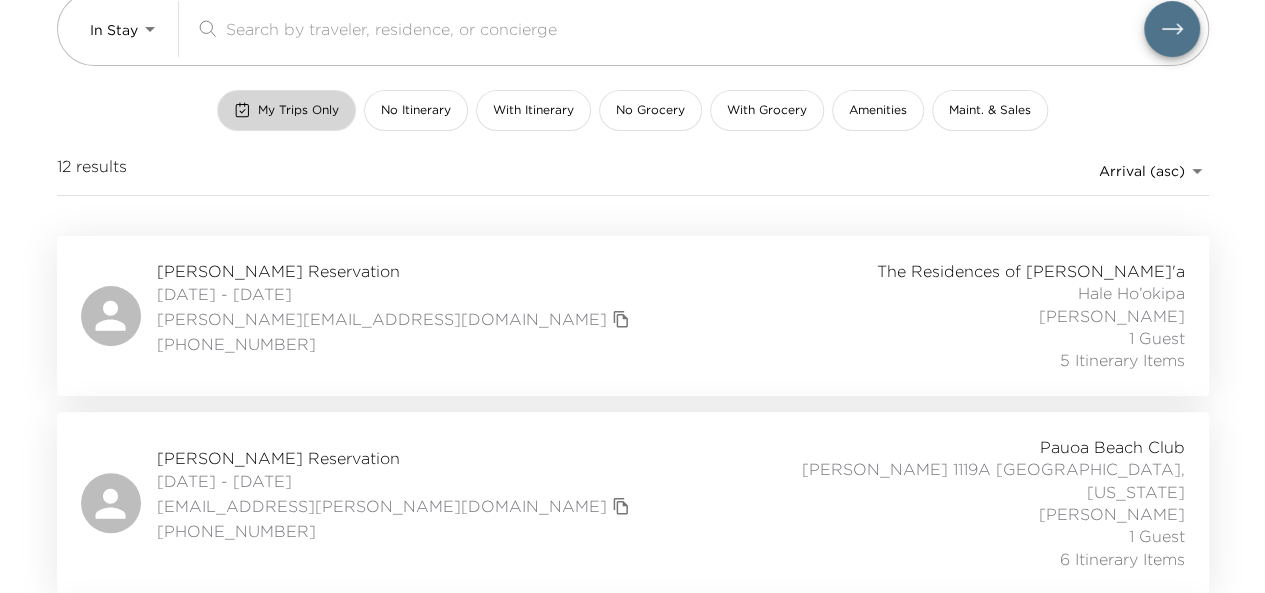 click on "My Trips Only" at bounding box center (298, 110) 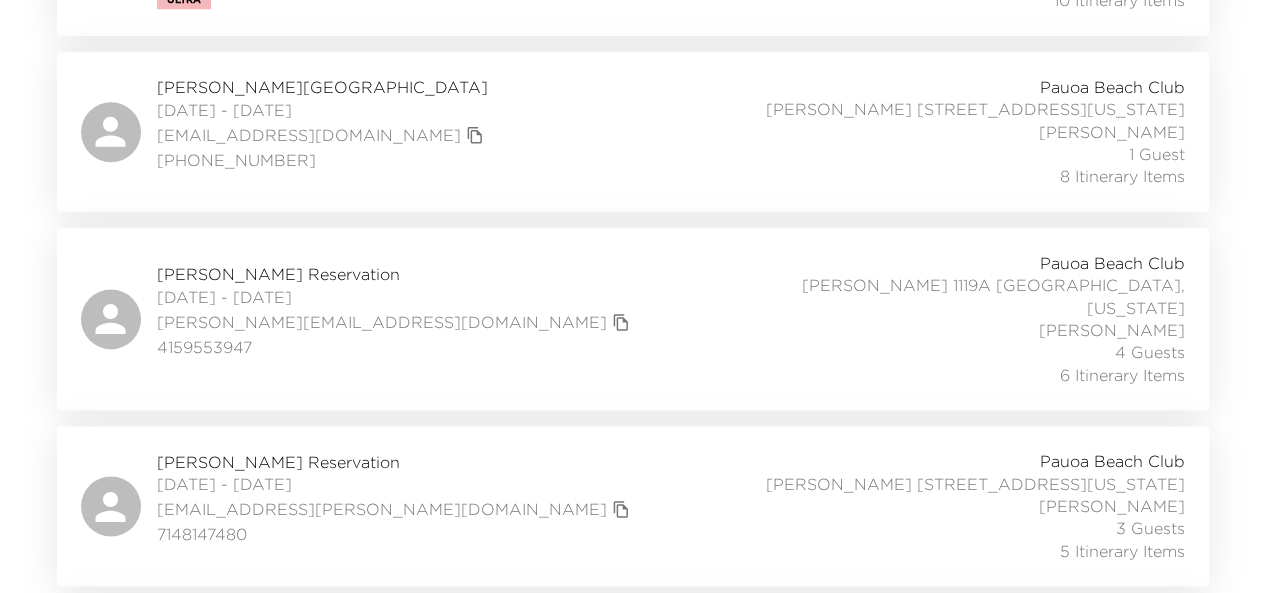 scroll, scrollTop: 1154, scrollLeft: 0, axis: vertical 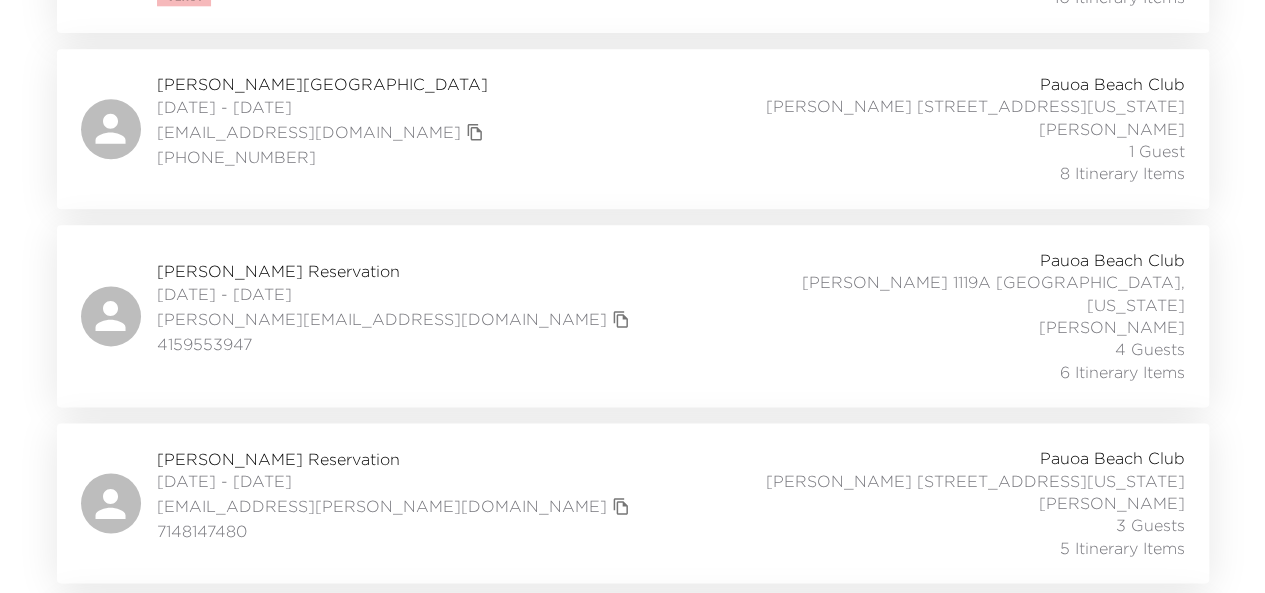 click on "[PERSON_NAME] Reservation" at bounding box center (396, 271) 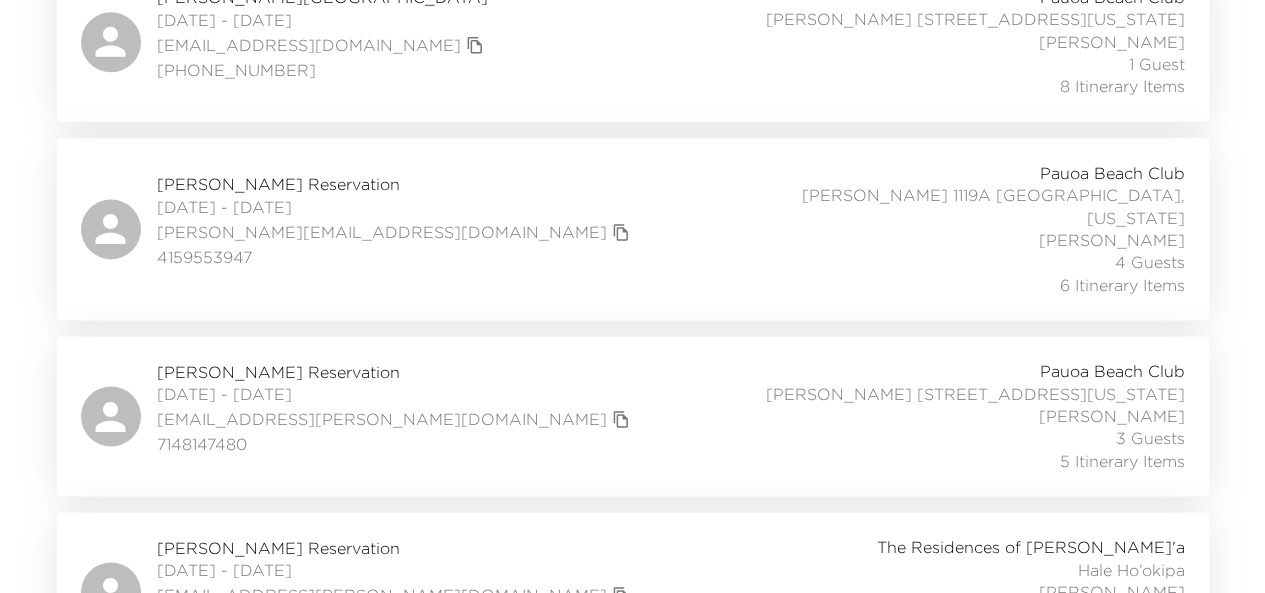 scroll, scrollTop: 1251, scrollLeft: 0, axis: vertical 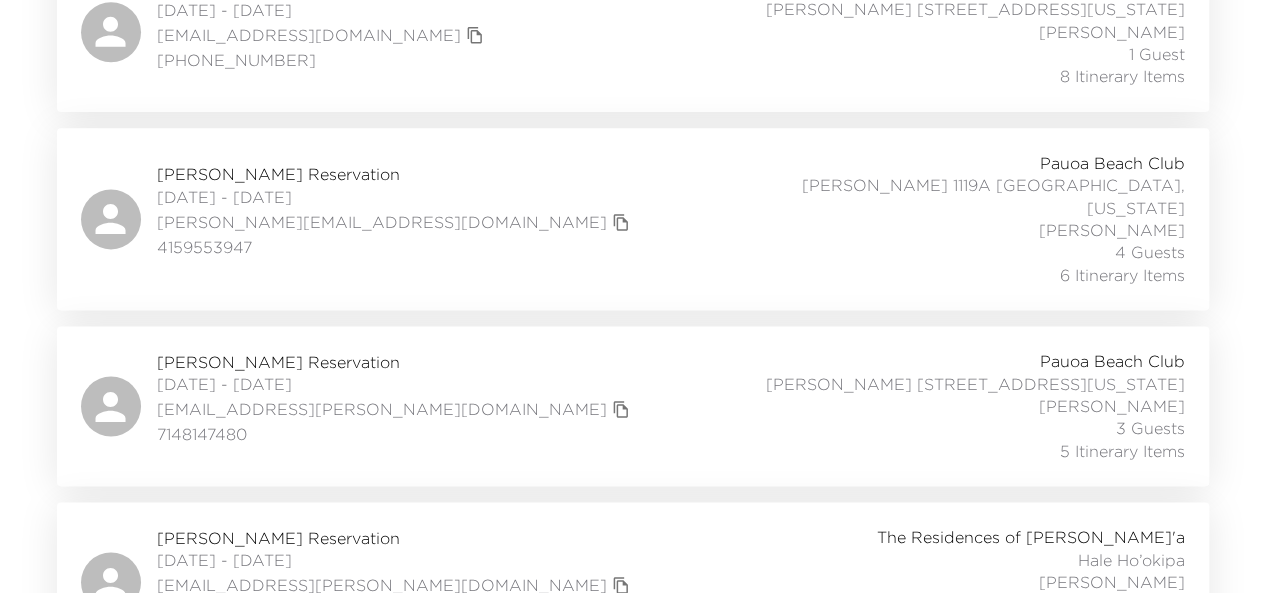 click on "[PERSON_NAME] [STREET_ADDRESS][US_STATE]" at bounding box center [975, 384] 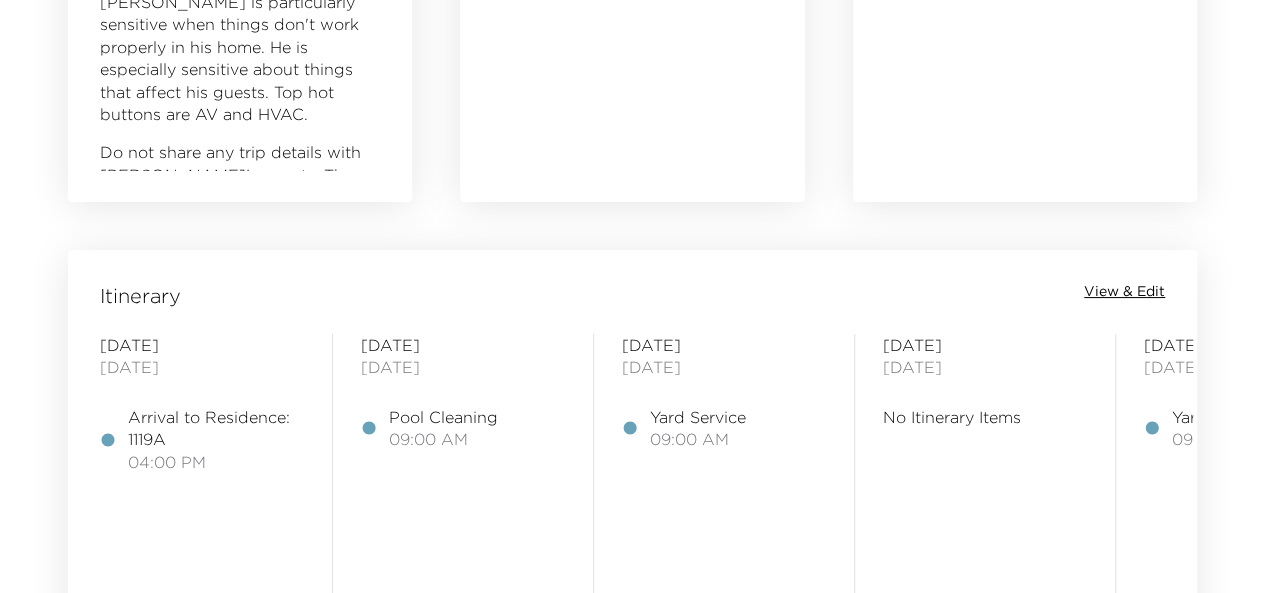 scroll, scrollTop: 1419, scrollLeft: 0, axis: vertical 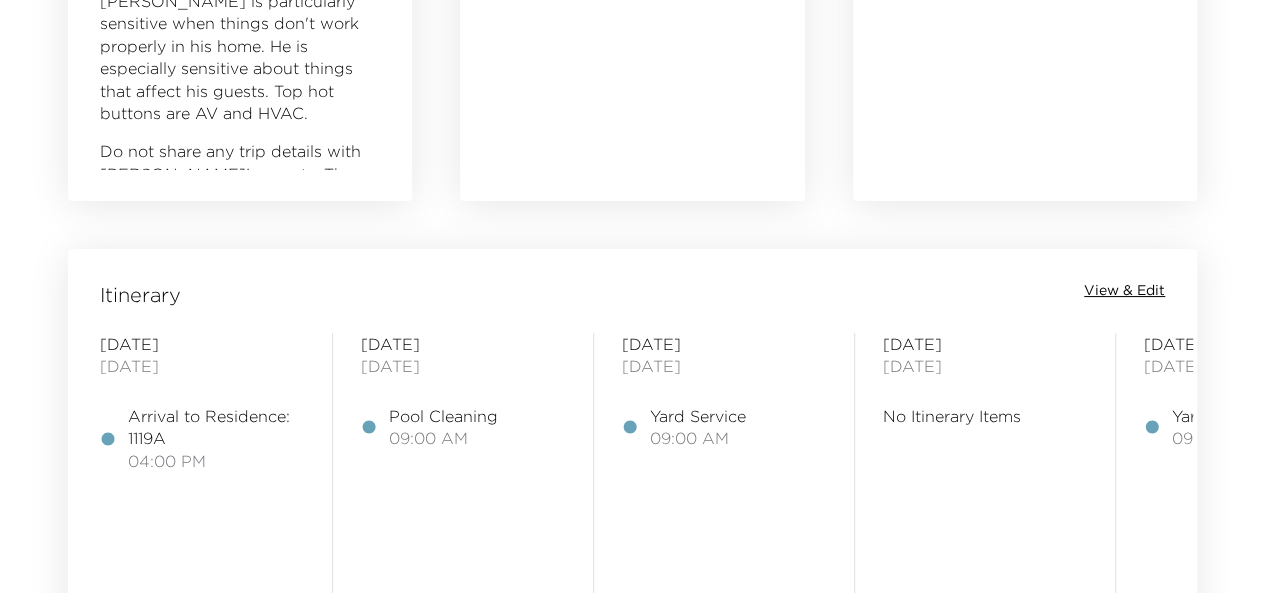 click on "View & Edit" at bounding box center [1124, 291] 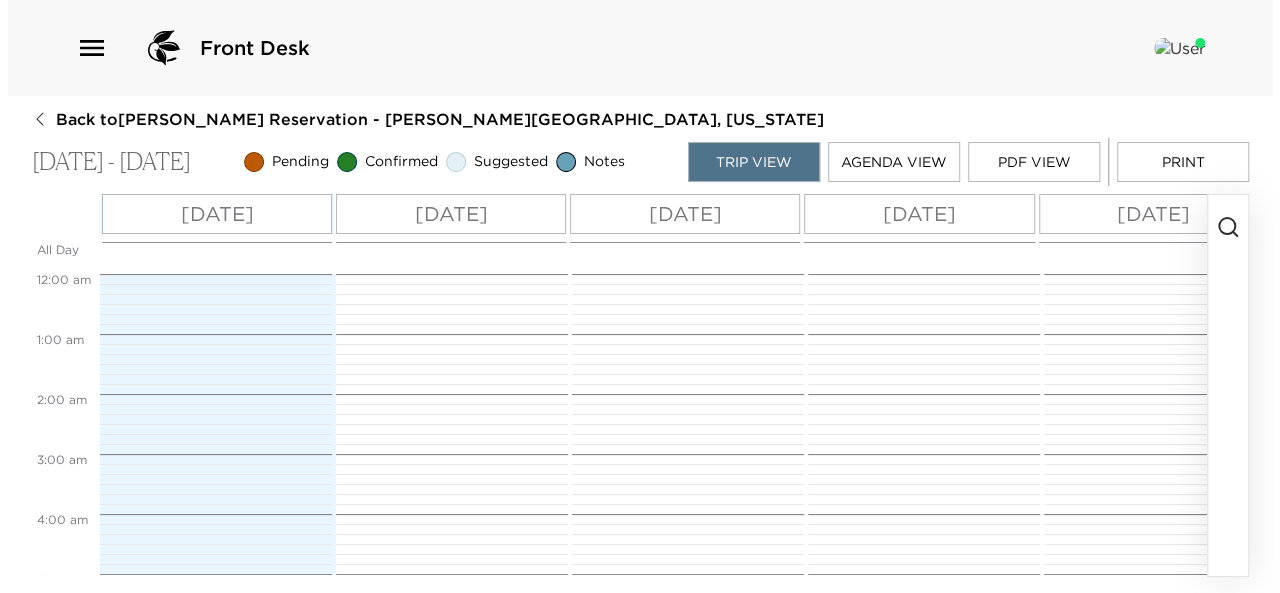 scroll, scrollTop: 0, scrollLeft: 0, axis: both 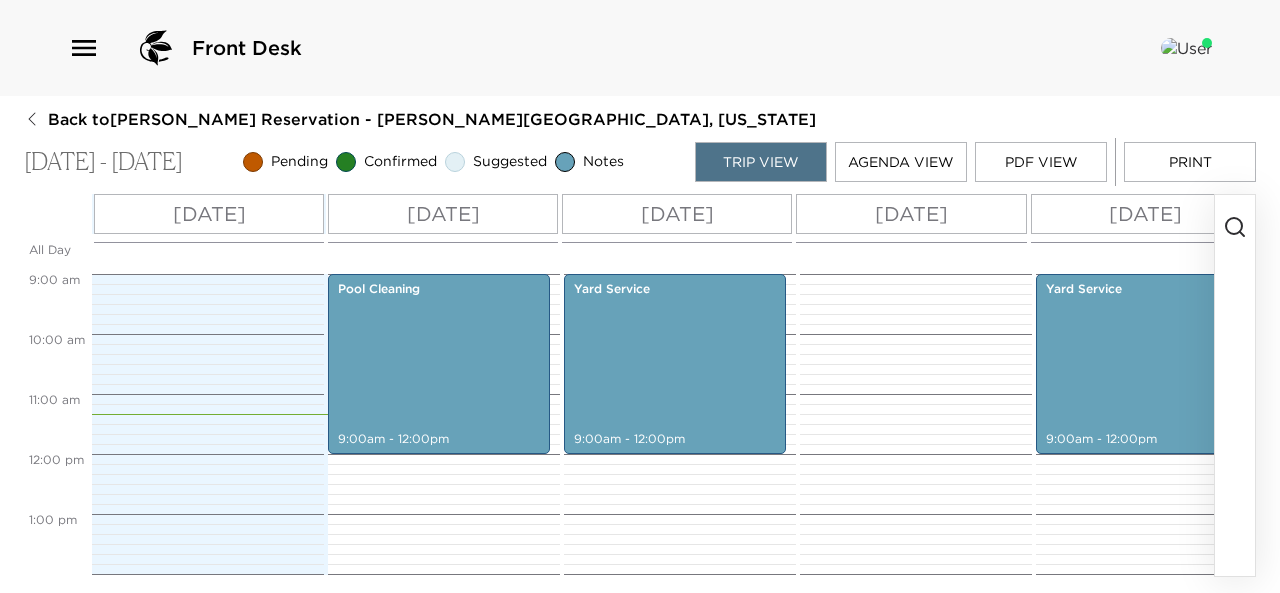 click at bounding box center (1235, 385) 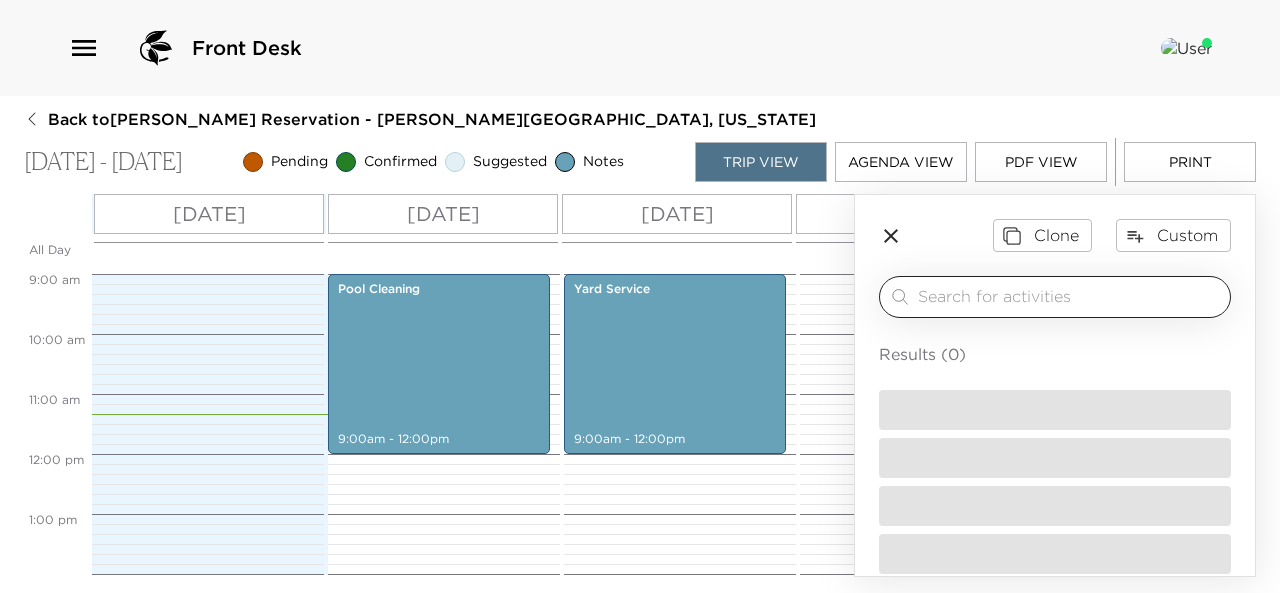 click at bounding box center [1070, 296] 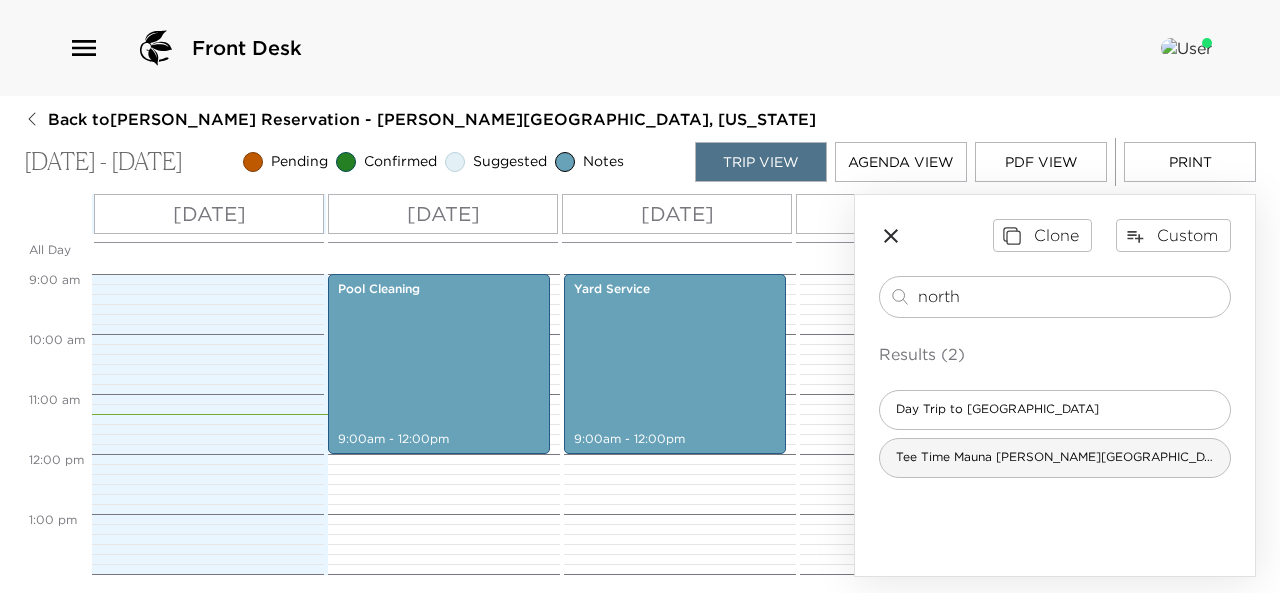 type on "north" 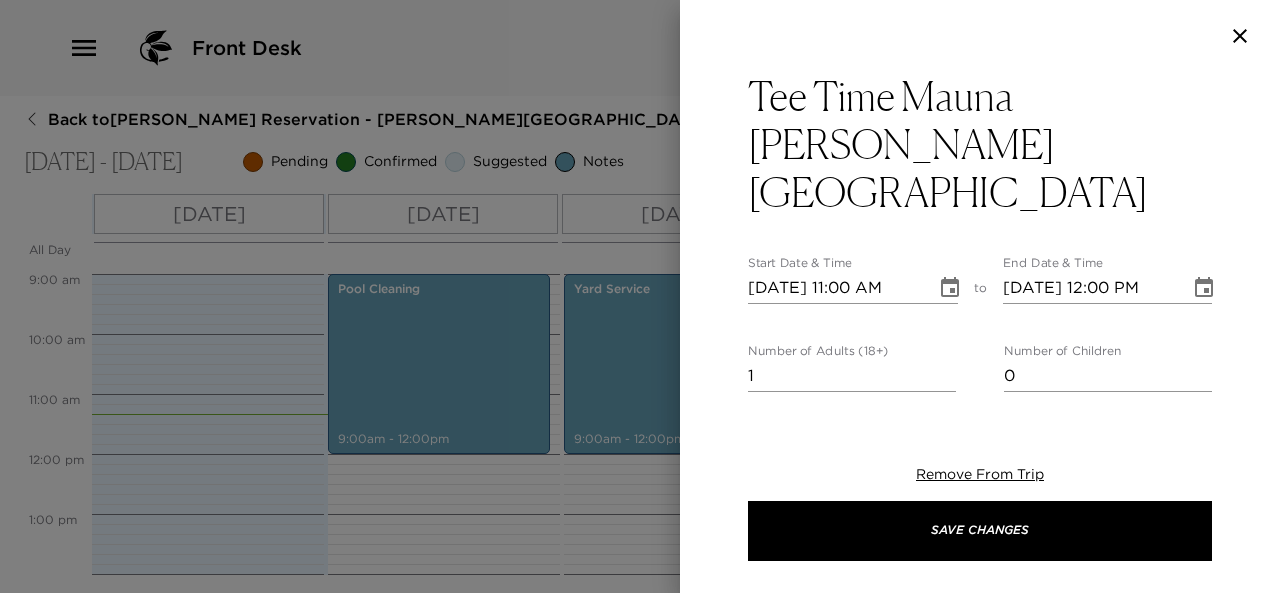 type on "Your Tee Time at Mauna Lani North Golf Course is confirmed.
Drive Time: 5 minutes from your residence
Parking: Self-Parking" 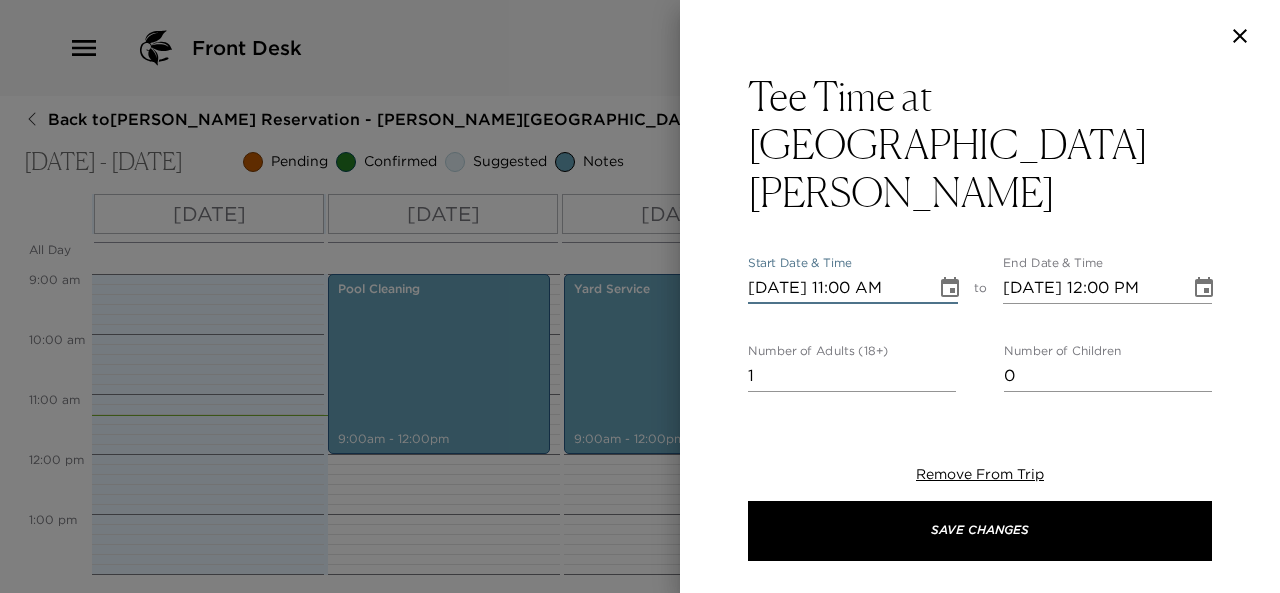 click on "07/13/2025 11:00 AM" at bounding box center (835, 288) 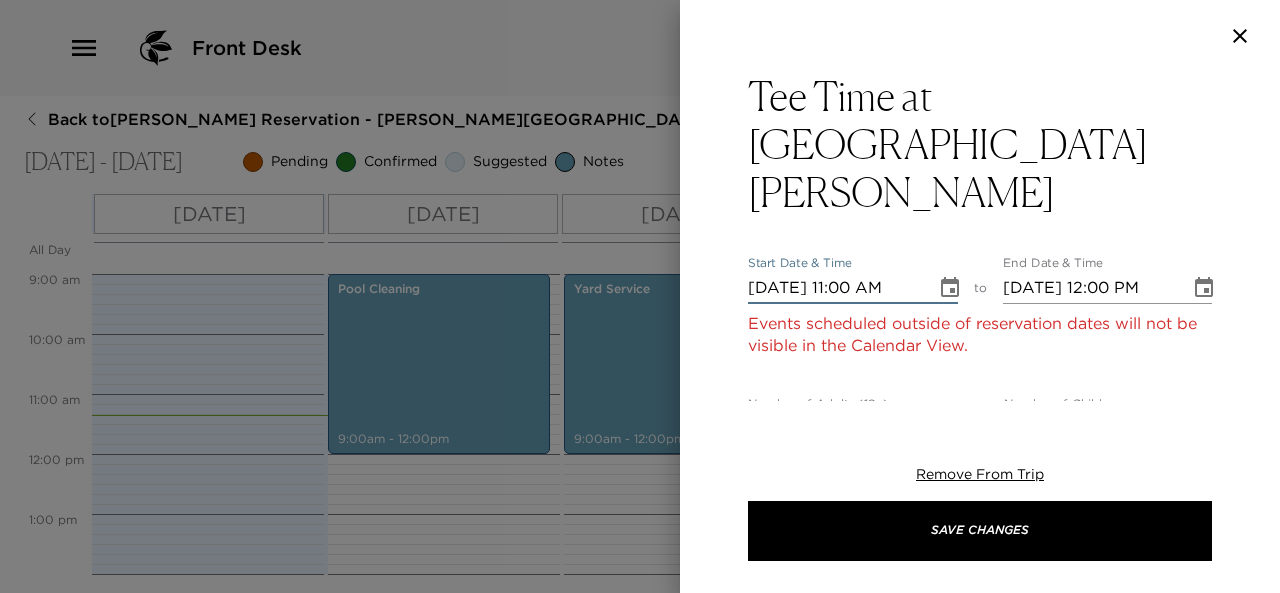 type on "07/01/2025 12:00 PM" 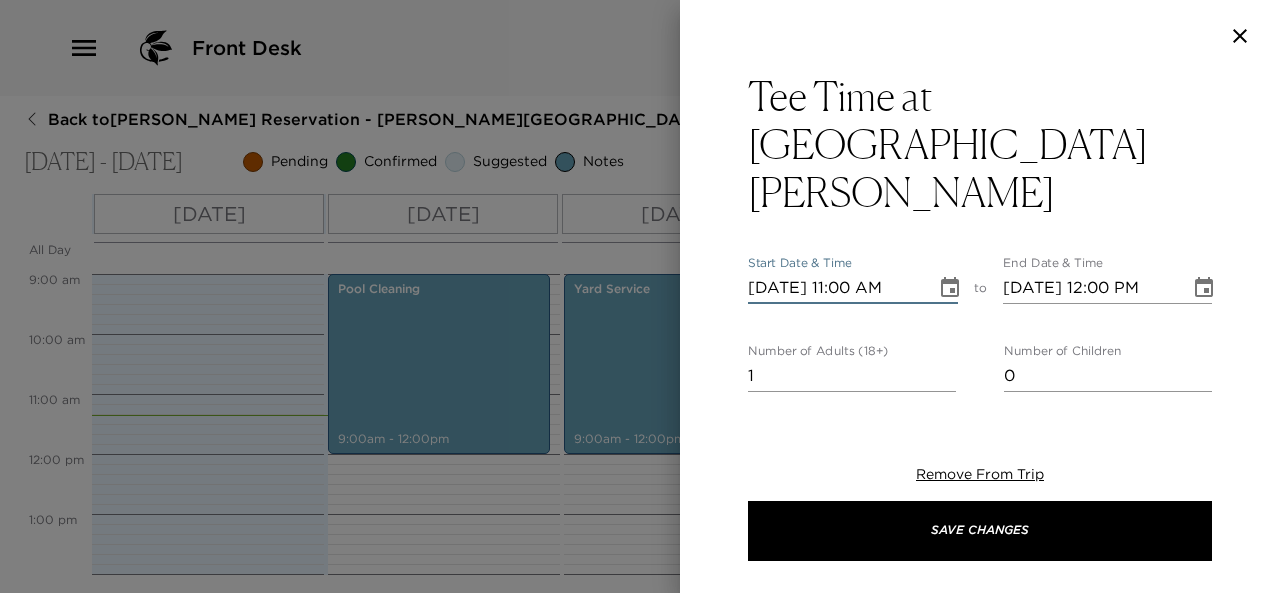type on "07/14/2025 12:00 PM" 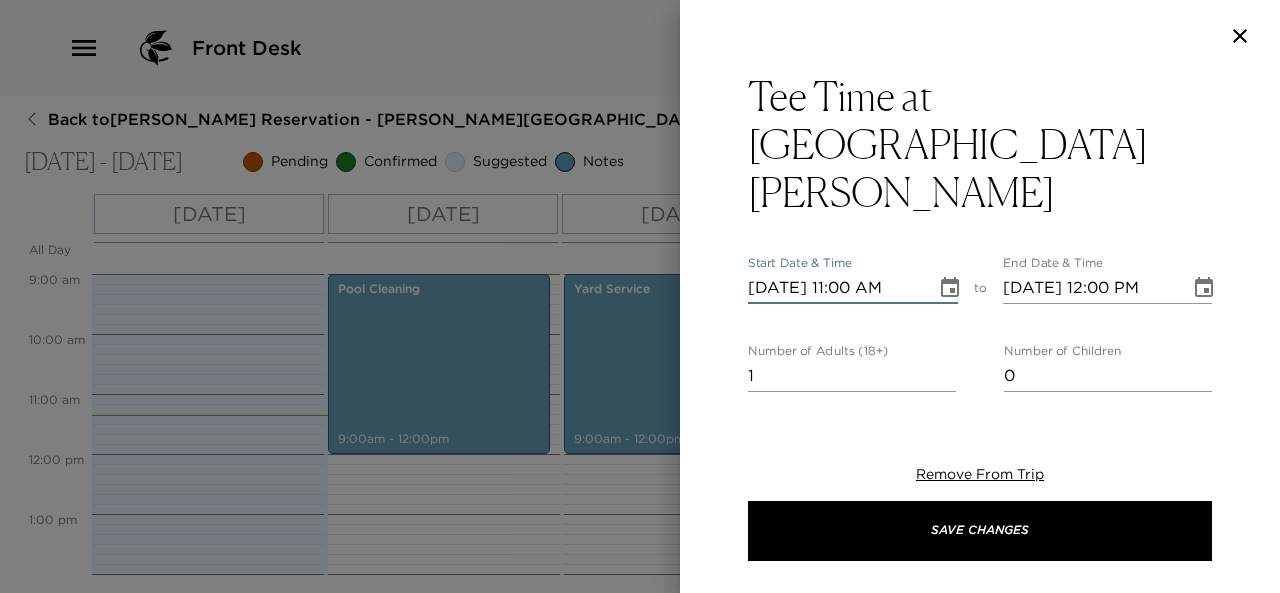 click on "07/14/2025 11:00 AM" at bounding box center (835, 288) 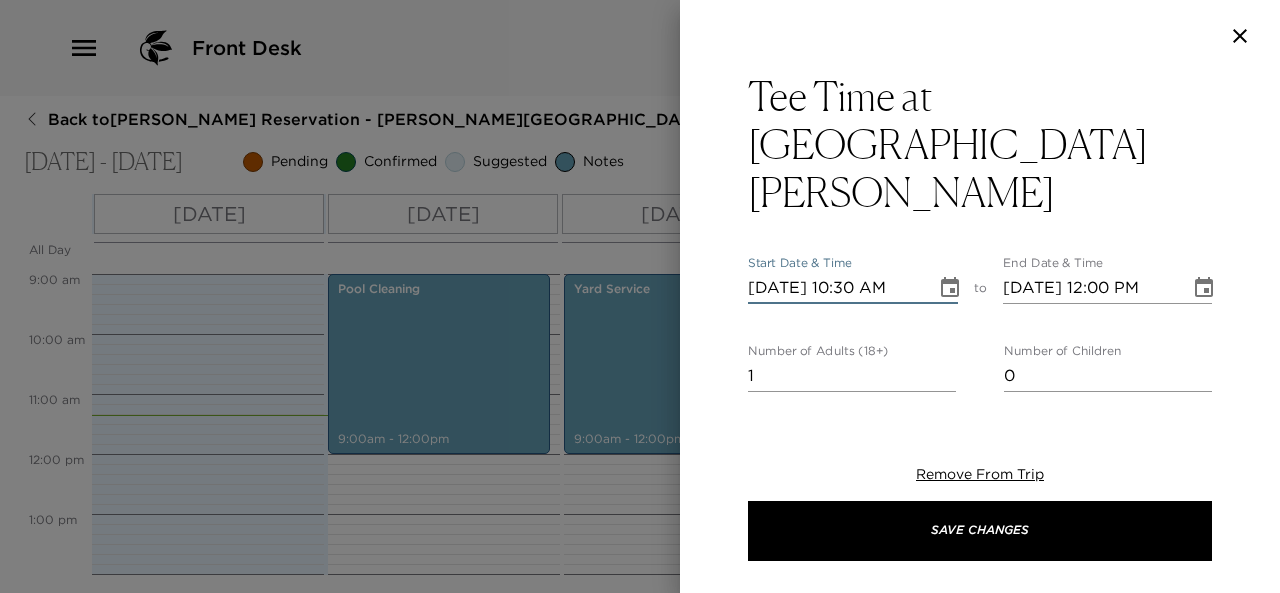 scroll, scrollTop: 0, scrollLeft: 0, axis: both 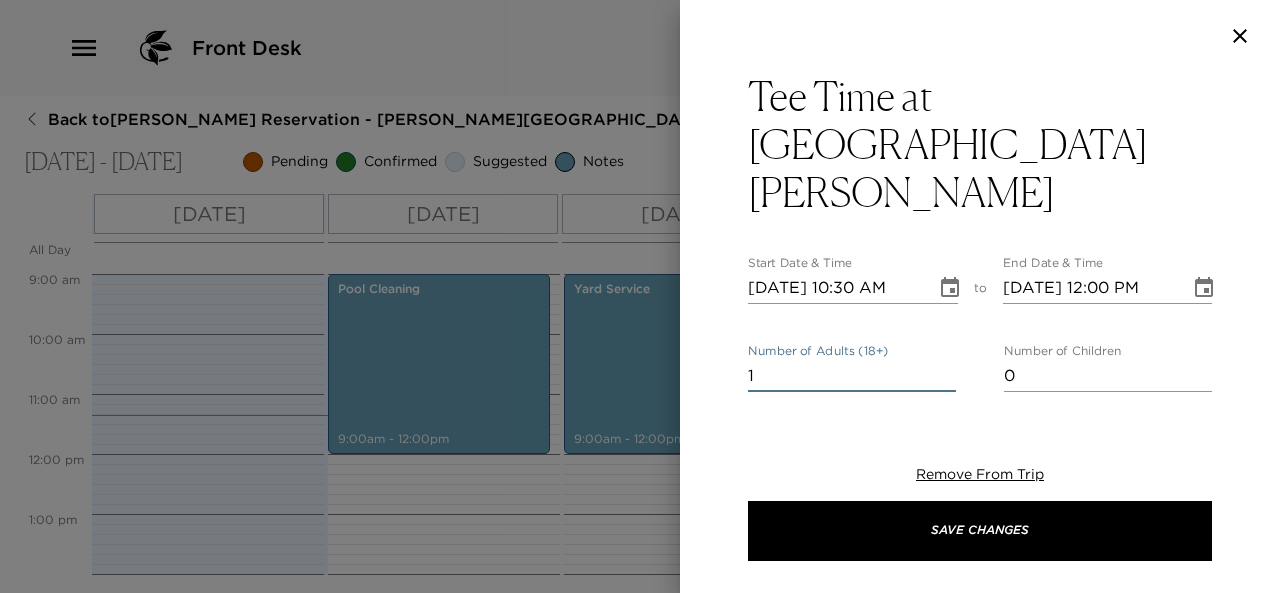 click on "1" at bounding box center [852, 376] 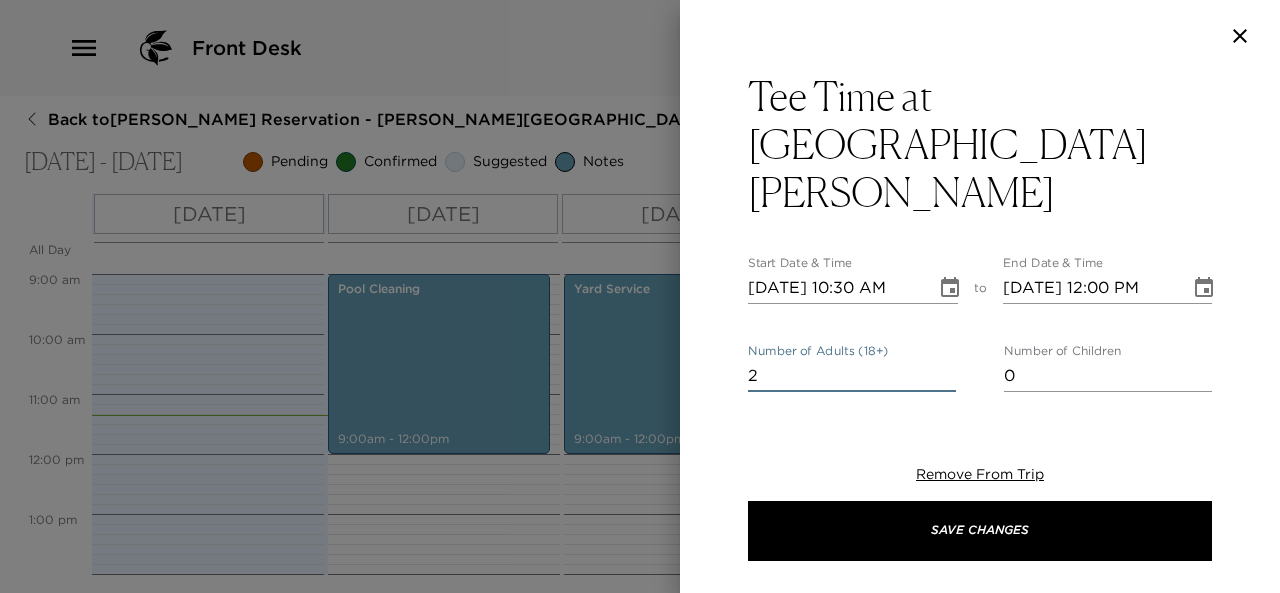 click on "2" at bounding box center (852, 376) 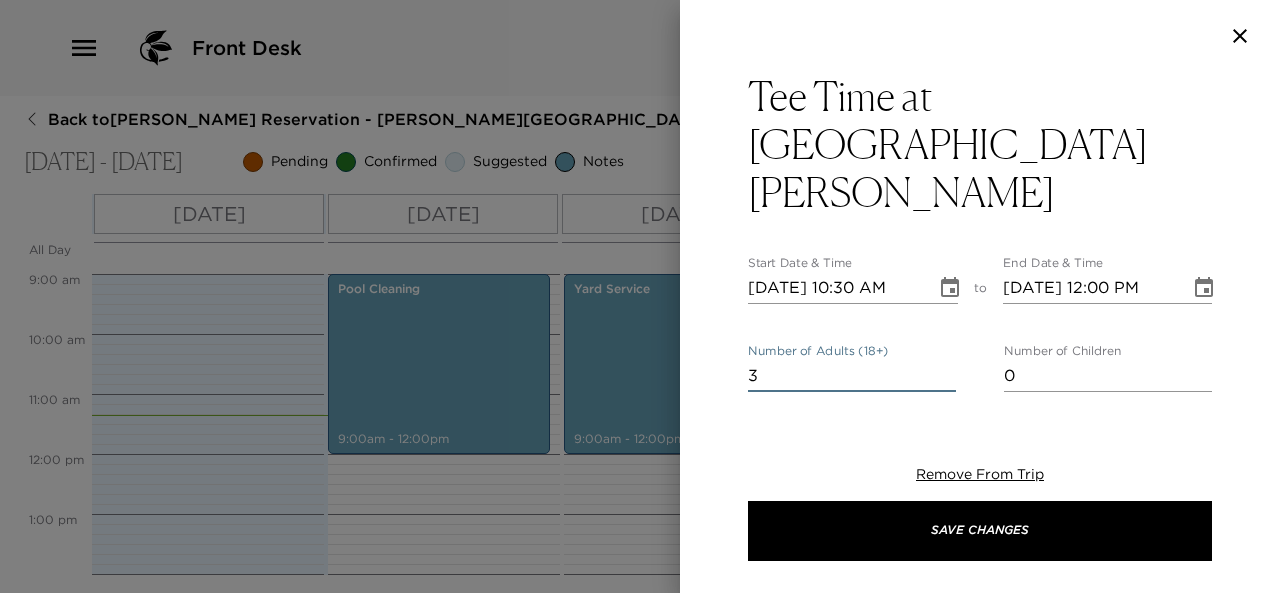 click on "3" at bounding box center [852, 376] 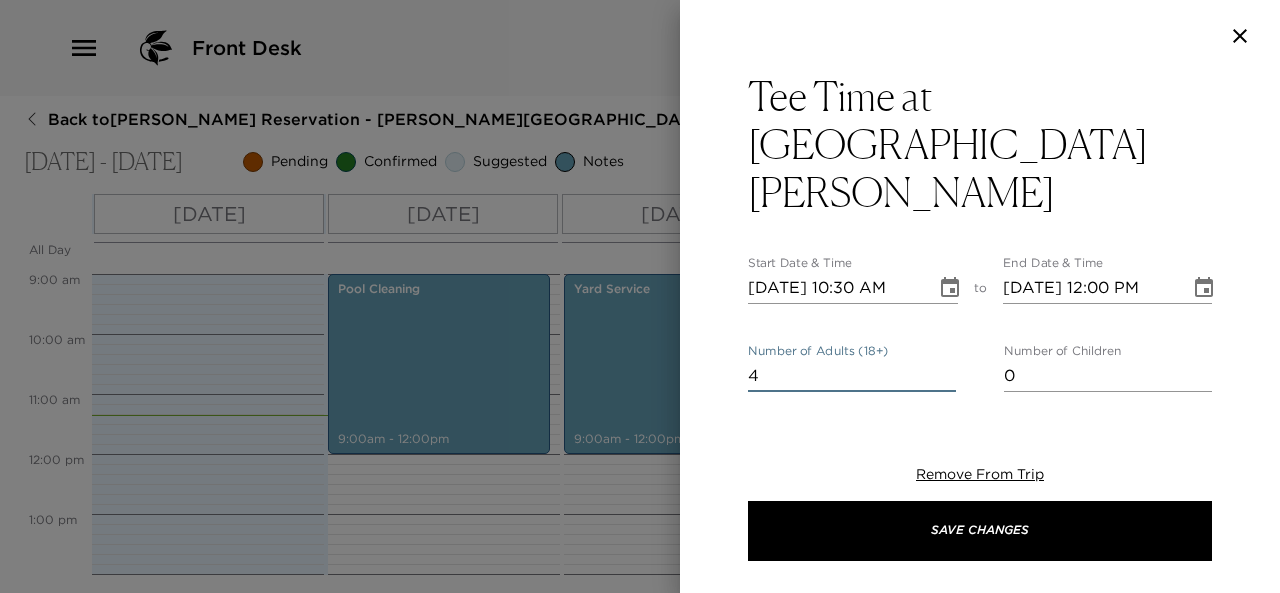 click on "4" at bounding box center (852, 376) 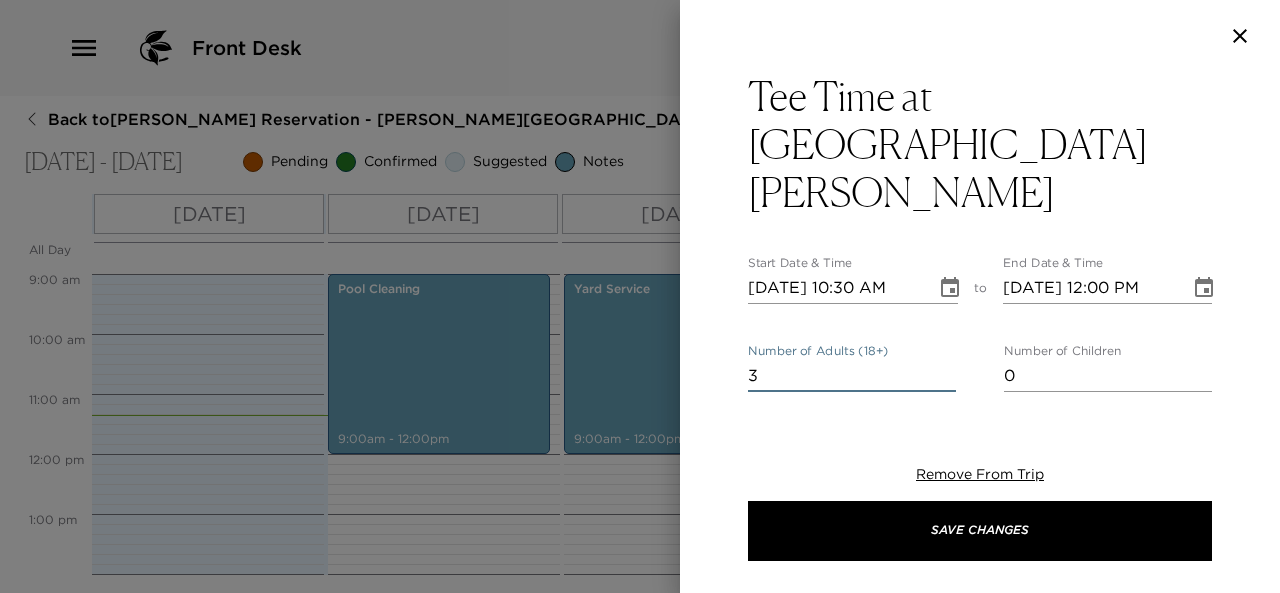 type on "3" 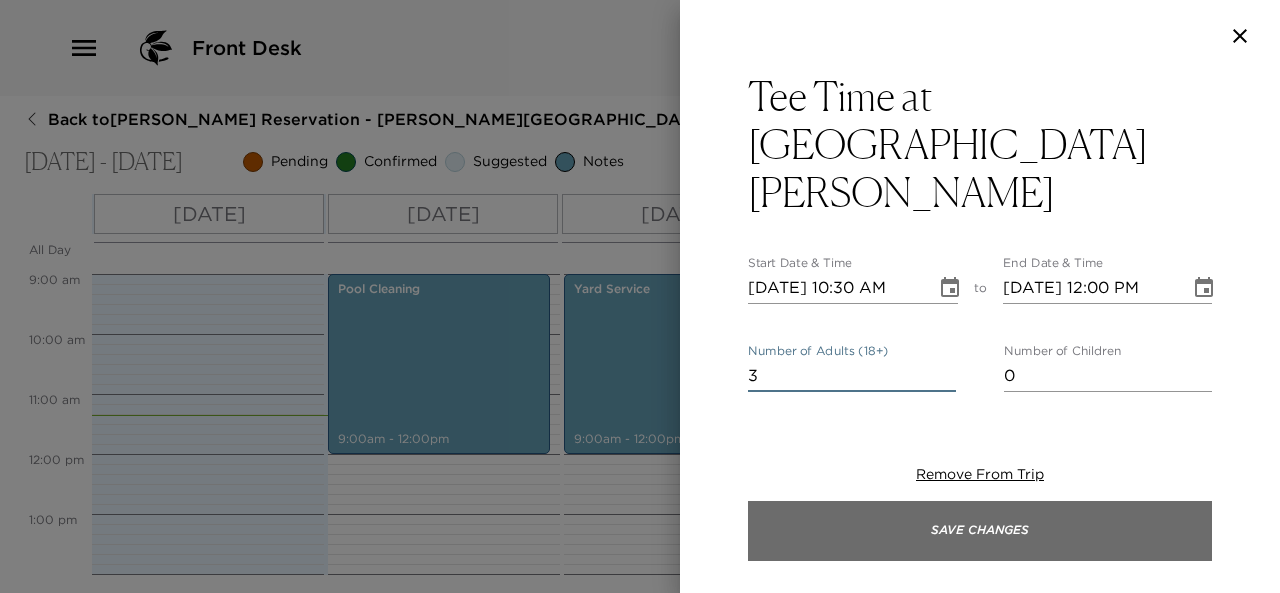 click on "Save Changes" at bounding box center [980, 531] 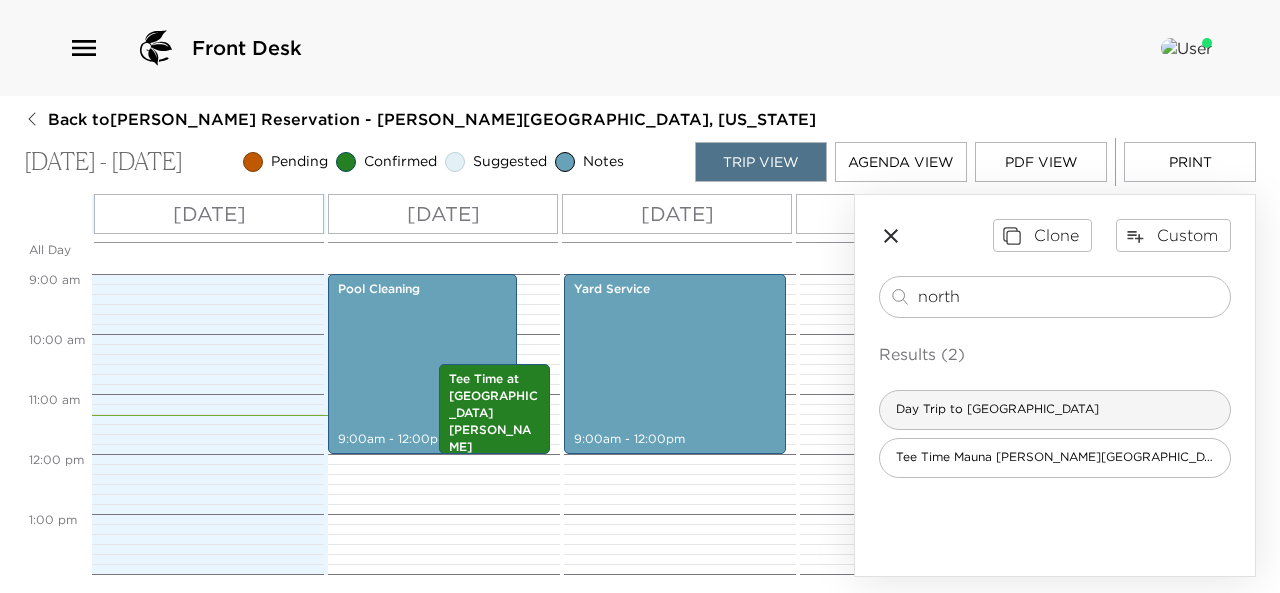 click on "Day Trip to North Kohala" at bounding box center [997, 409] 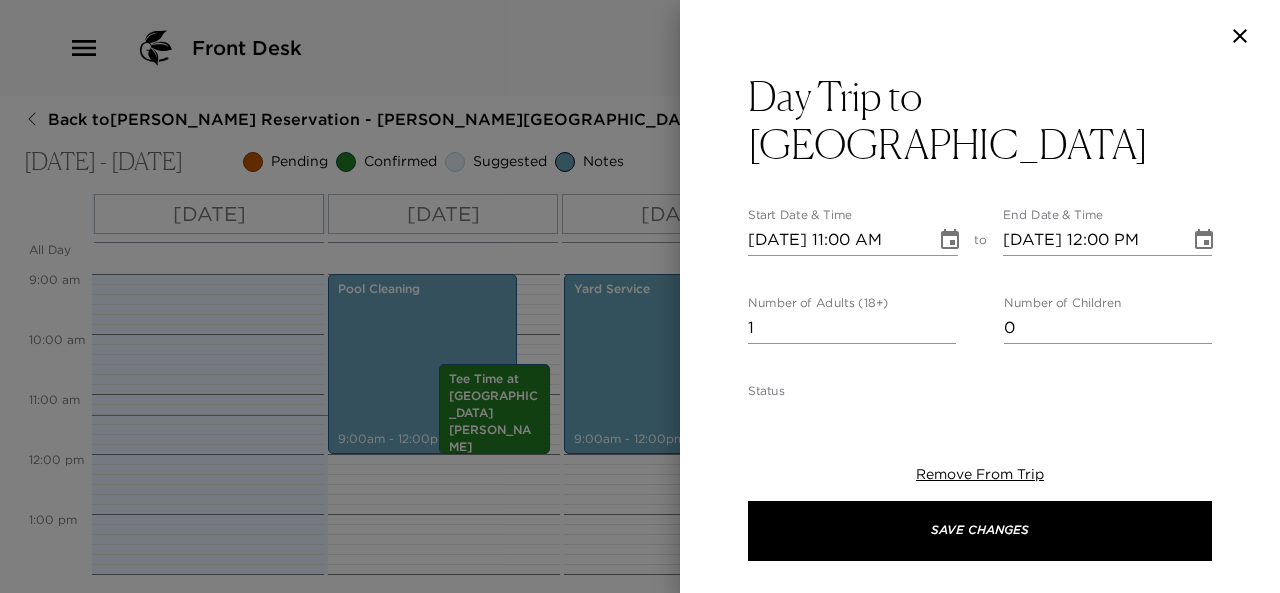 click on "07/13/2025 11:00 AM" at bounding box center [835, 240] 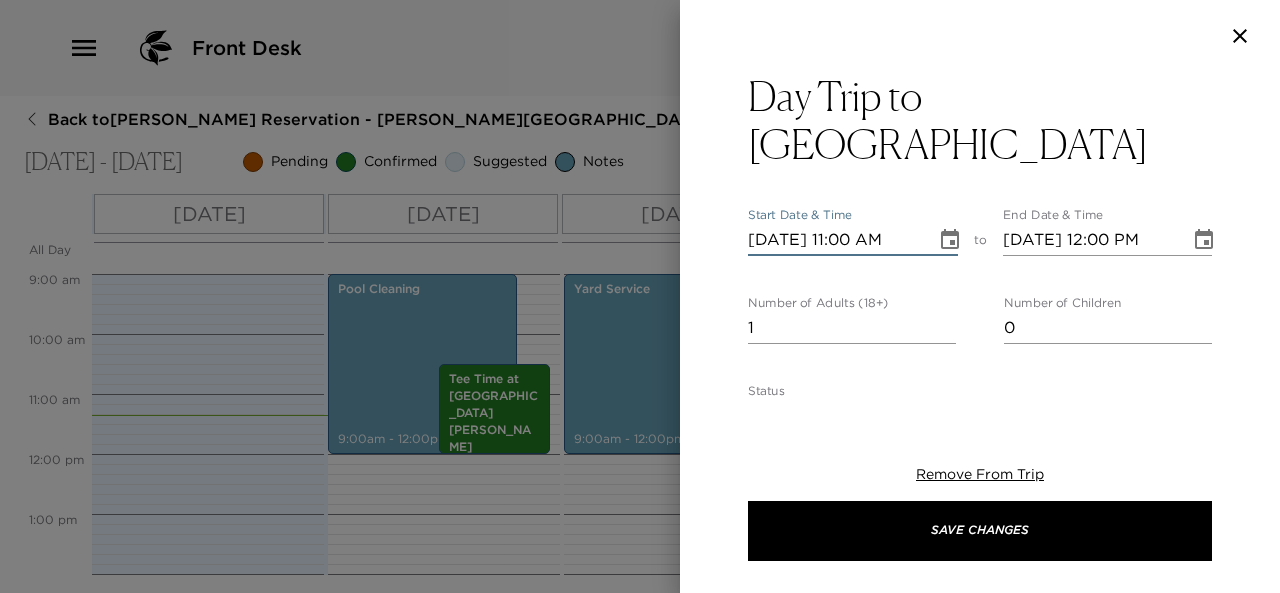 type on "07/01/2025 11:00 AM" 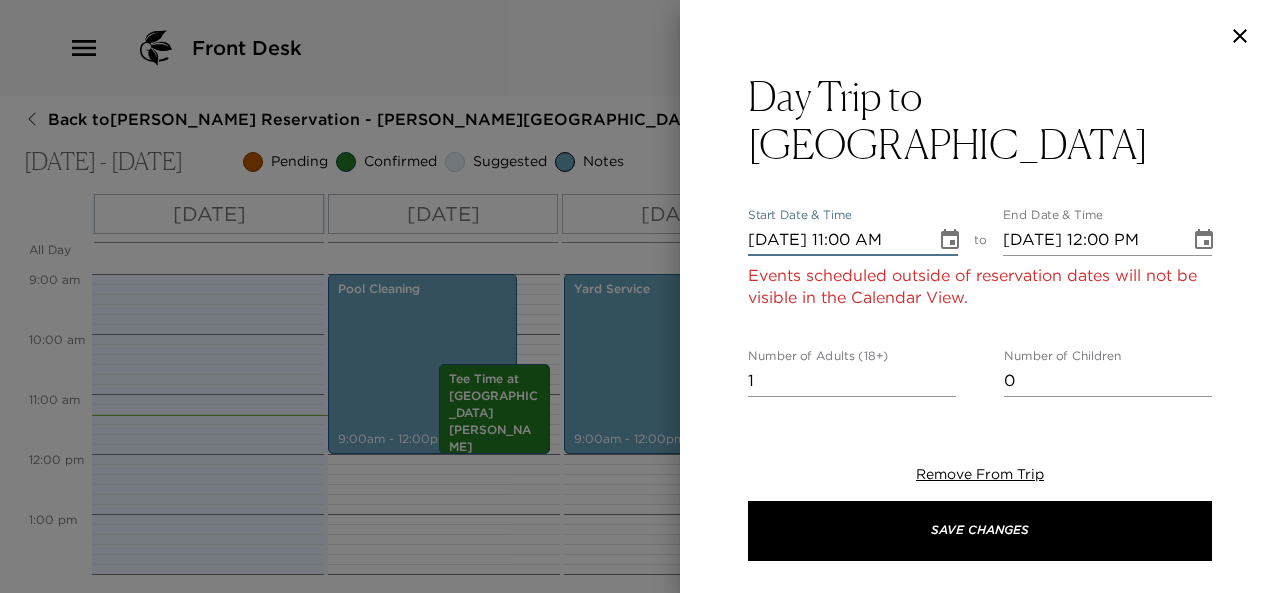 type on "07/17/2025 11:00 AM" 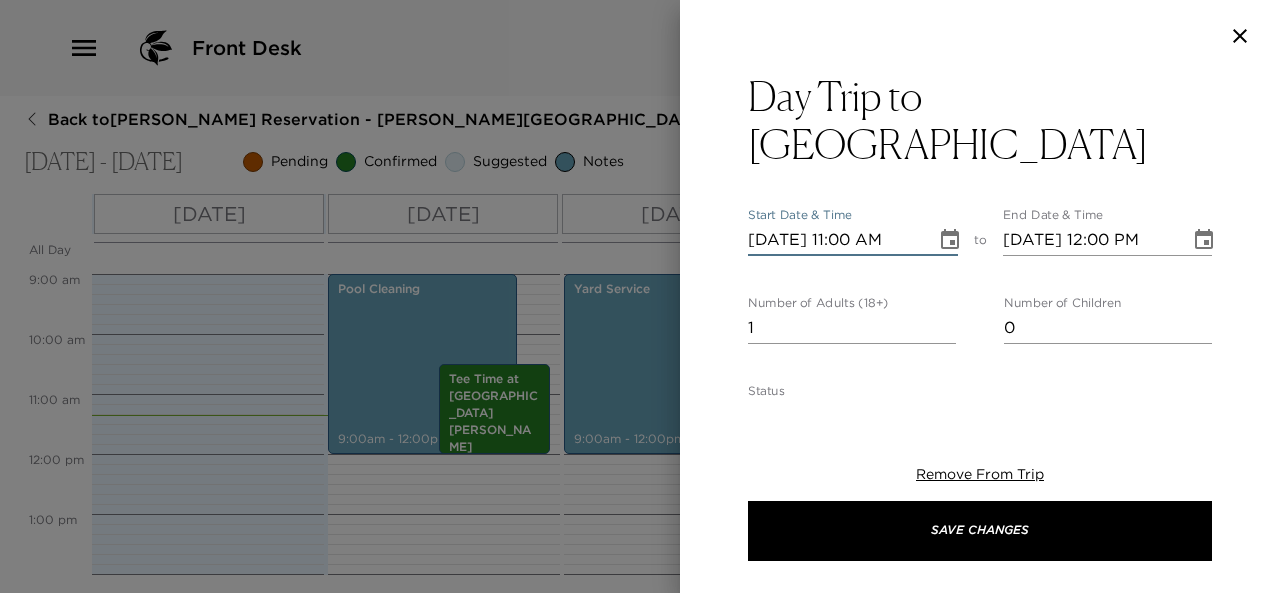 click on "07/17/2025 11:00 AM" at bounding box center [835, 240] 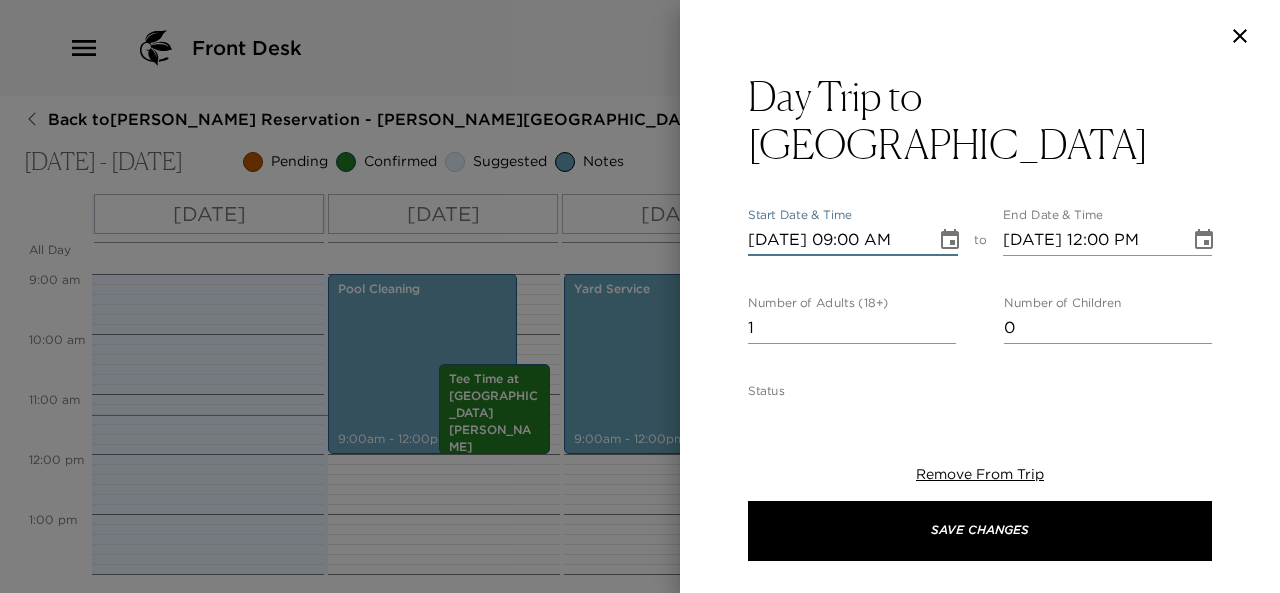 type on "07/17/2025 09:00 AM" 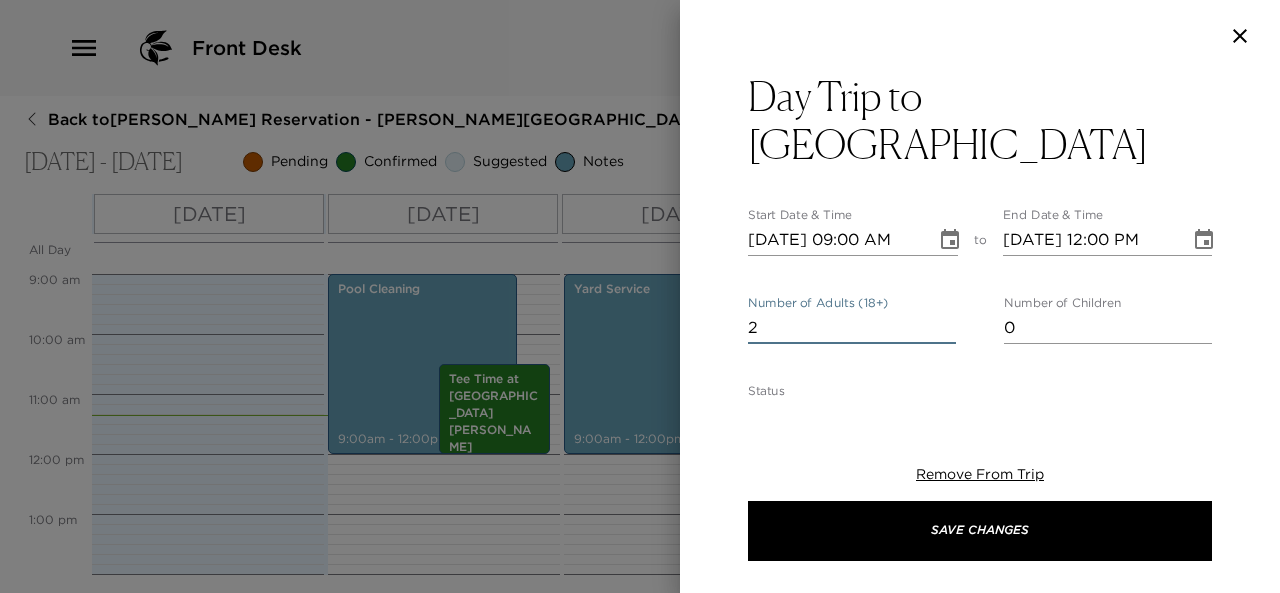 click on "2" at bounding box center (852, 328) 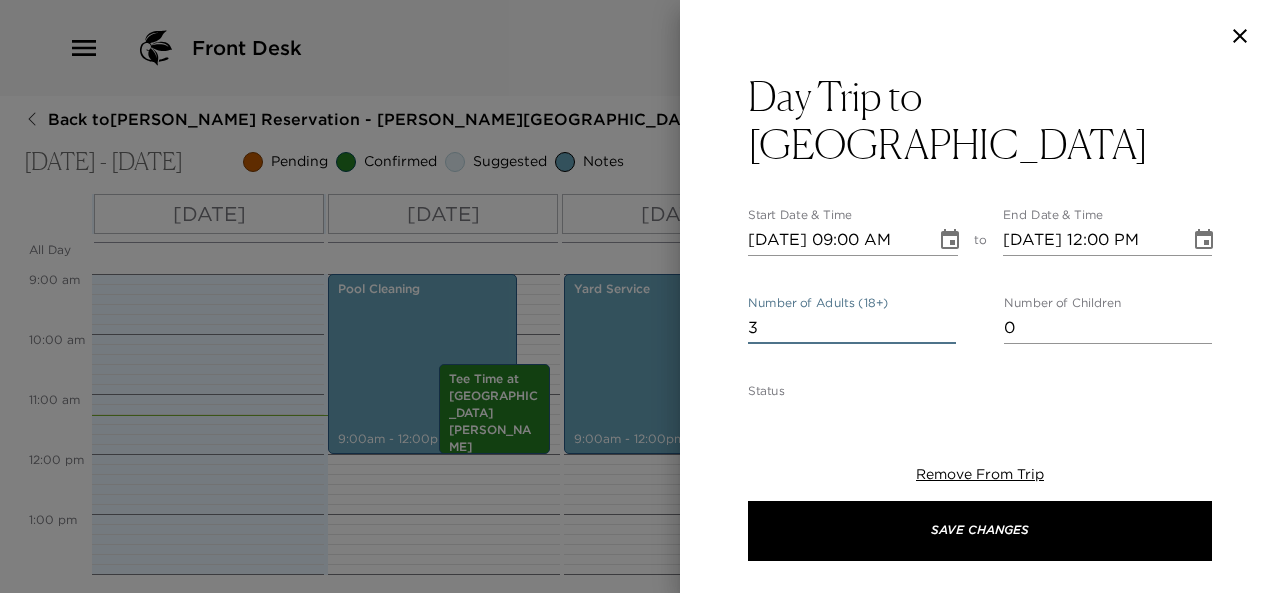 click on "3" at bounding box center [852, 328] 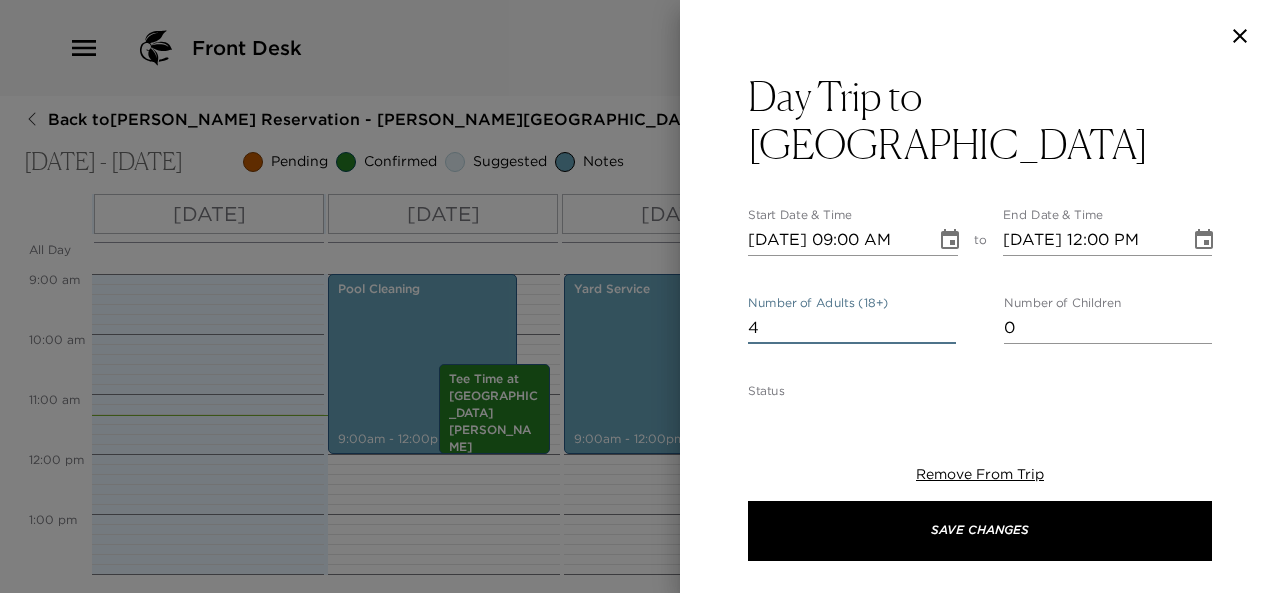 click on "4" at bounding box center (852, 328) 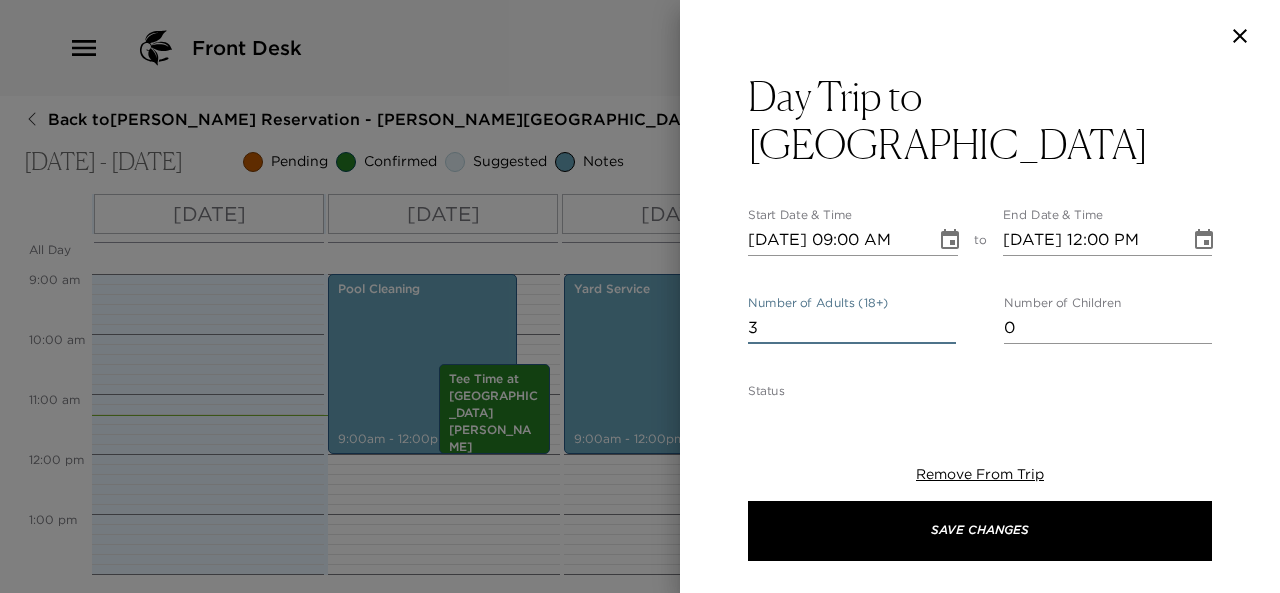 type on "3" 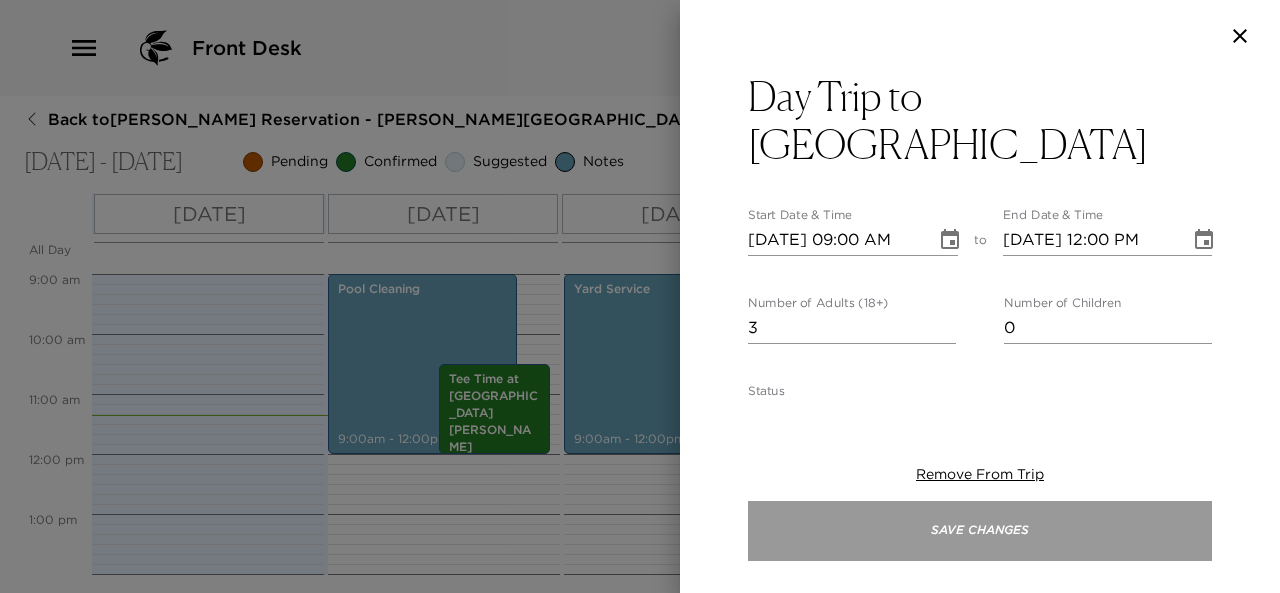 click on "Save Changes" at bounding box center [980, 531] 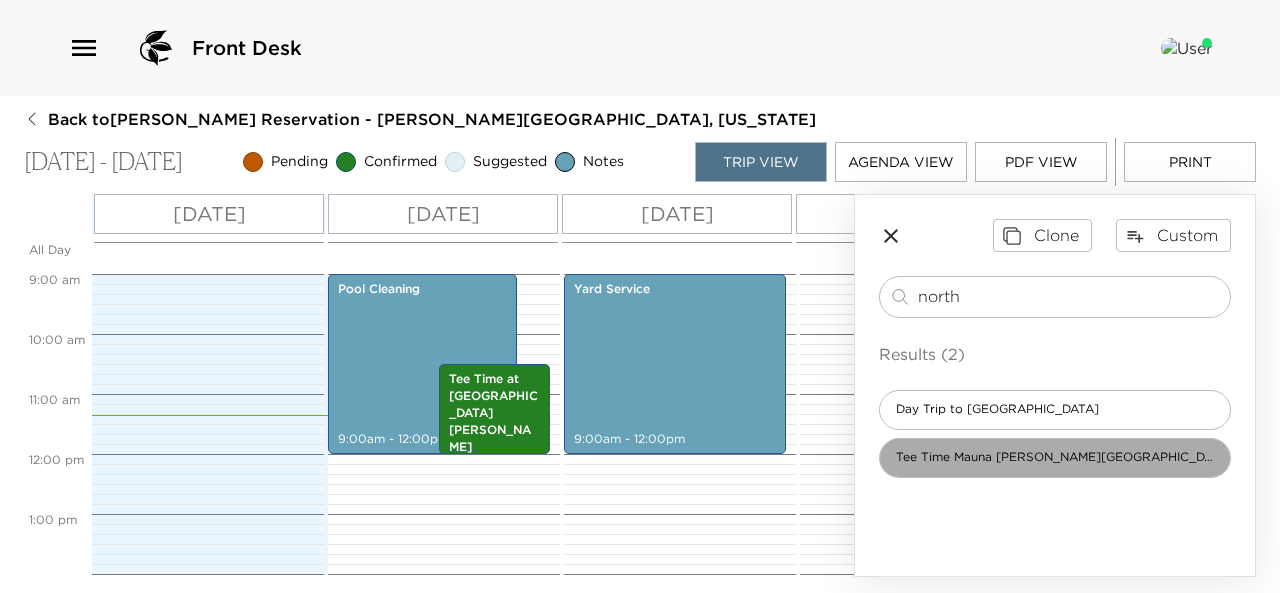 click on "Tee Time Mauna Lani Golf North Course" at bounding box center (1055, 457) 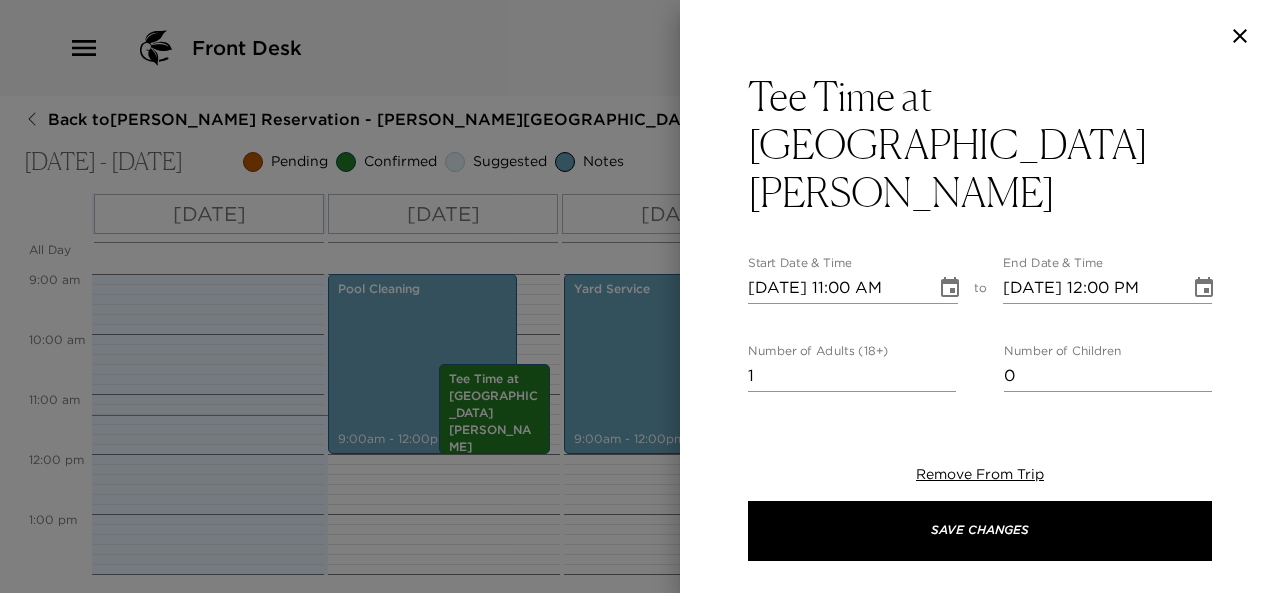 click on "07/13/2025 11:00 AM" at bounding box center (835, 288) 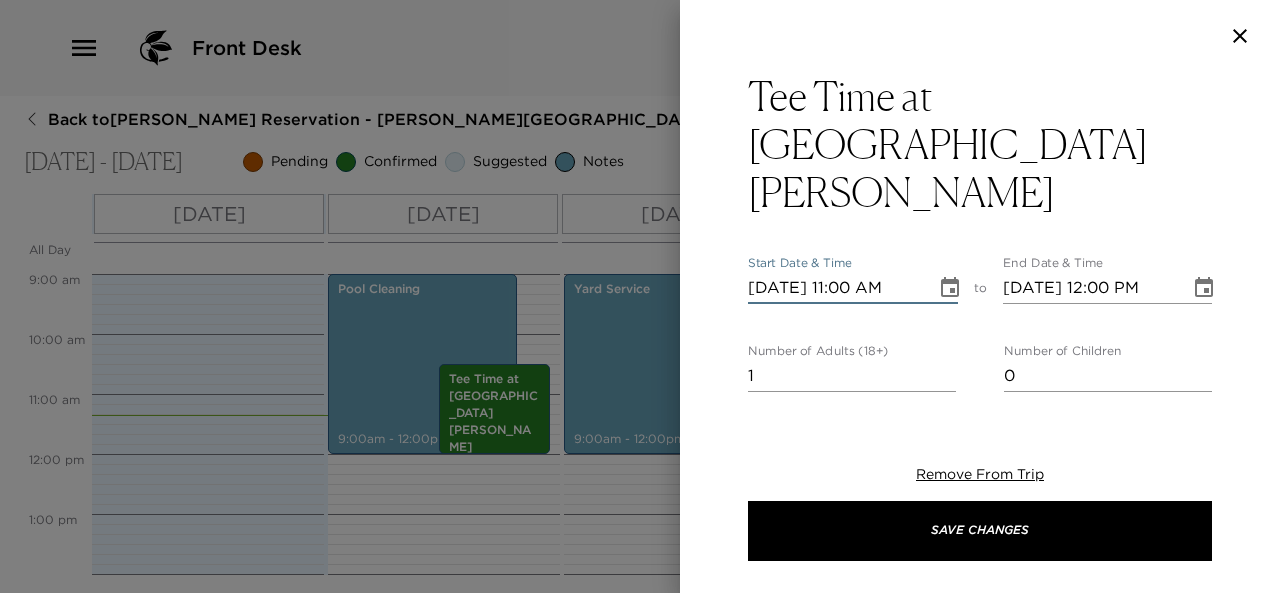 type on "07/01/2025 11:00 AM" 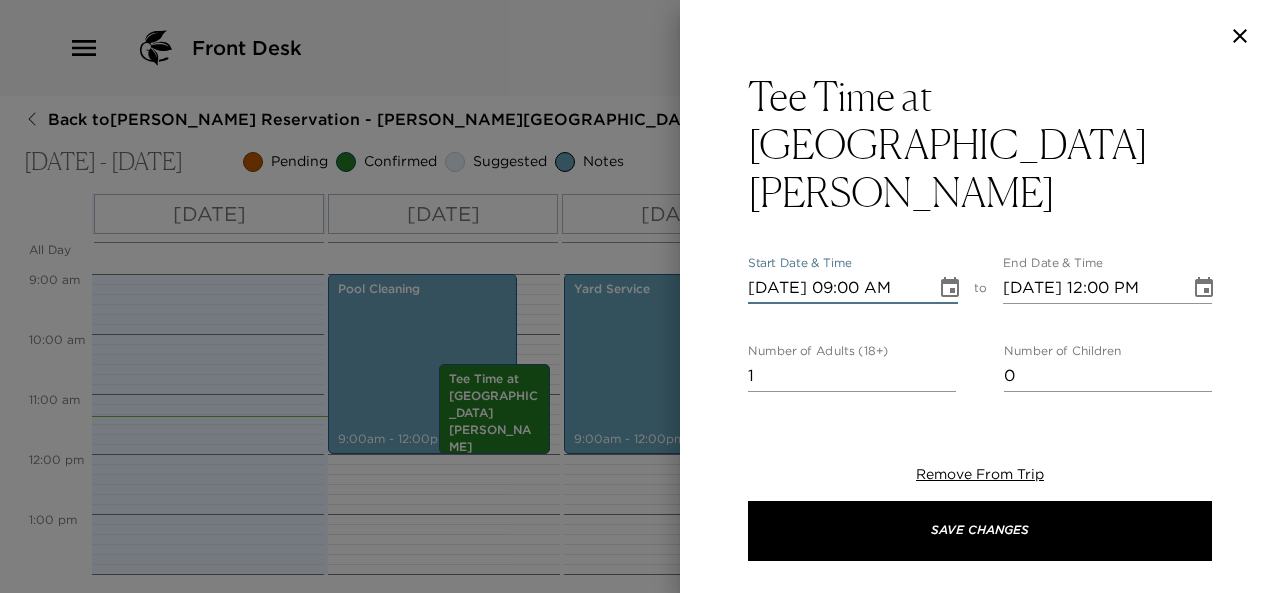 type on "07/18/2025 09:00 AM" 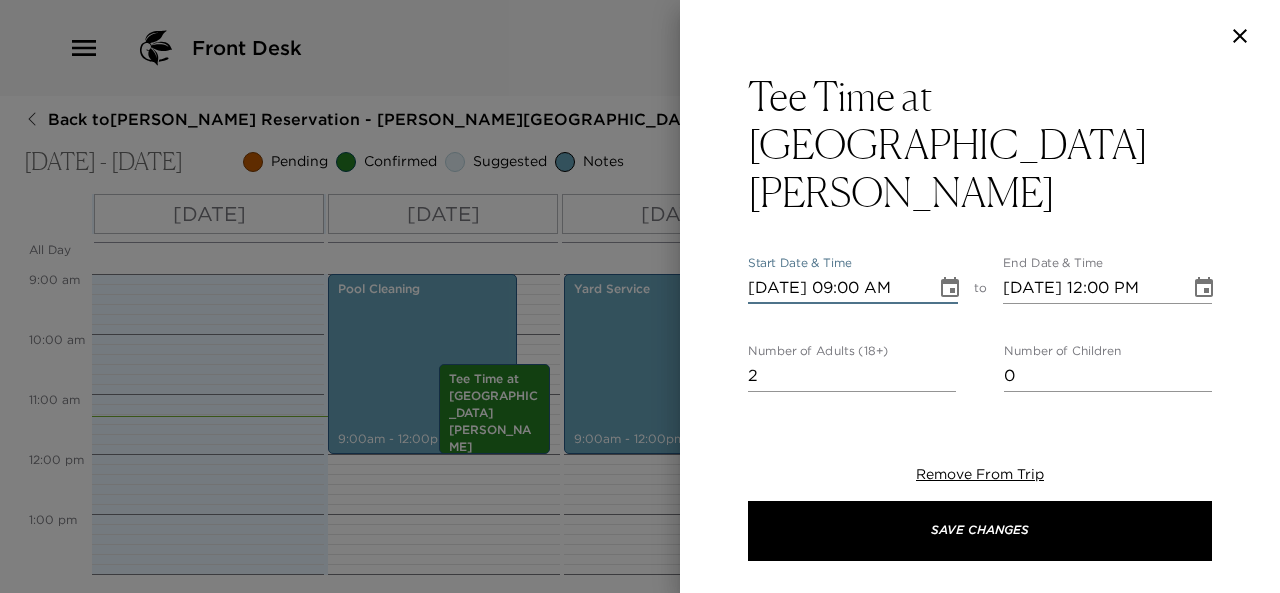 click on "2" at bounding box center (852, 376) 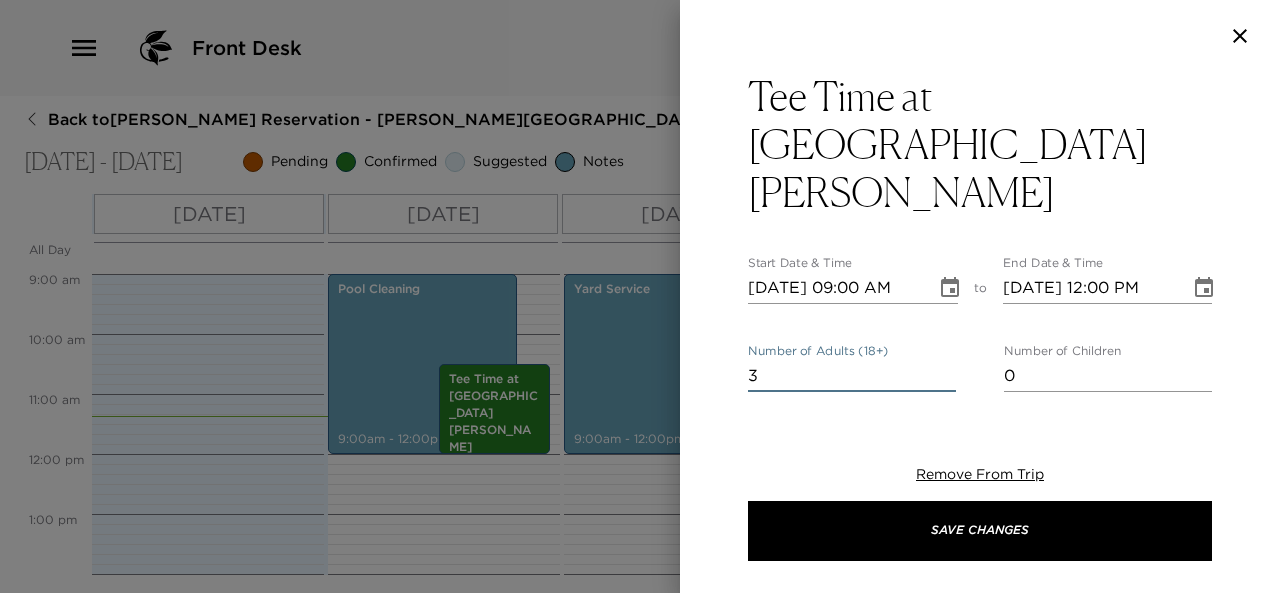 type on "3" 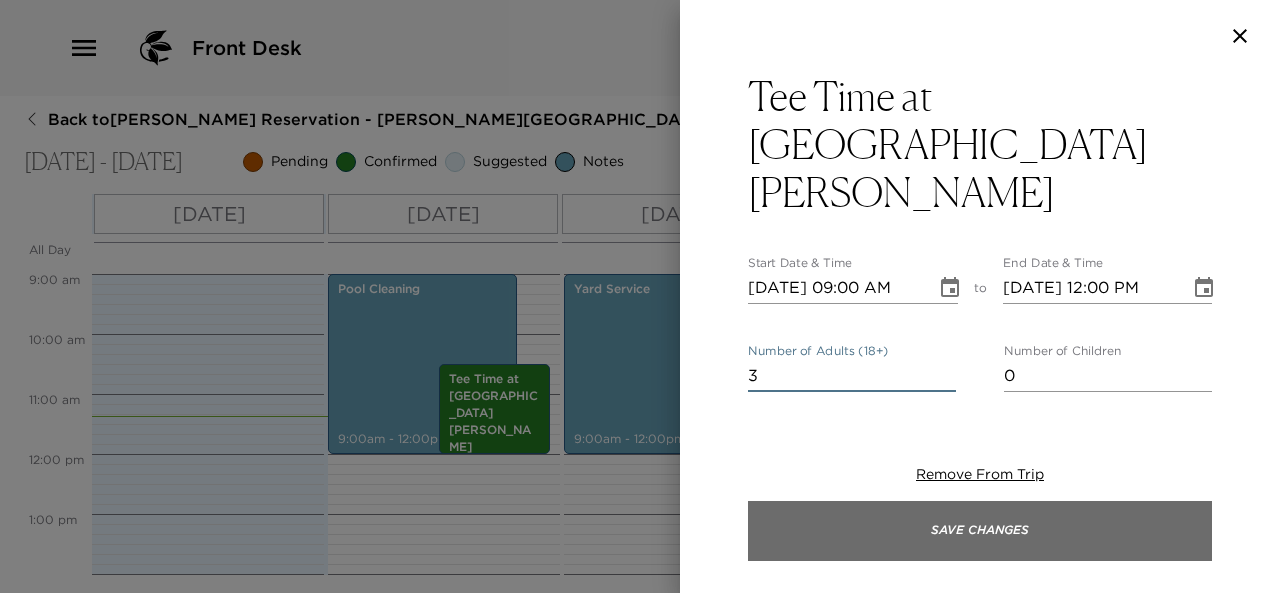 click on "Save Changes" at bounding box center (980, 531) 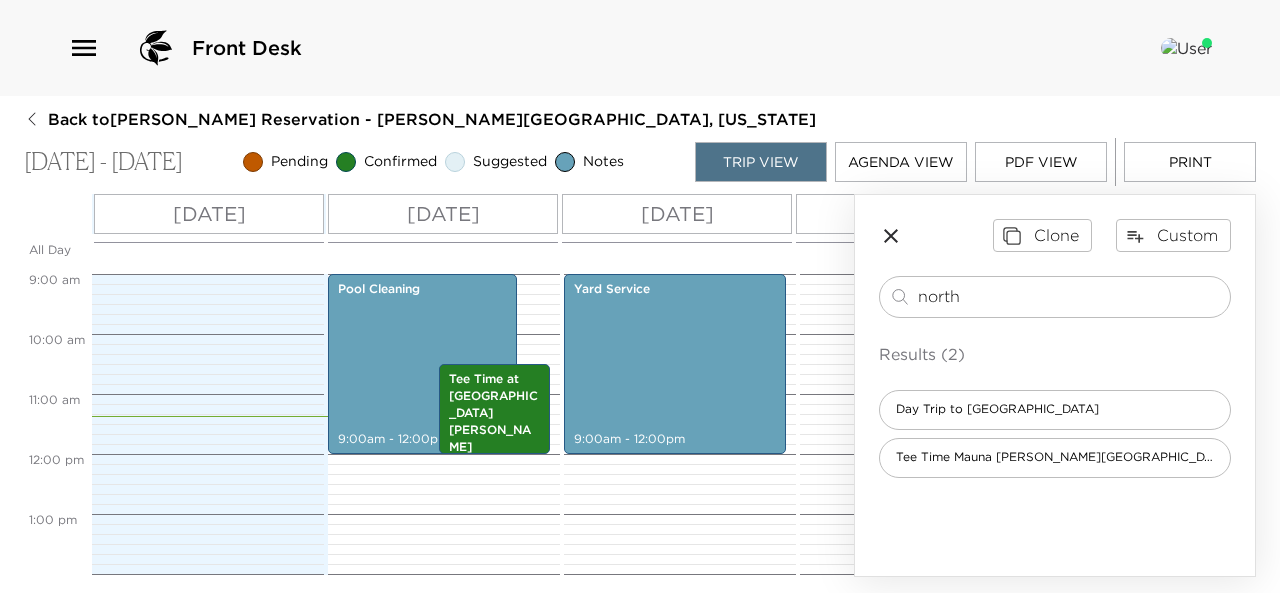 click on "Agenda View" at bounding box center [901, 162] 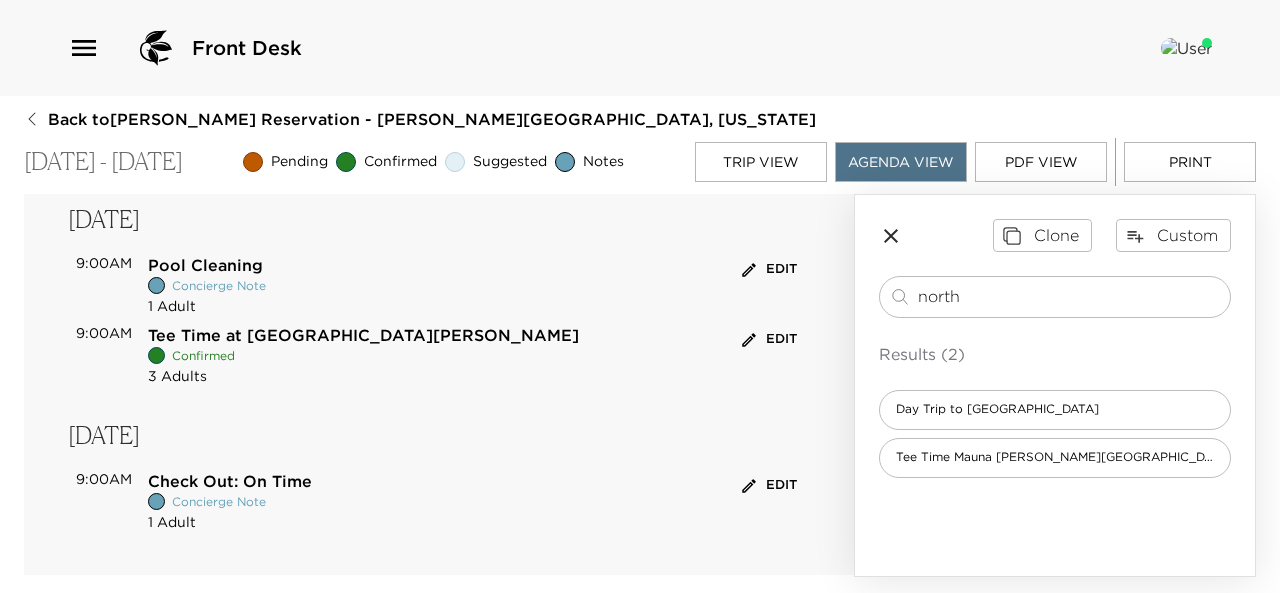 scroll, scrollTop: 660, scrollLeft: 0, axis: vertical 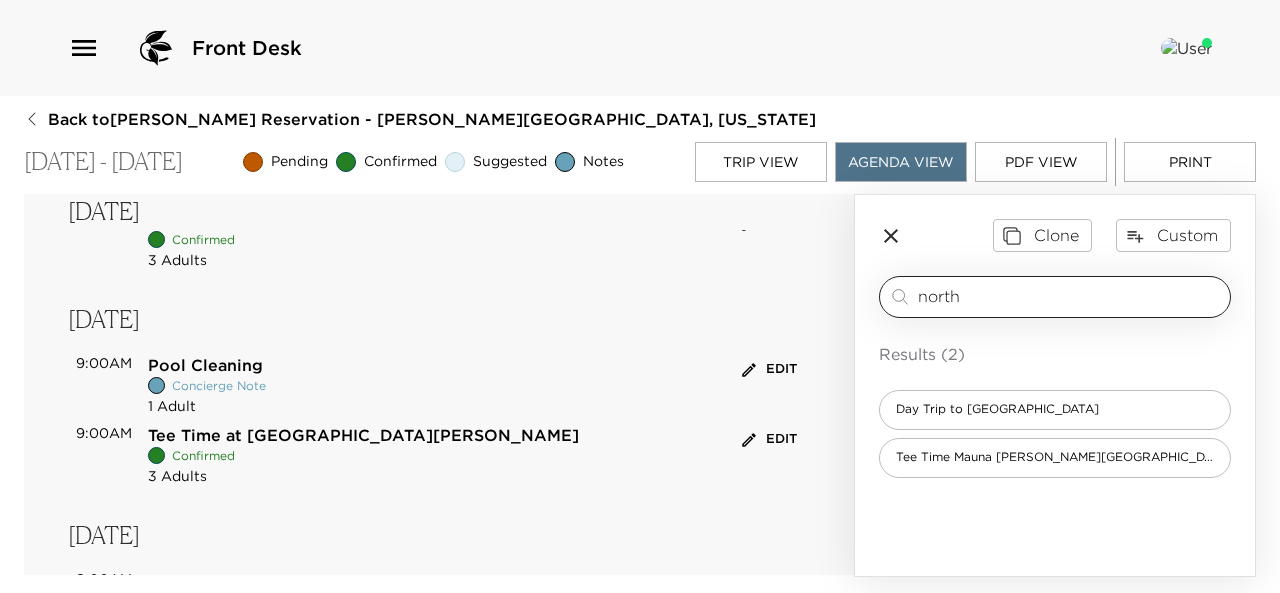 click on "north ​" at bounding box center [1055, 297] 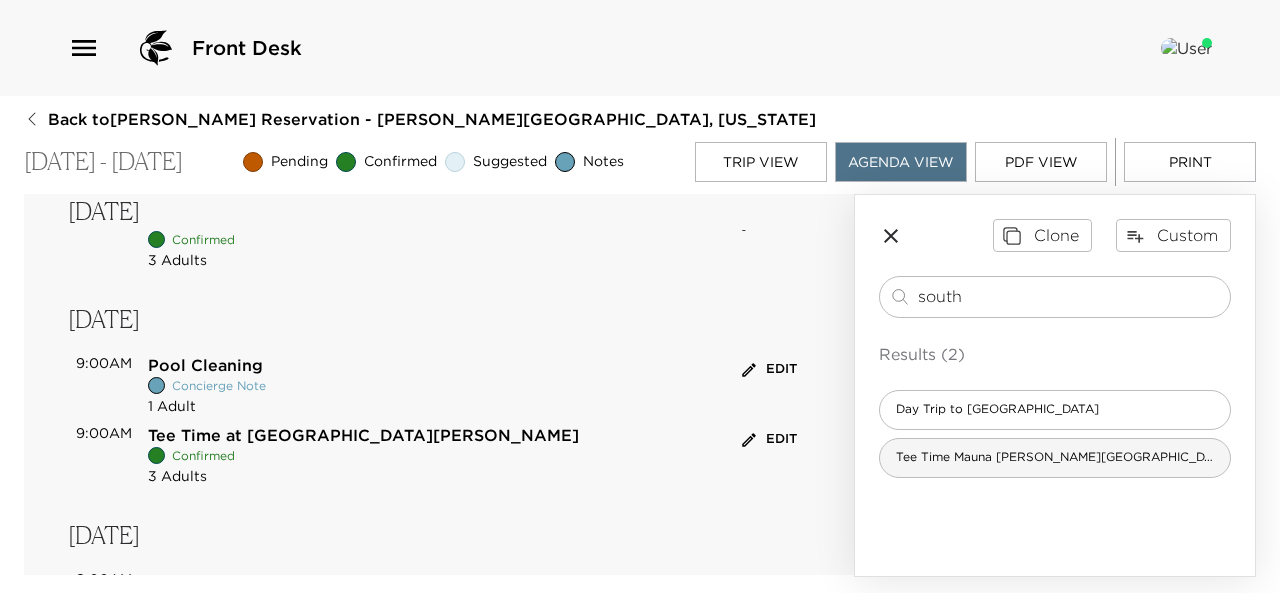 type on "south" 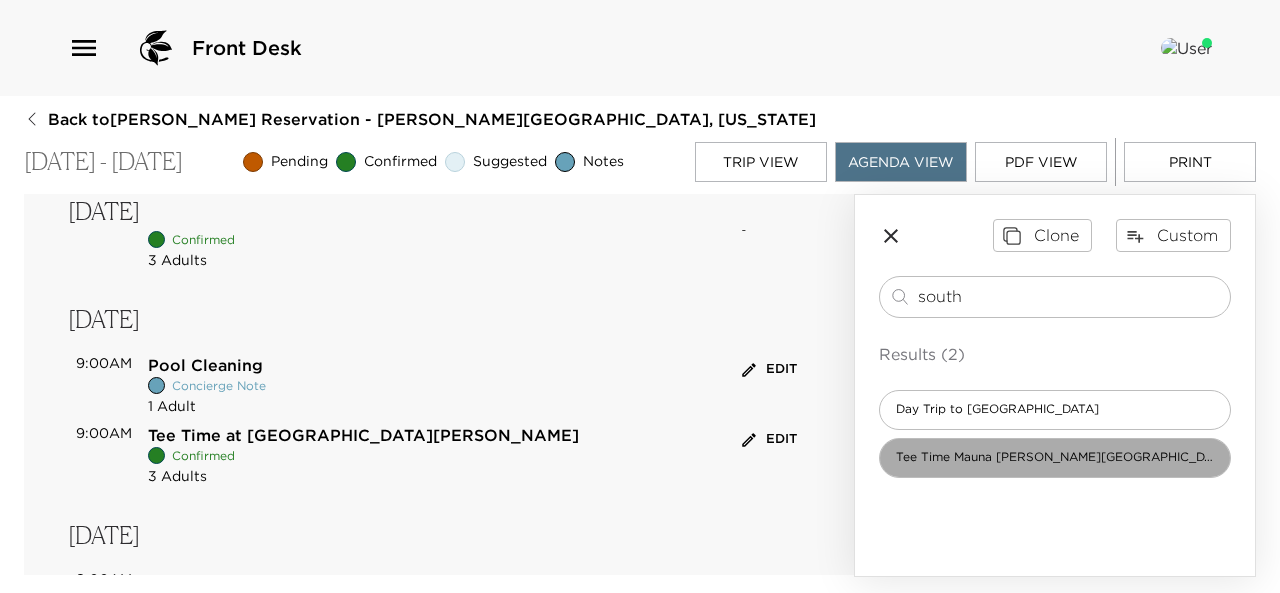 click on "Tee Time Mauna Lani Golf South Course" at bounding box center [1055, 457] 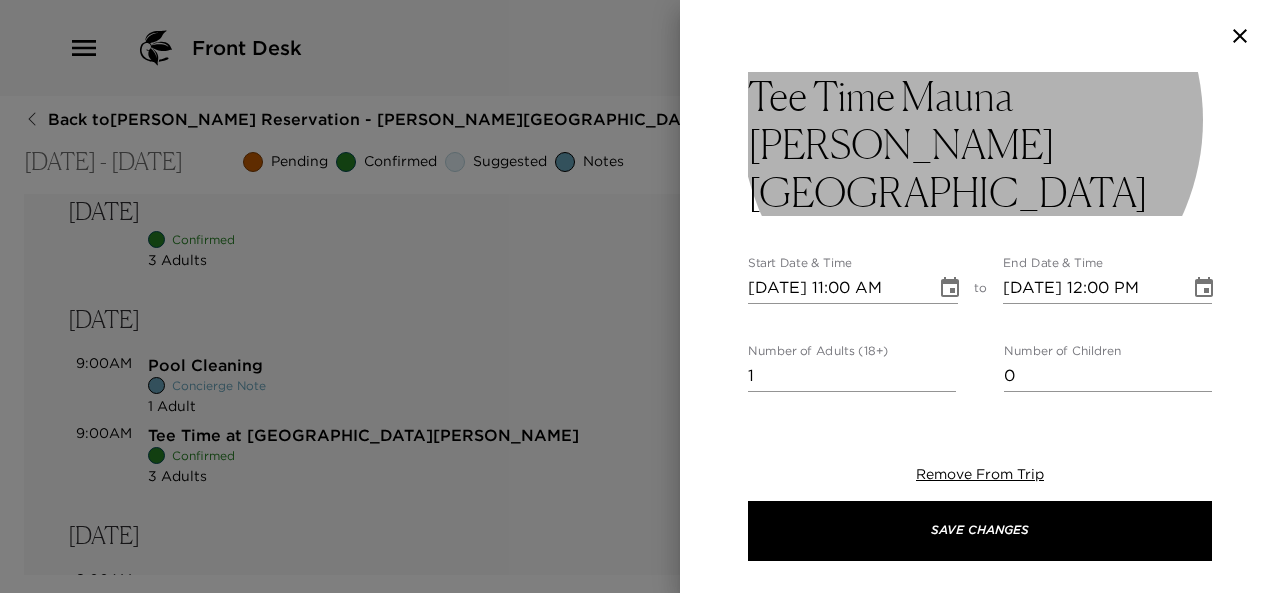 type on "Your Tee Time at Mauna Lani South Golf Course is confirmed.
Drive Time: 5 minutes from your residence
Parking: Self-Parking" 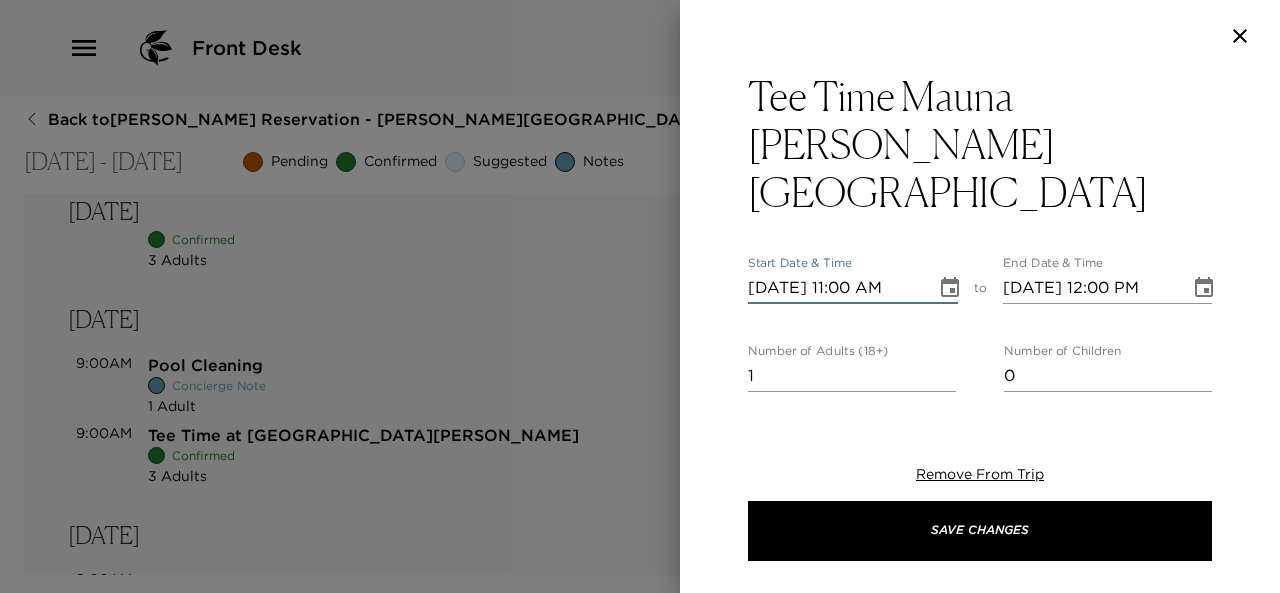 click on "07/13/2025 11:00 AM" at bounding box center (835, 288) 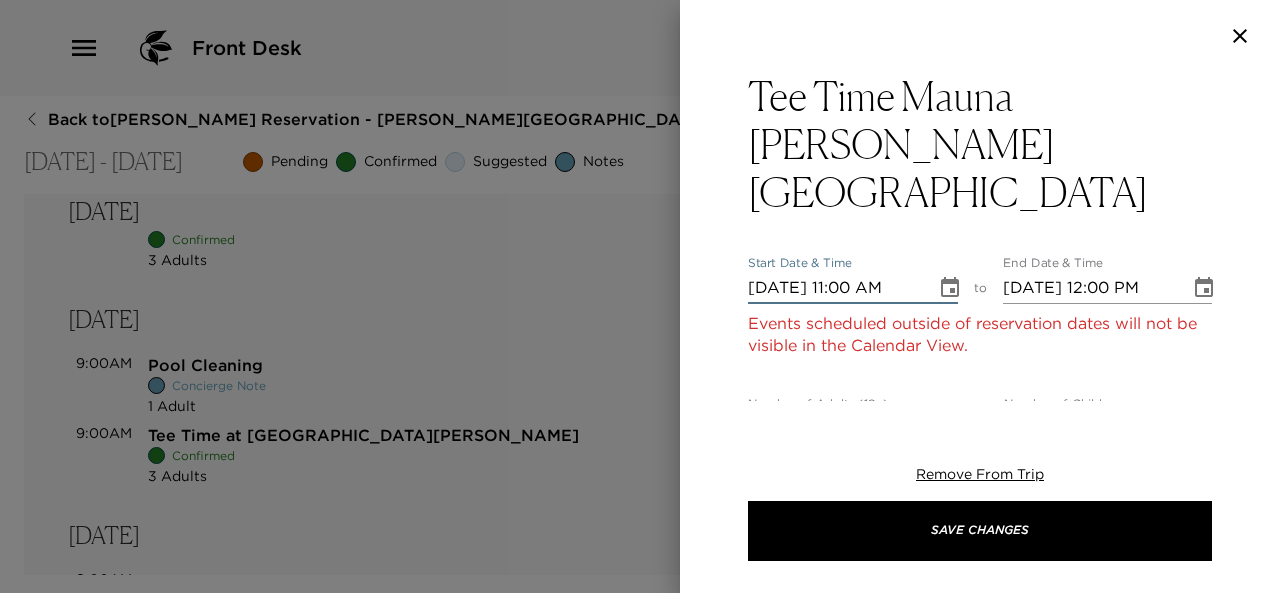 type on "07/19/2025 11:00 AM" 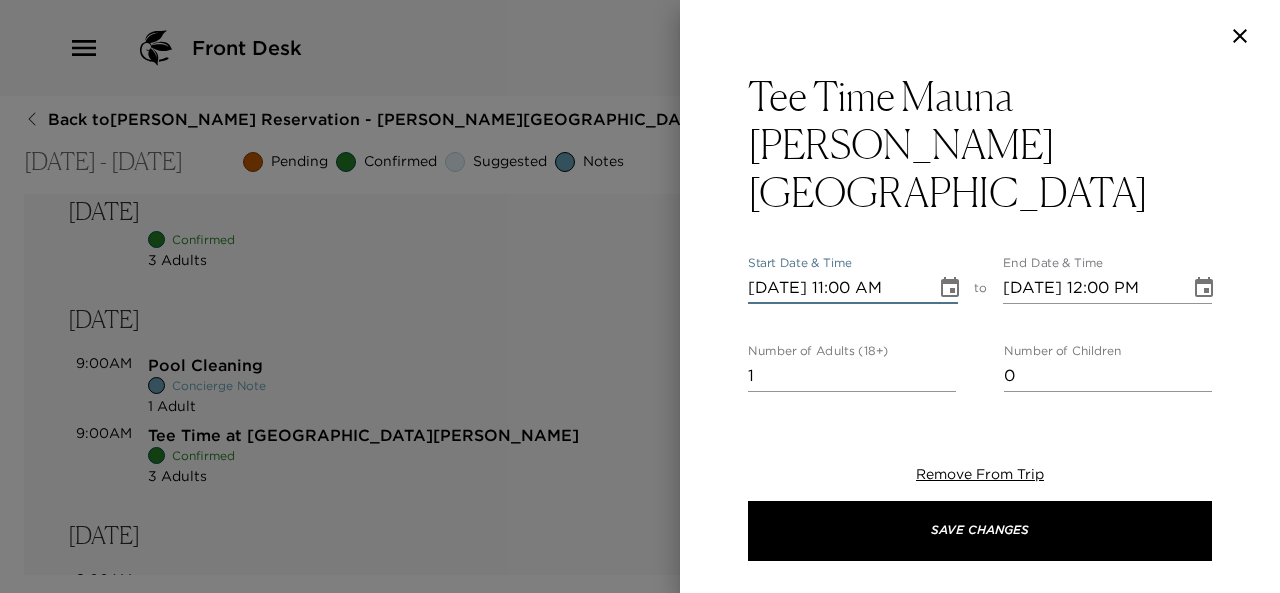 click on "07/19/2025 11:00 AM" at bounding box center (835, 288) 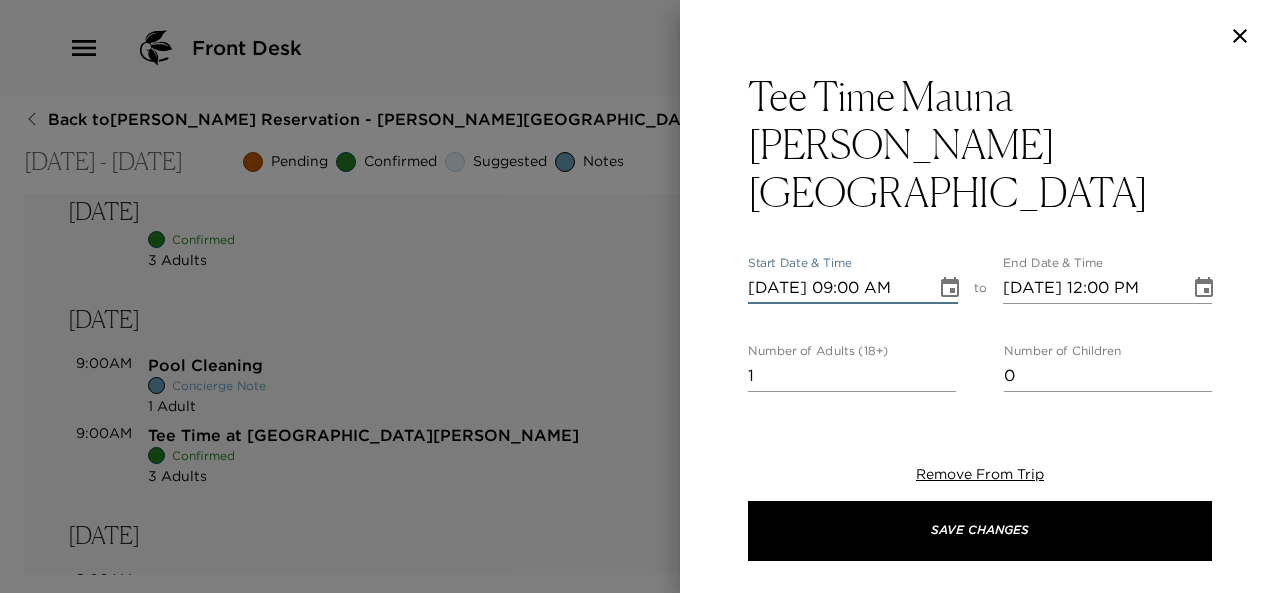 type on "07/19/2025 09:00 AM" 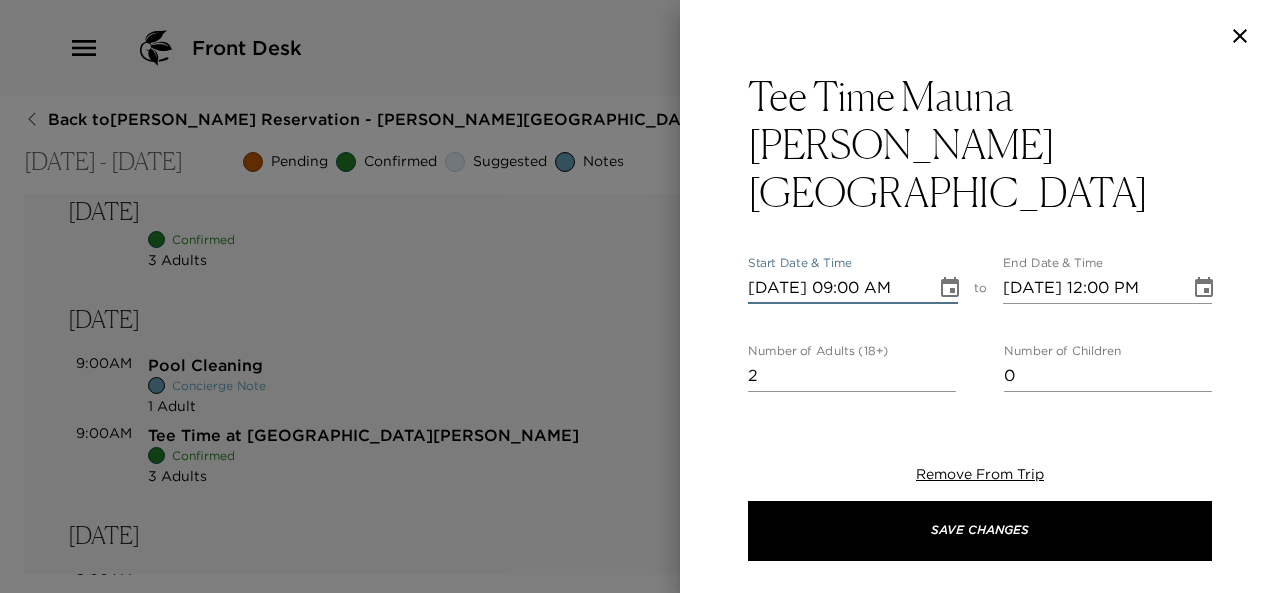 click on "2" at bounding box center (852, 376) 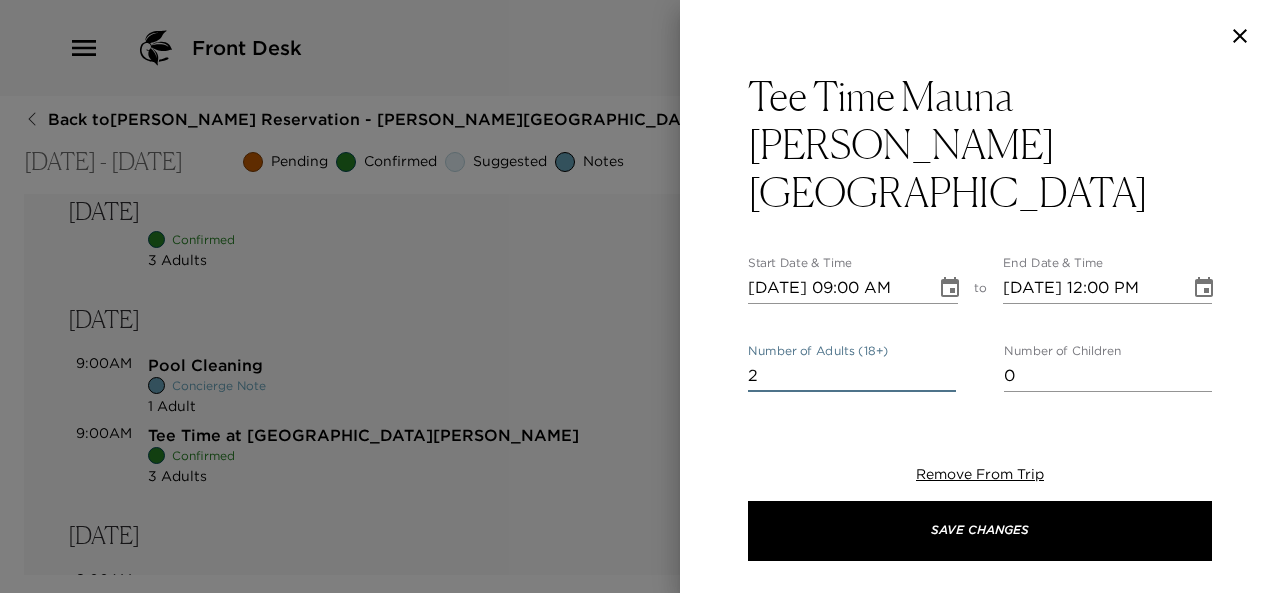 type on "3" 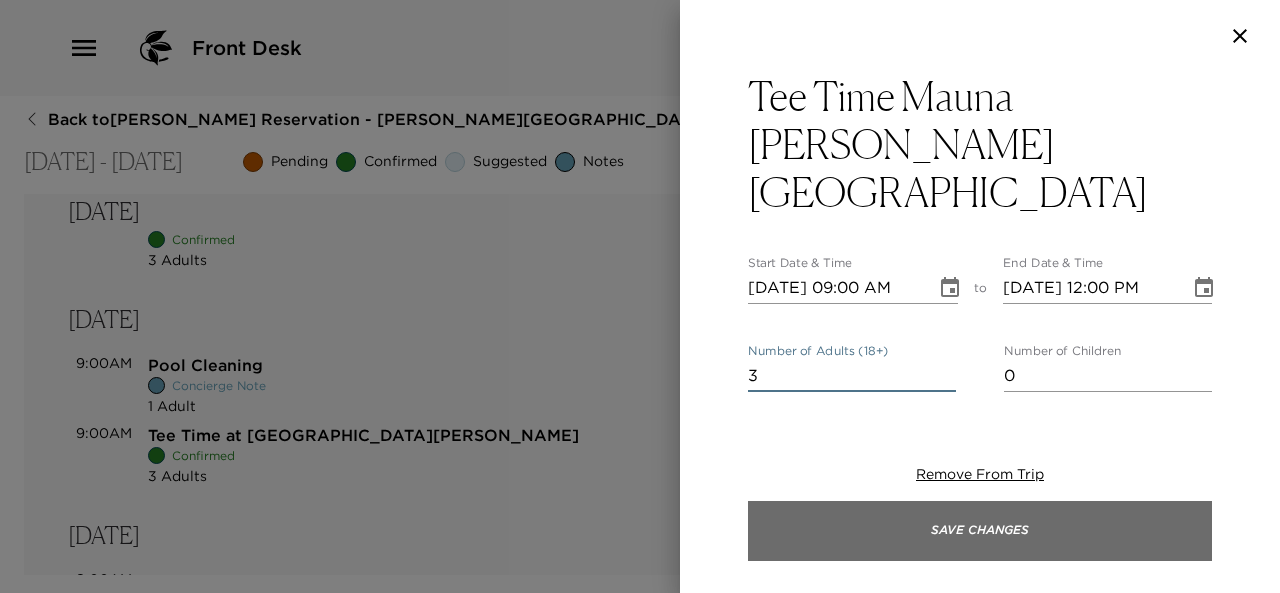 click on "Save Changes" at bounding box center [980, 531] 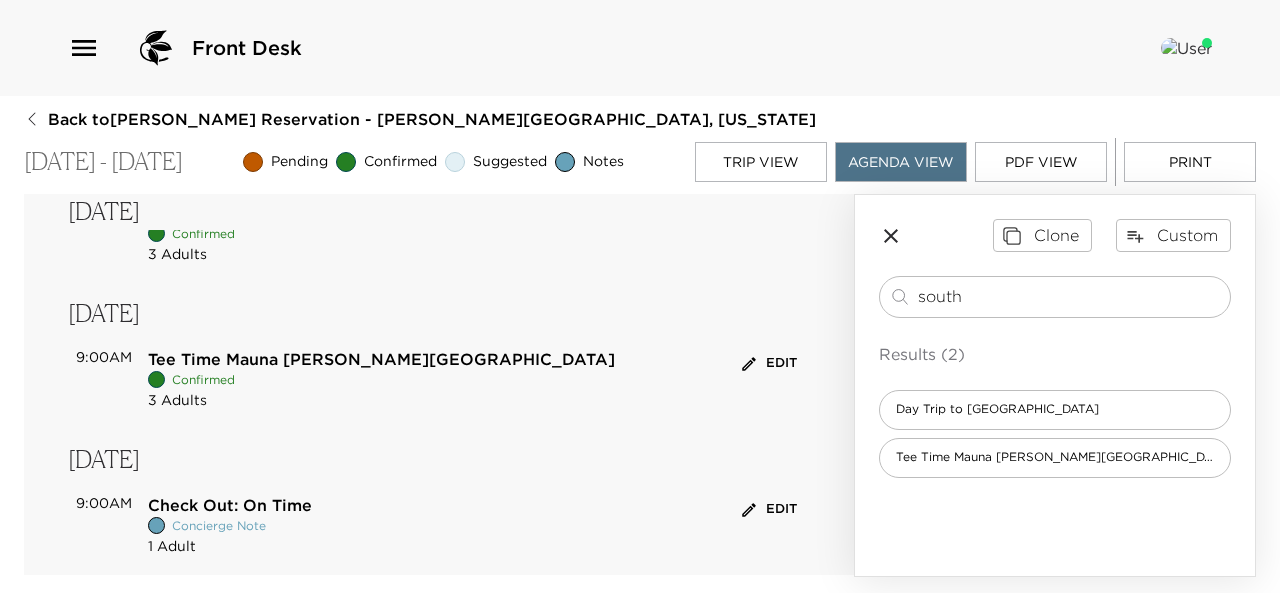 scroll, scrollTop: 898, scrollLeft: 0, axis: vertical 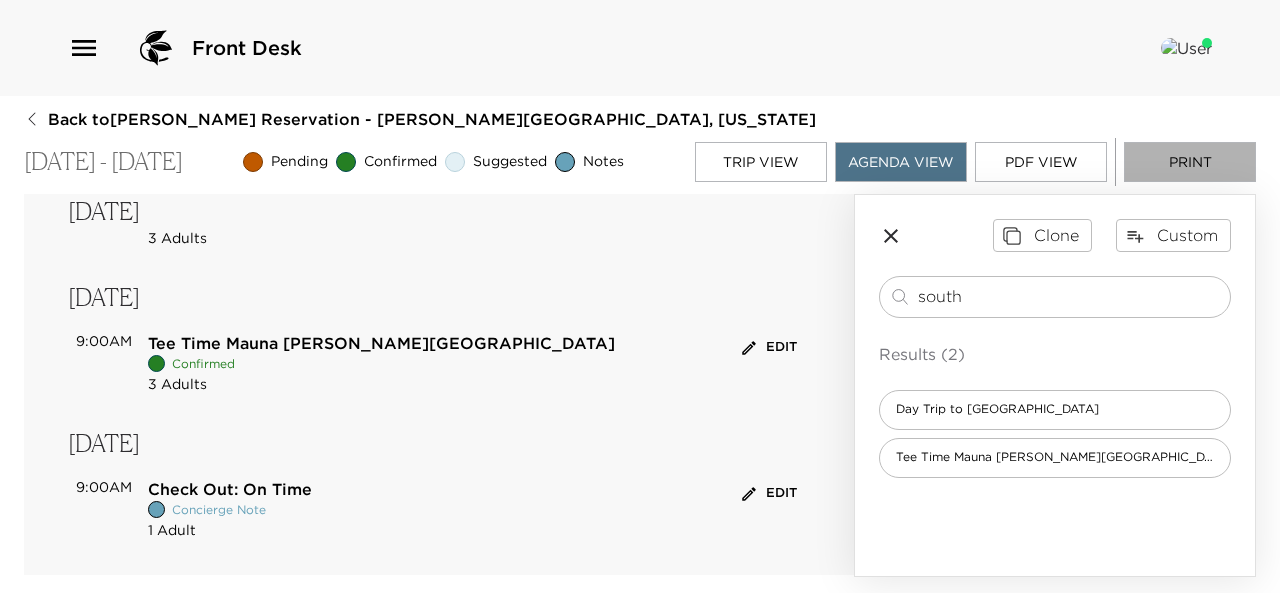 click on "Print" at bounding box center [1190, 162] 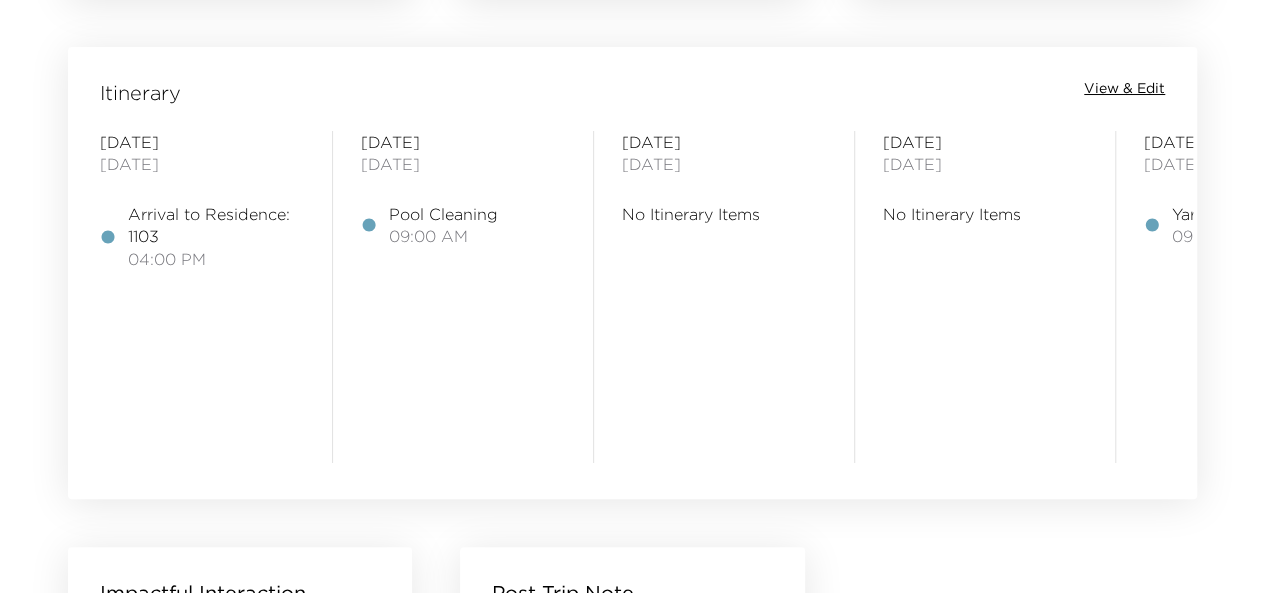 scroll, scrollTop: 1625, scrollLeft: 0, axis: vertical 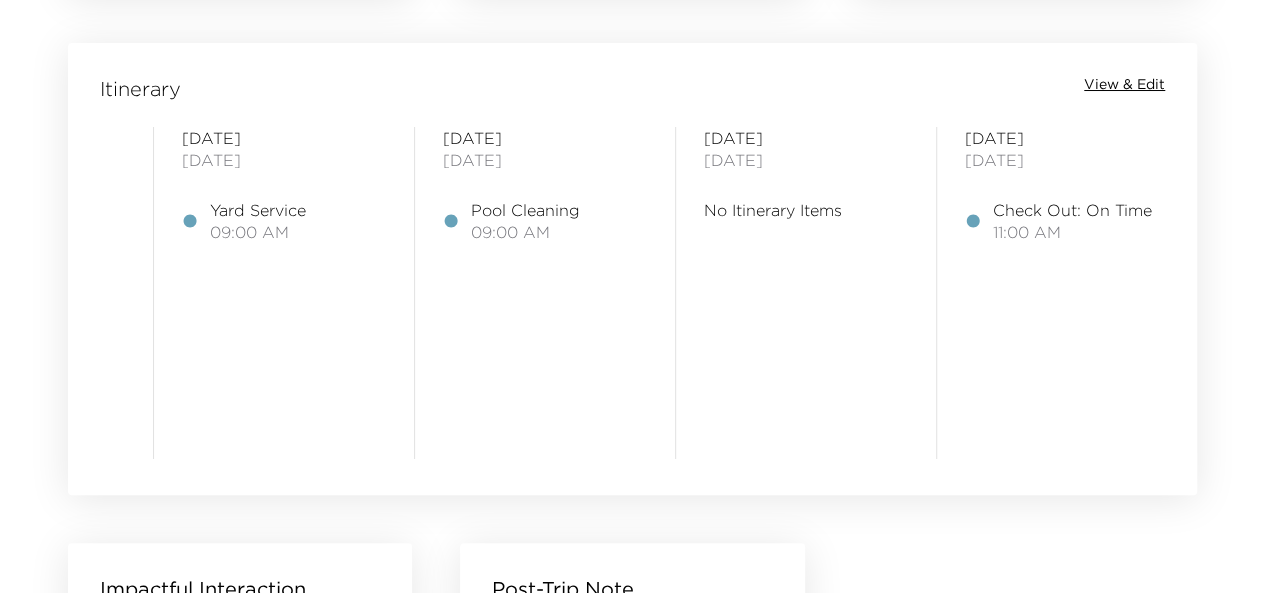 click on "View & Edit" at bounding box center [1124, 85] 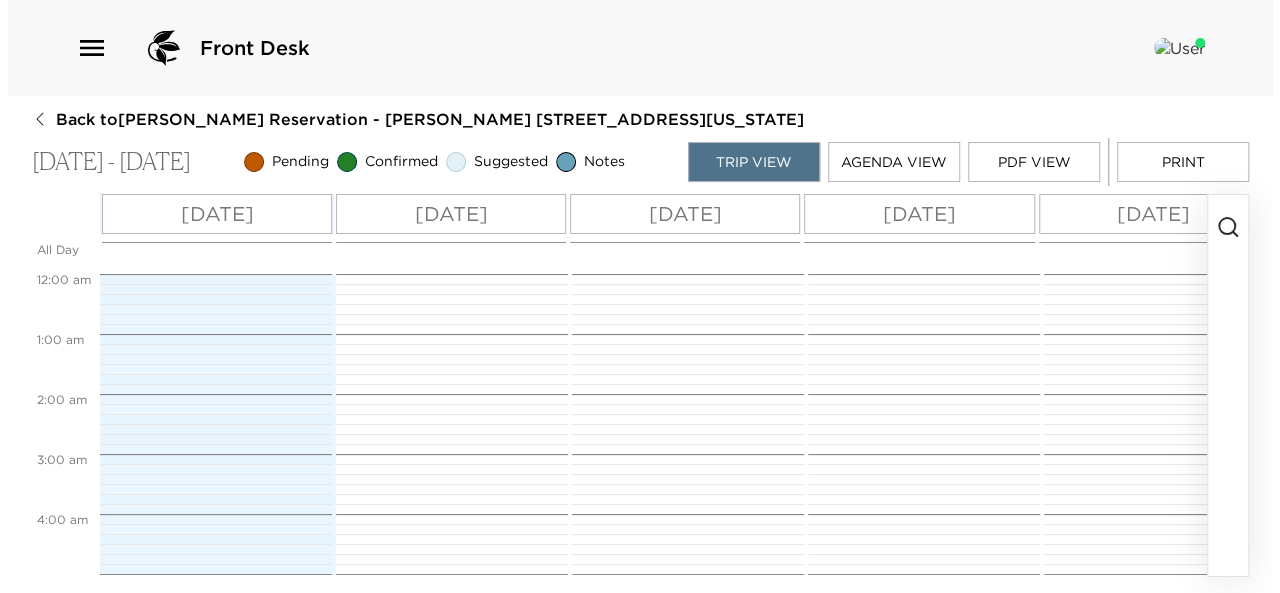 scroll, scrollTop: 0, scrollLeft: 0, axis: both 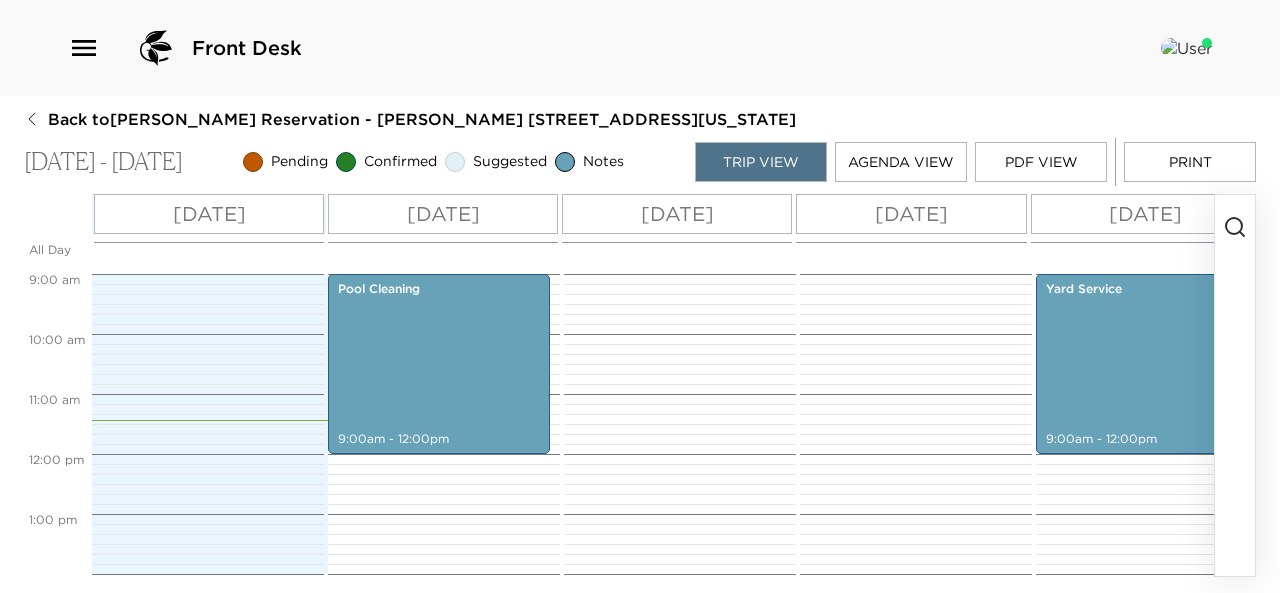 click at bounding box center (1235, 385) 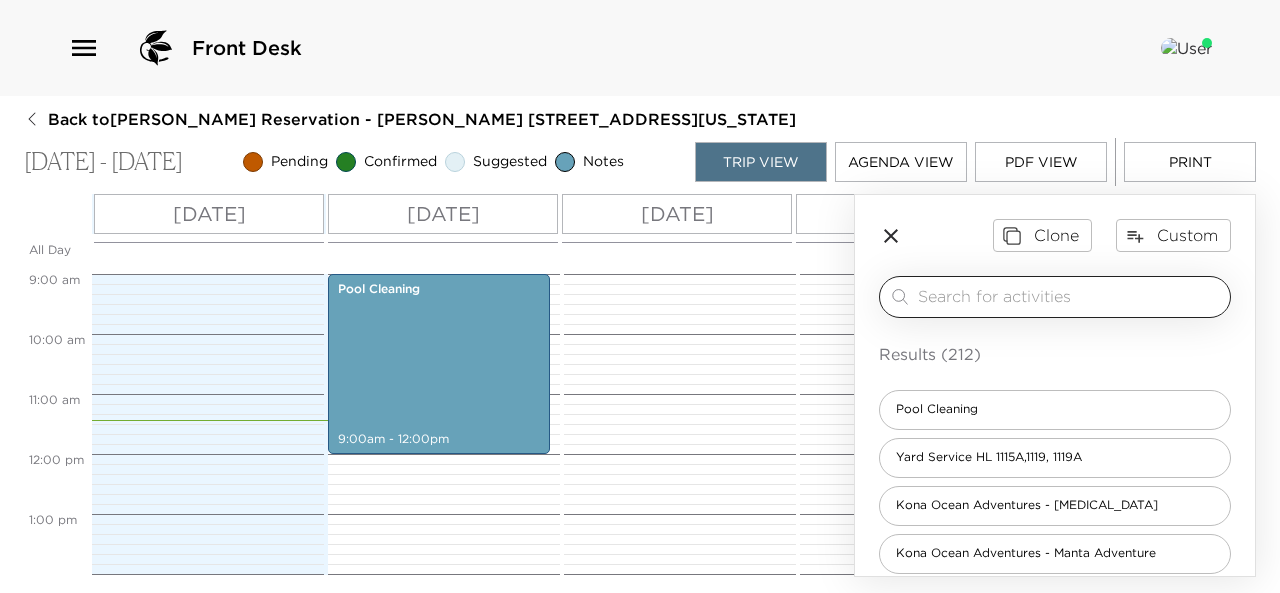 click on "​" at bounding box center (1070, 297) 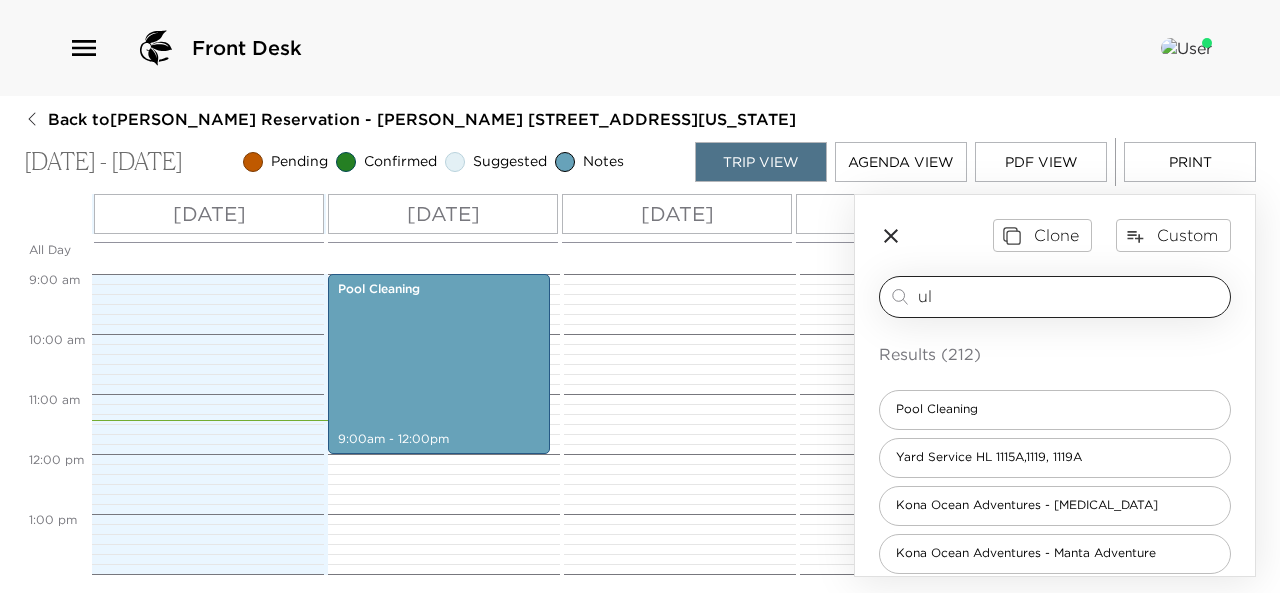 type on "u" 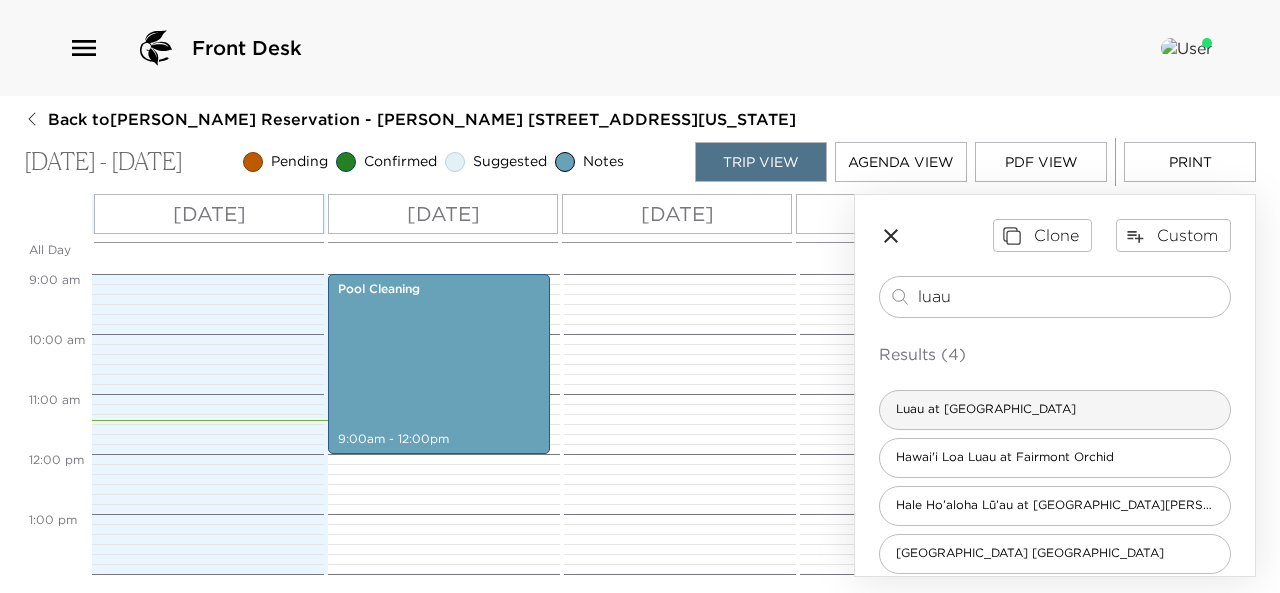 type on "luau" 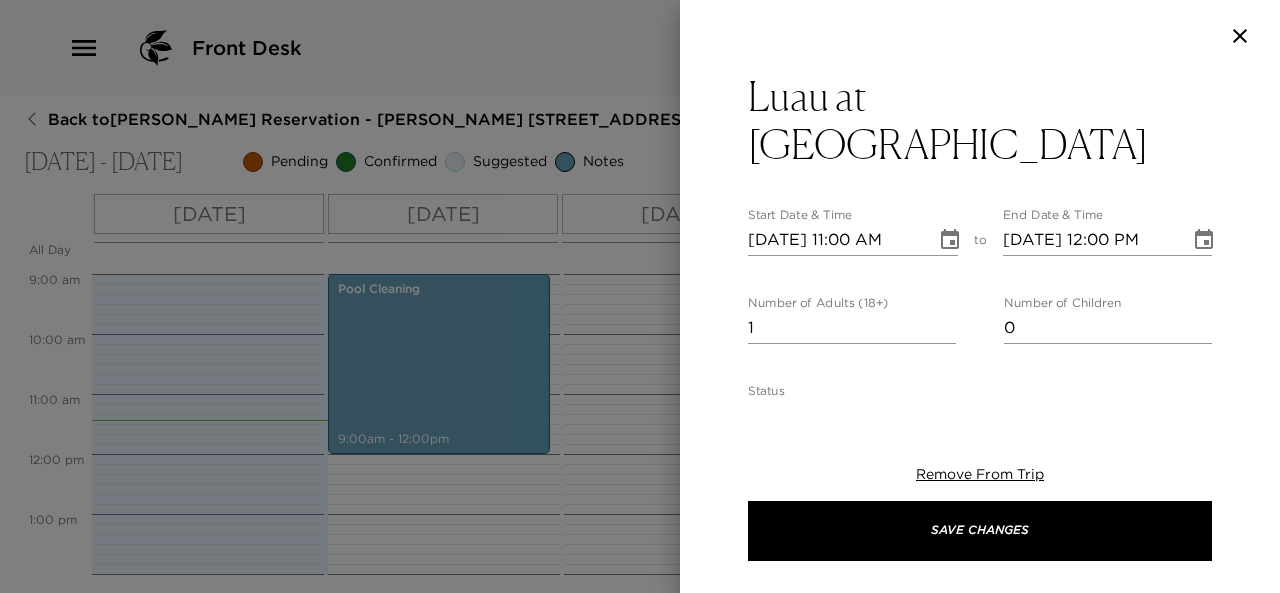 type on "Your Luau reservation at Mauna Kea Beach Hotel is confirmed.
Check-In Time:
Luau Start Time:
Check-In Location: Hotel Lobby
Drive Time: 15 minutes from your residence
Parking: Valet Parking at Mauna Kea Hotel" 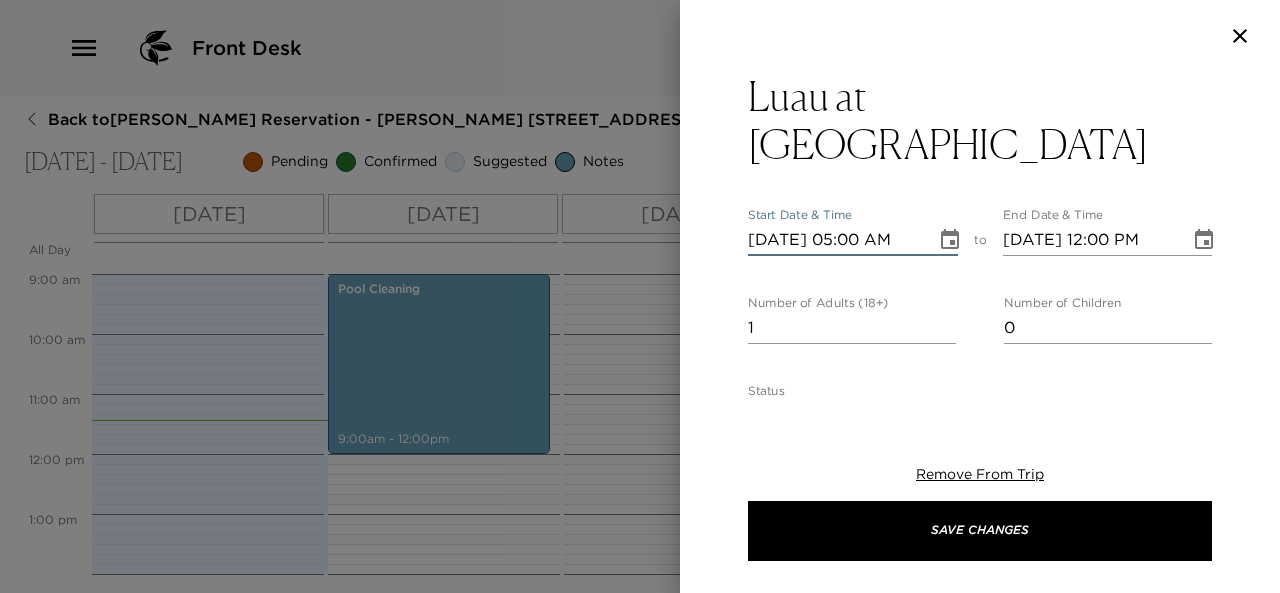 scroll, scrollTop: 0, scrollLeft: 0, axis: both 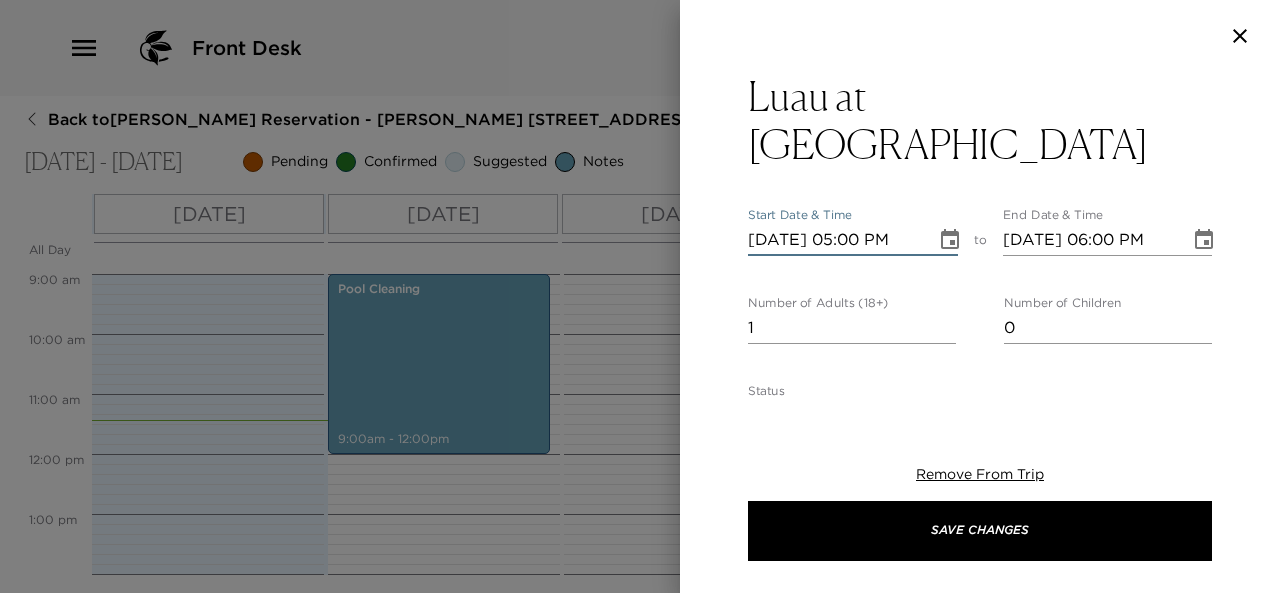 type on "07/13/2025 06:00 PM" 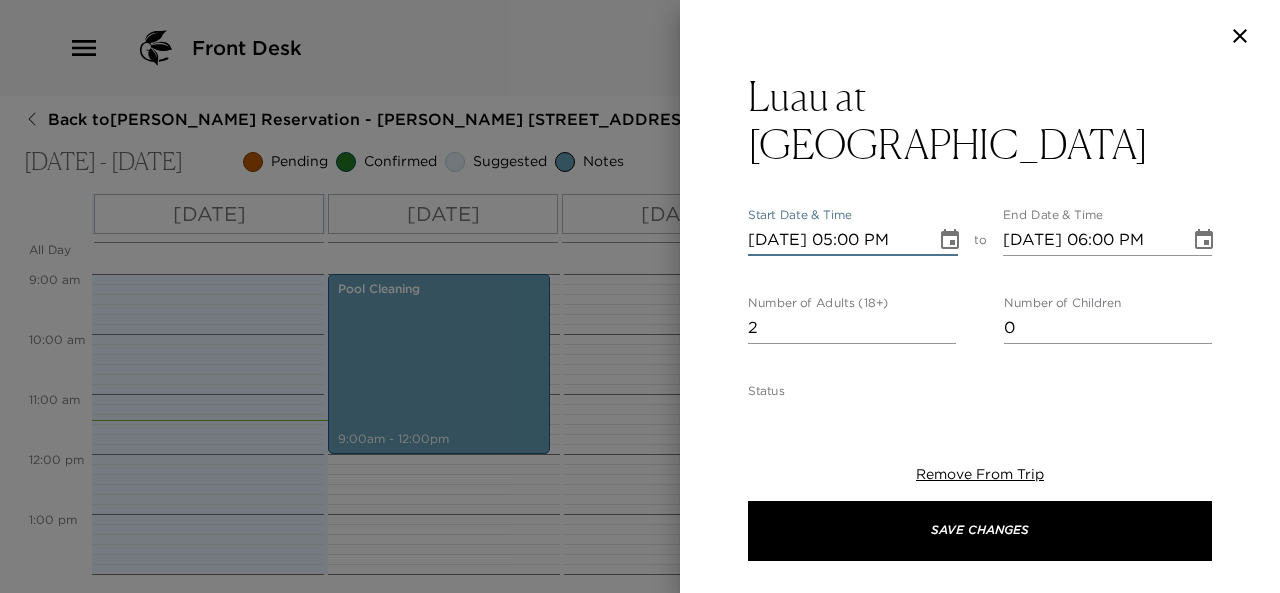 click on "2" at bounding box center [852, 328] 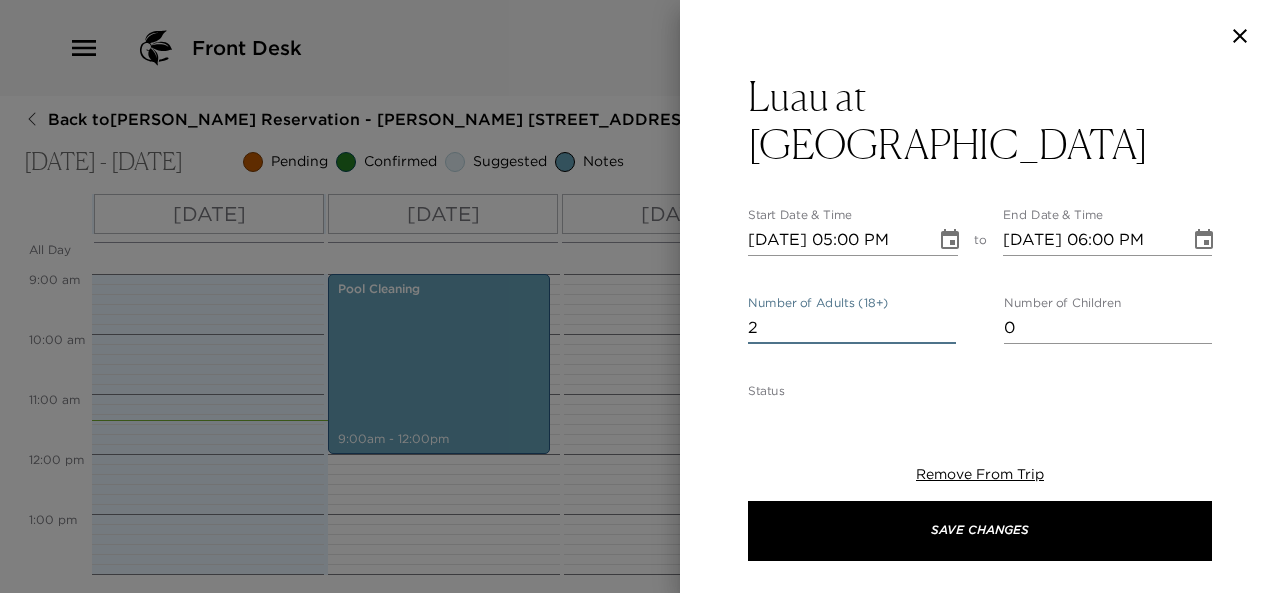 scroll, scrollTop: 0, scrollLeft: 0, axis: both 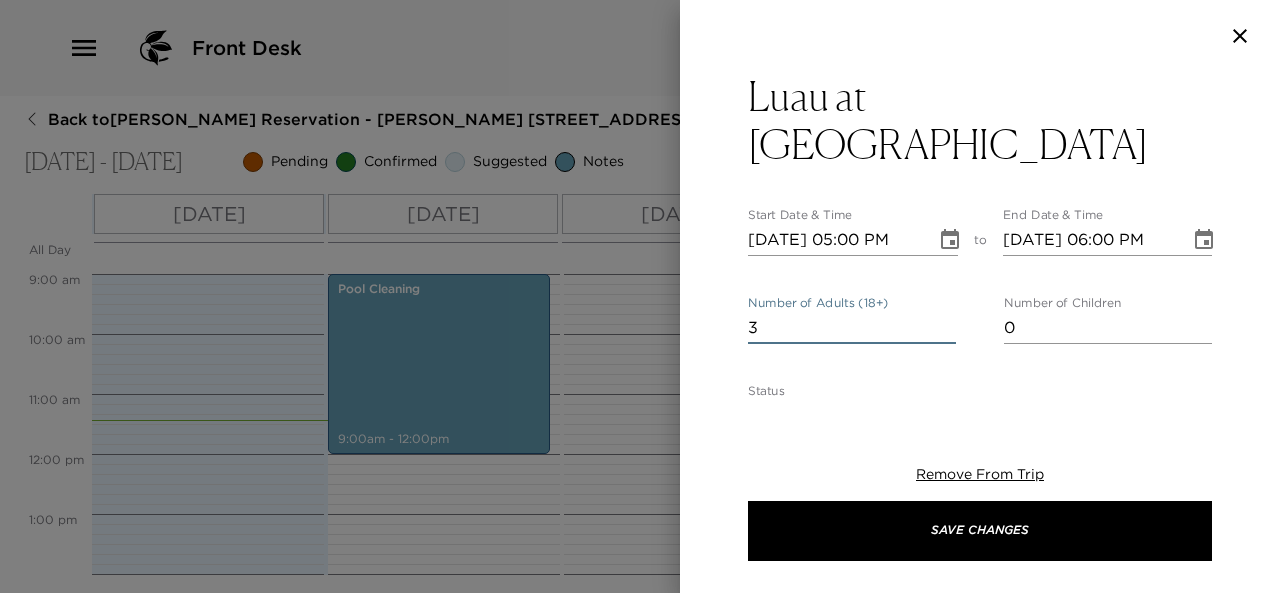 click on "3" at bounding box center (852, 328) 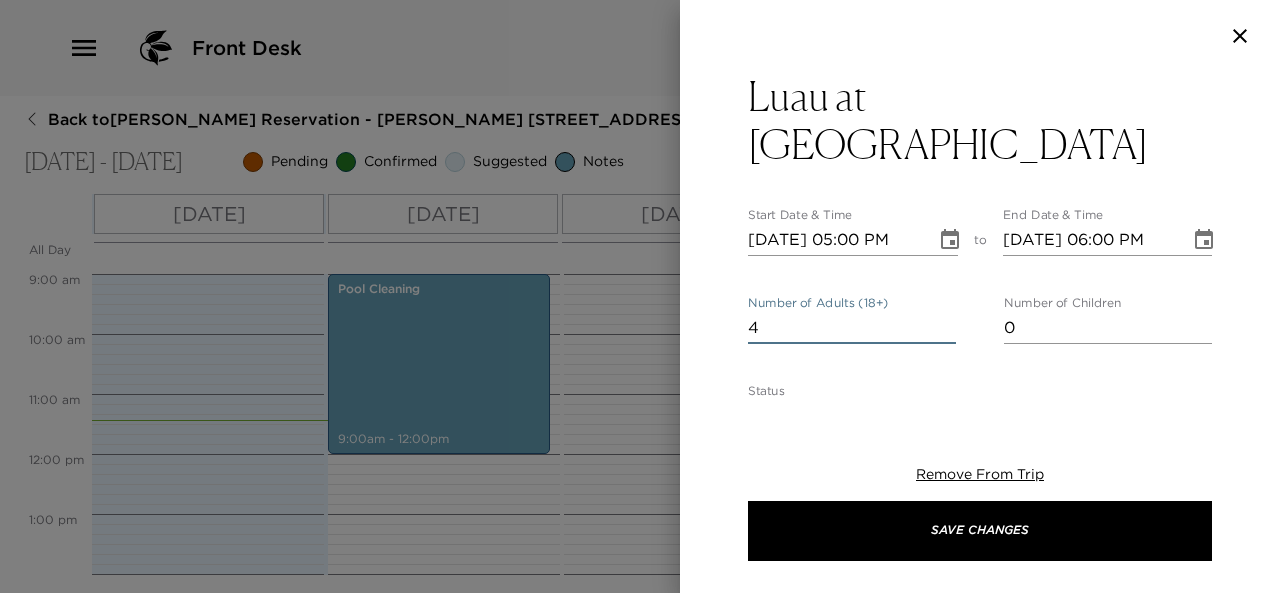 click on "4" at bounding box center [852, 328] 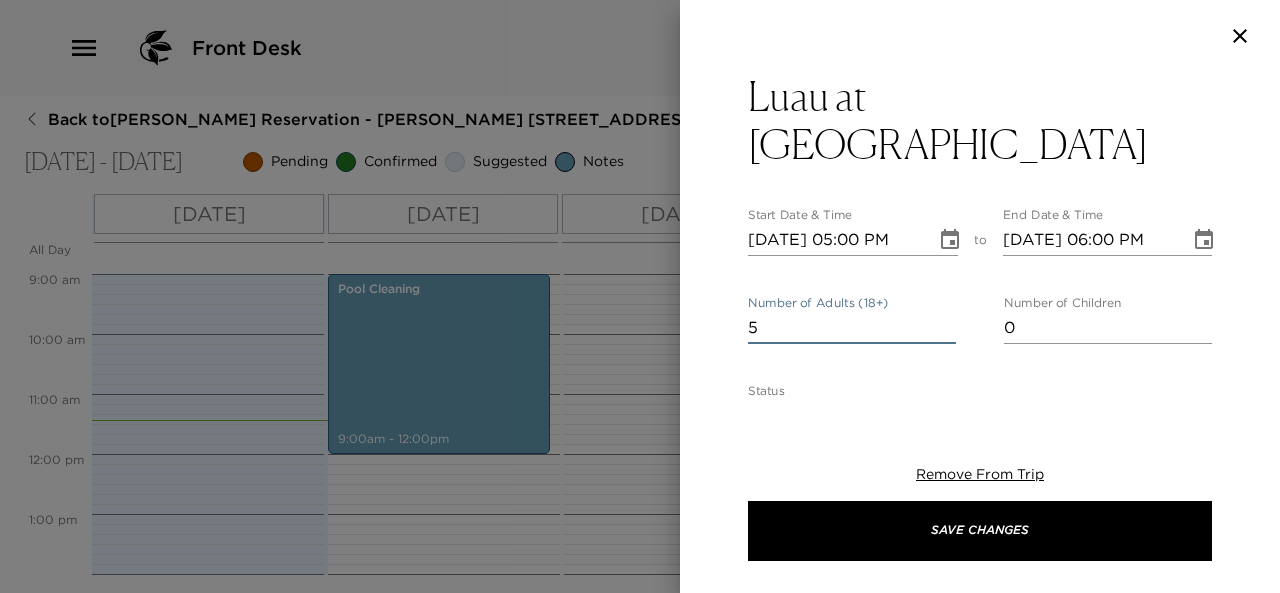 click on "5" at bounding box center (852, 328) 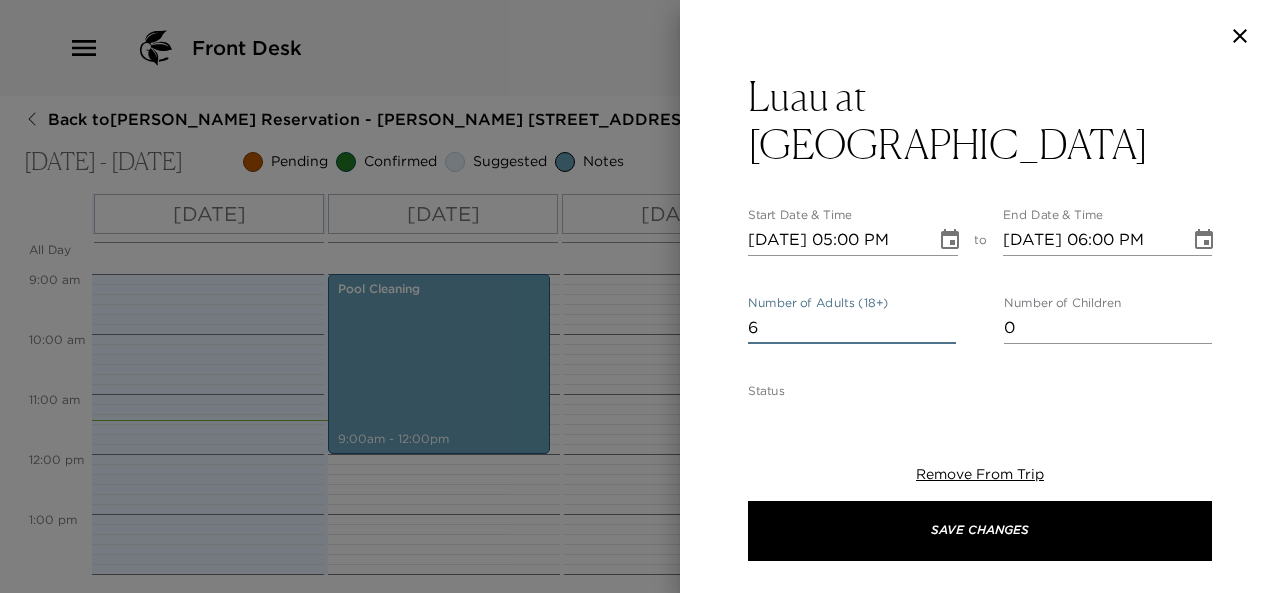 click on "6" at bounding box center (852, 328) 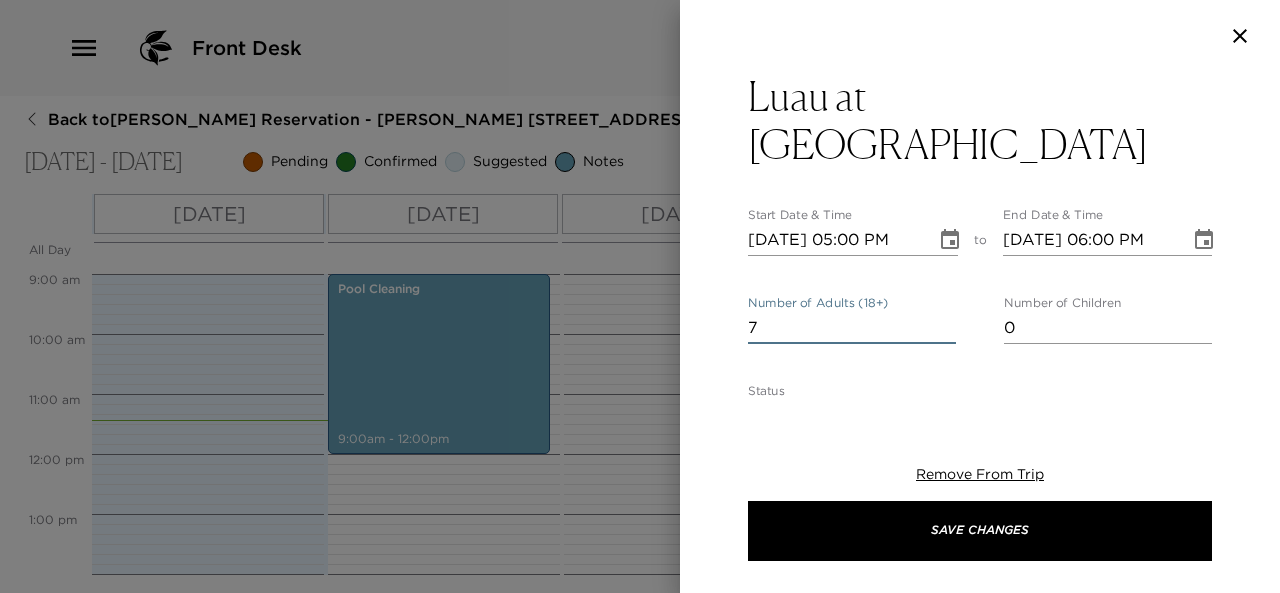 click on "7" at bounding box center [852, 328] 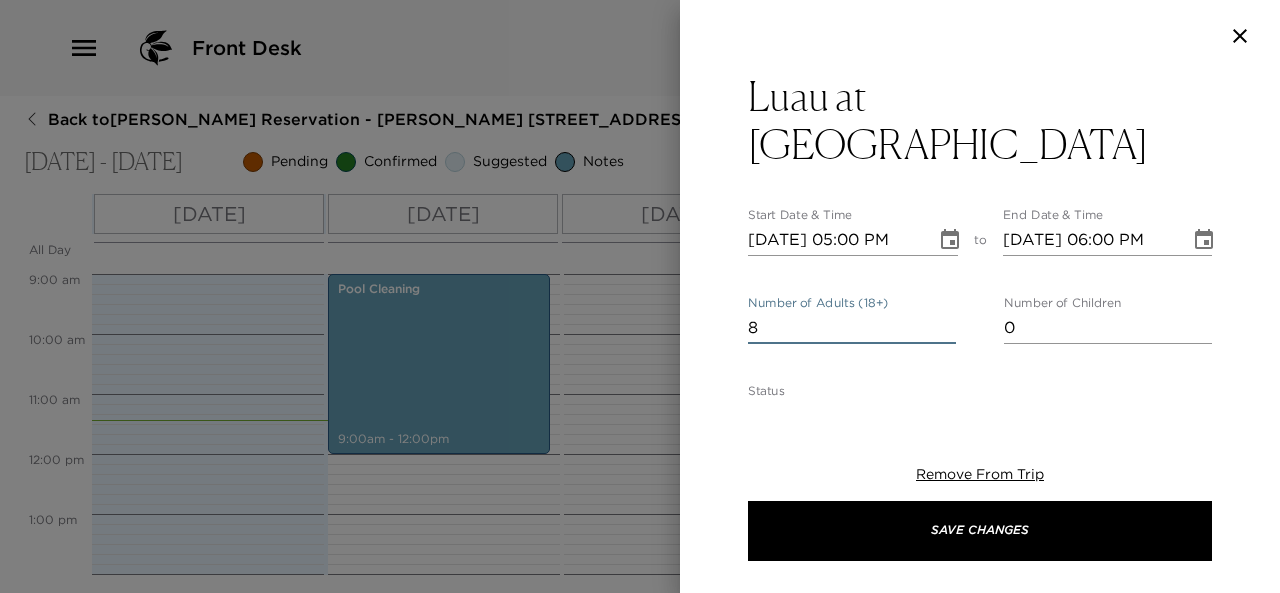 type on "8" 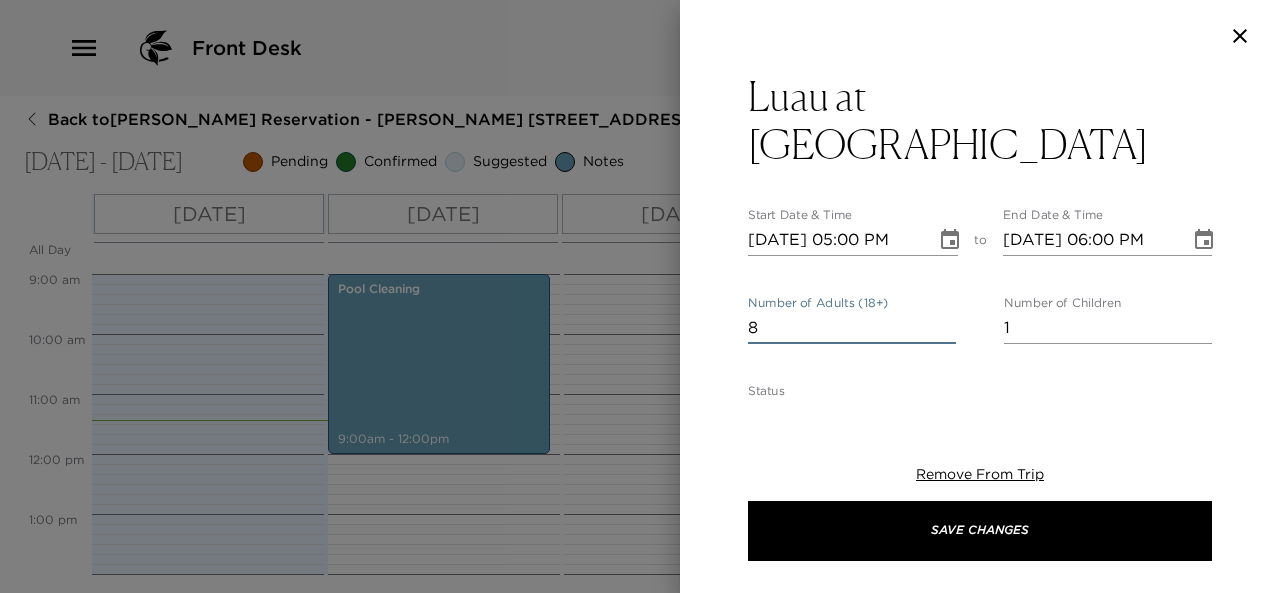 click on "1" at bounding box center [1108, 328] 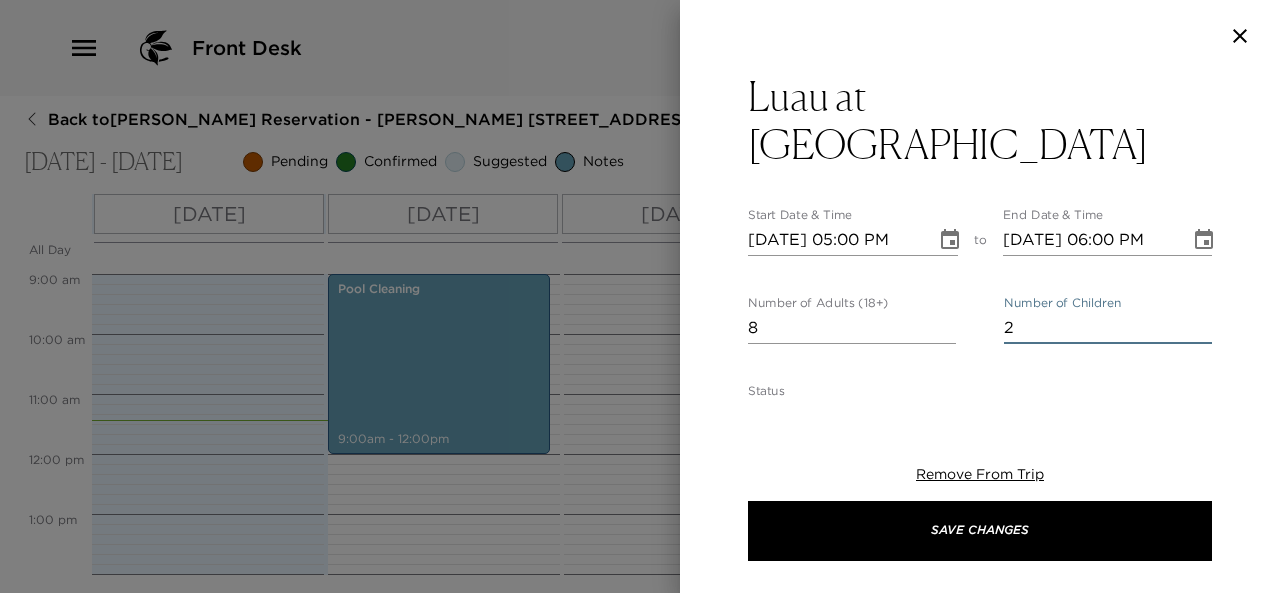 click on "2" at bounding box center (1108, 328) 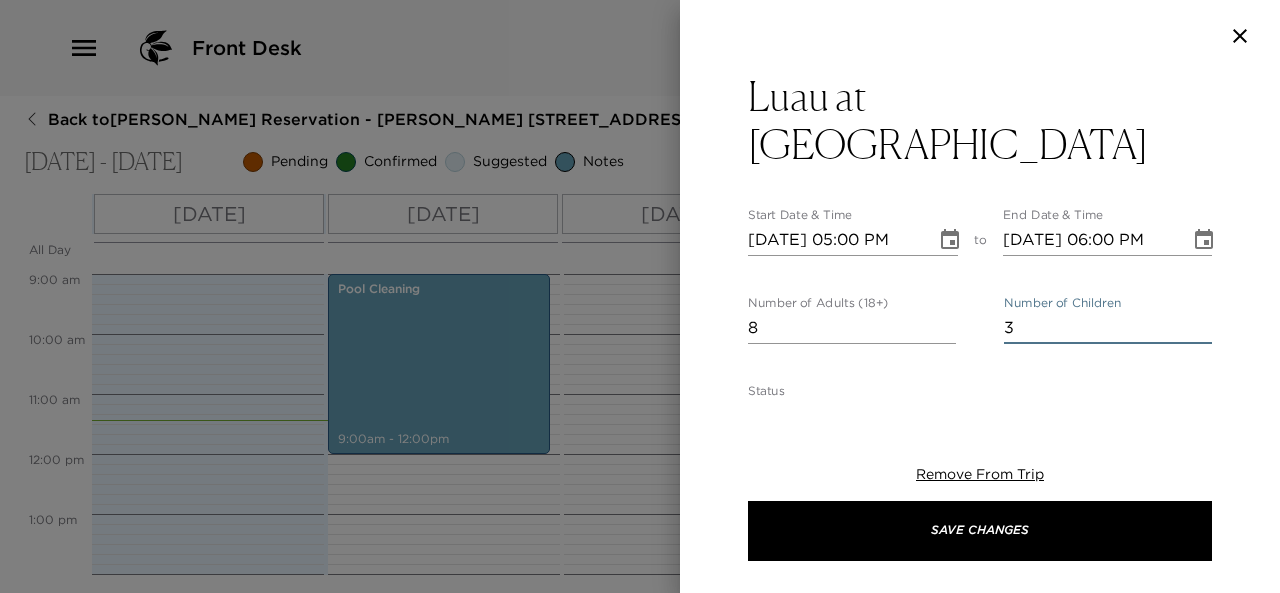 click on "3" at bounding box center (1108, 328) 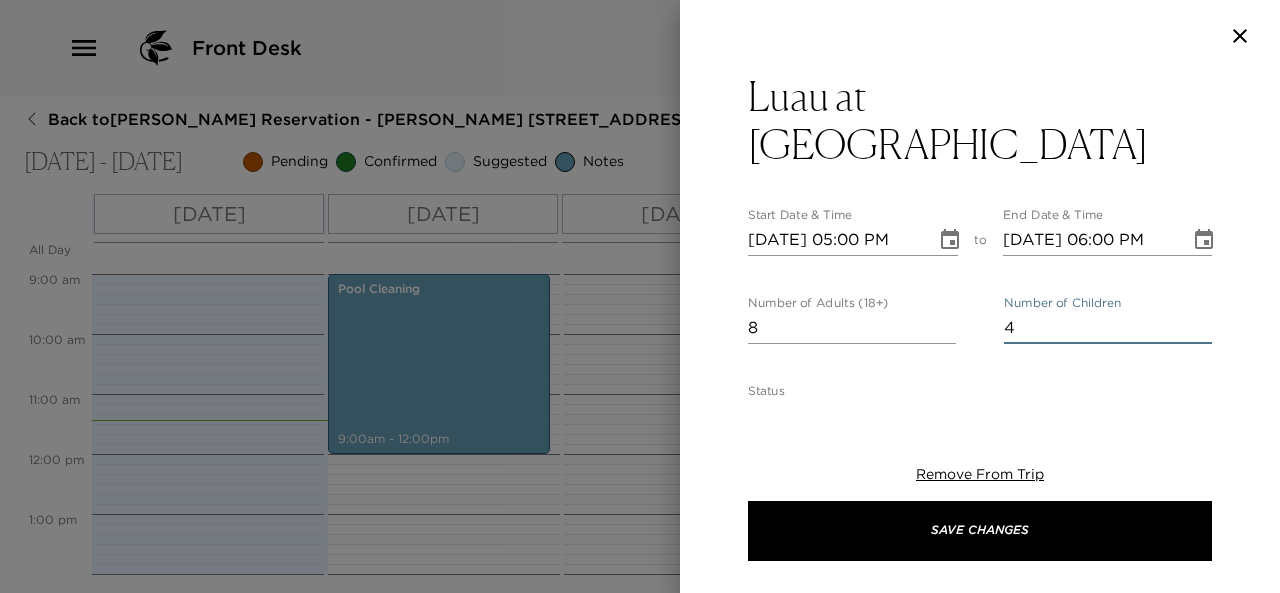 type on "4" 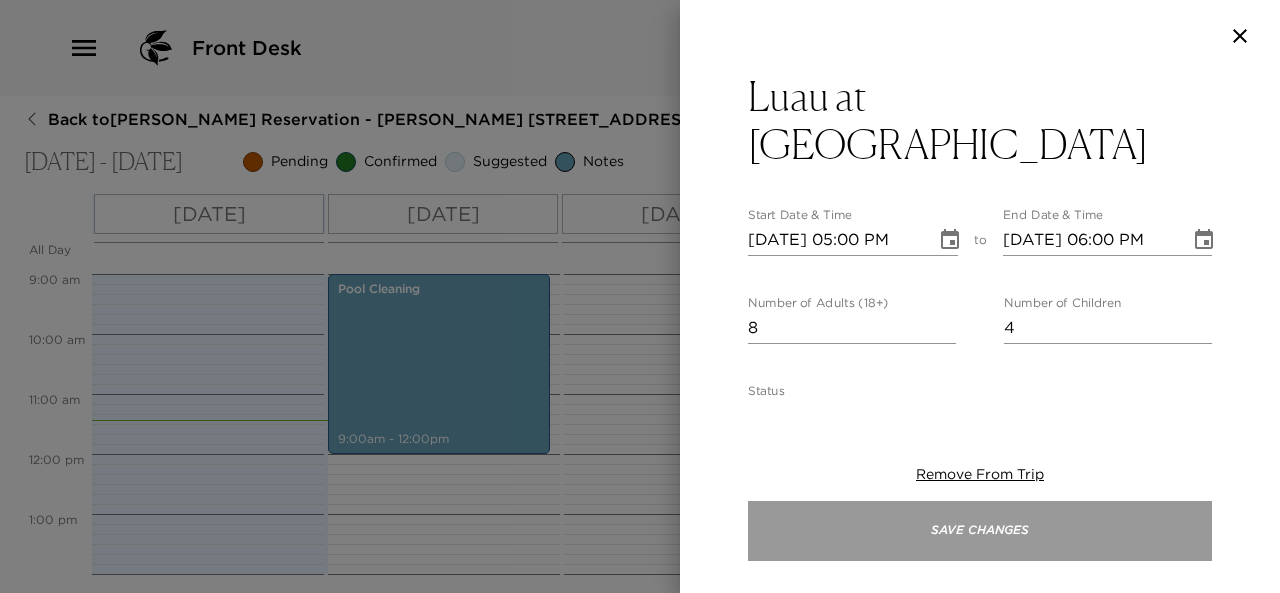 click on "Save Changes" at bounding box center [980, 531] 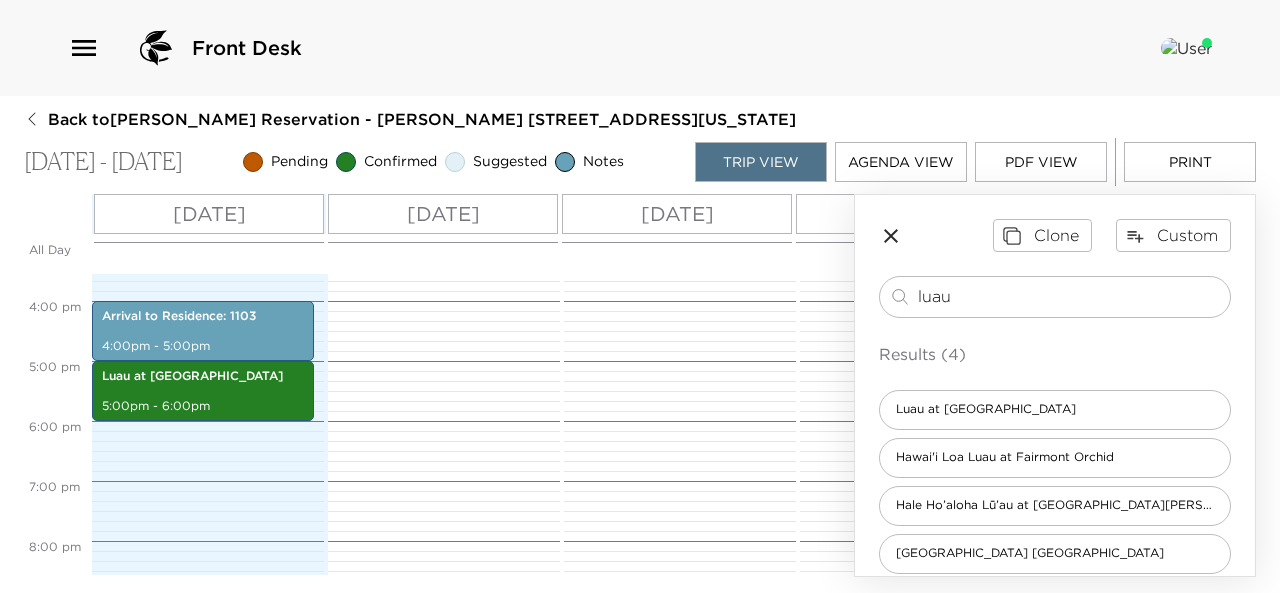 scroll, scrollTop: 934, scrollLeft: 0, axis: vertical 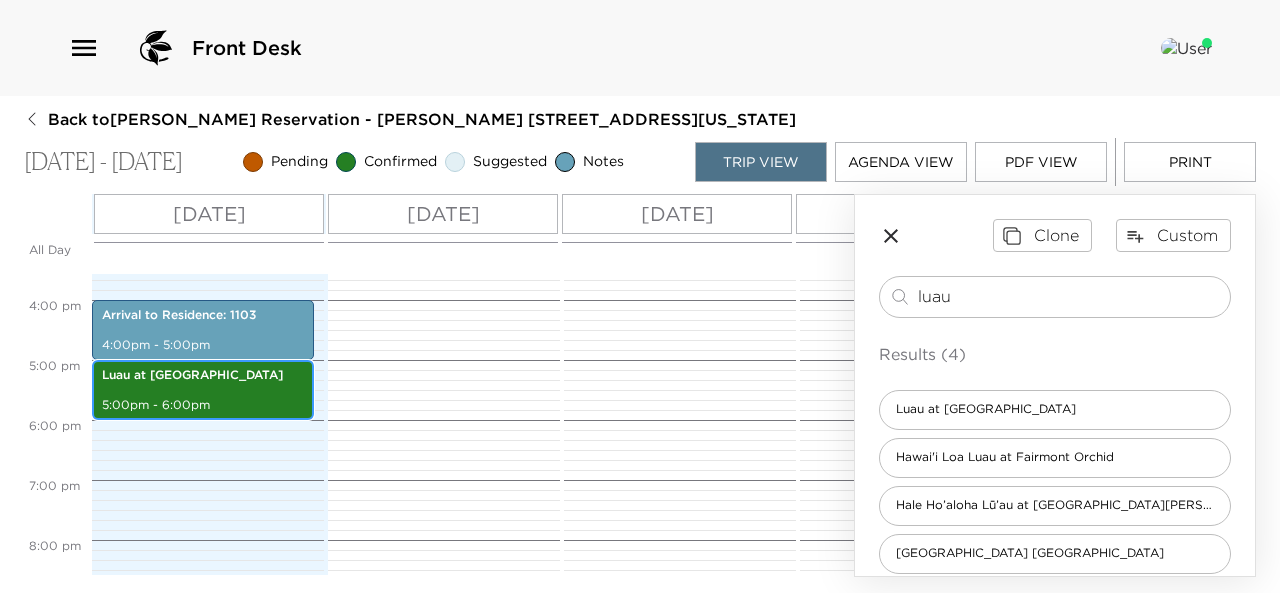 click on "5:00pm - 6:00pm" at bounding box center (203, 405) 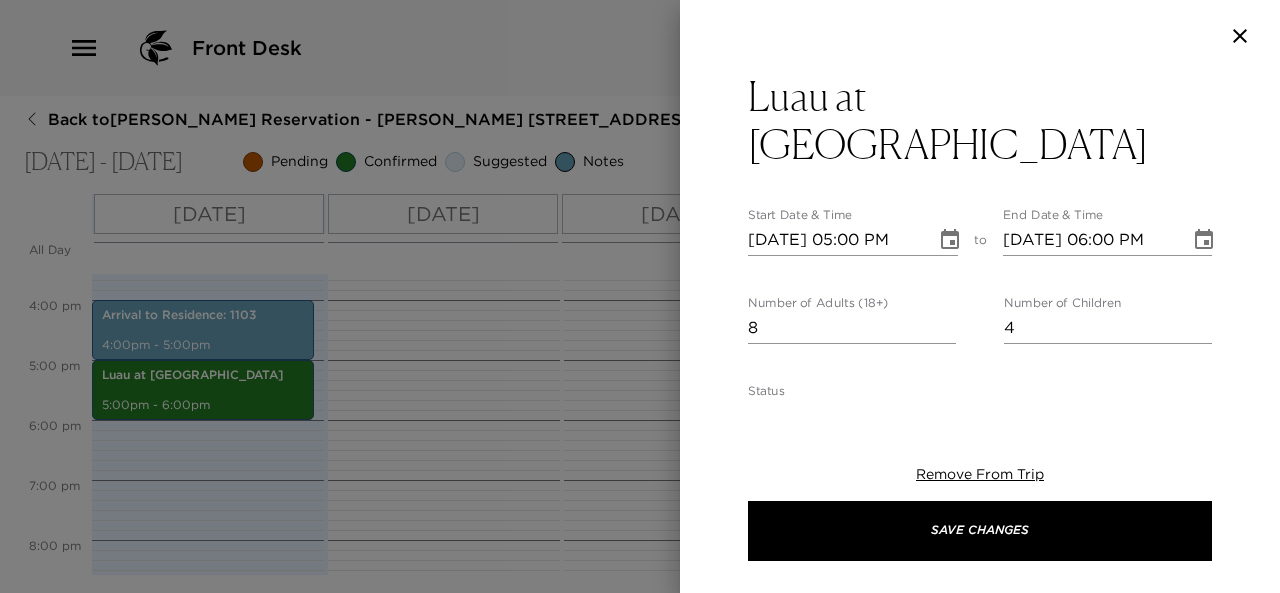 click on "07/13/2025 05:00 PM" at bounding box center (835, 240) 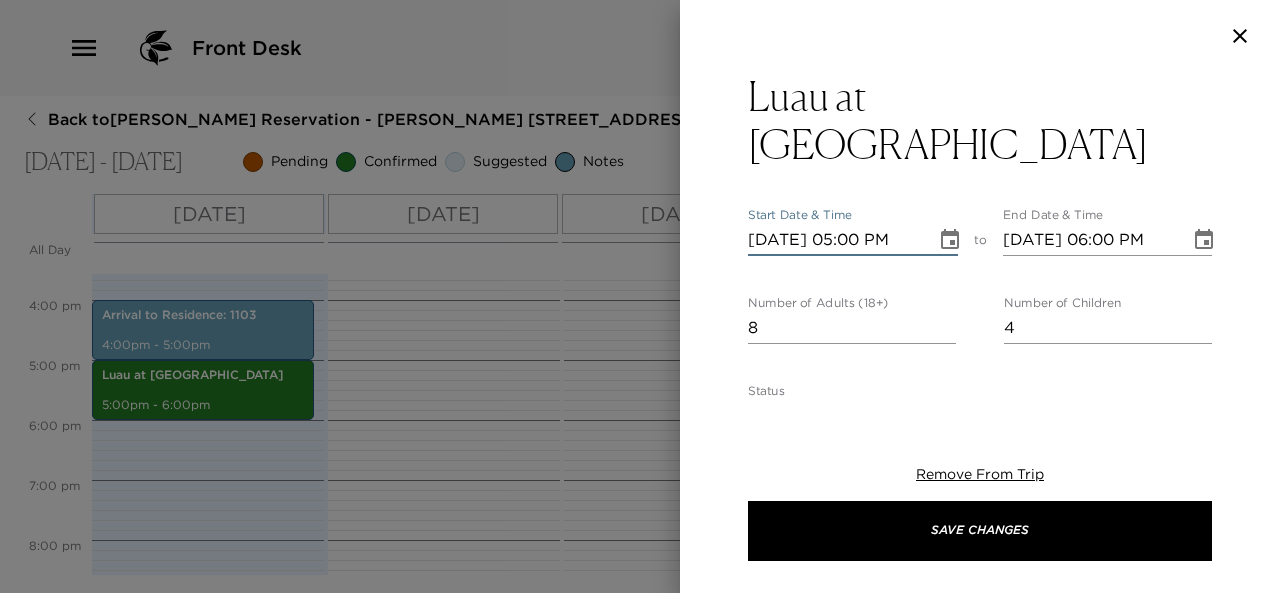 type on "07/01/2025 05:00 PM" 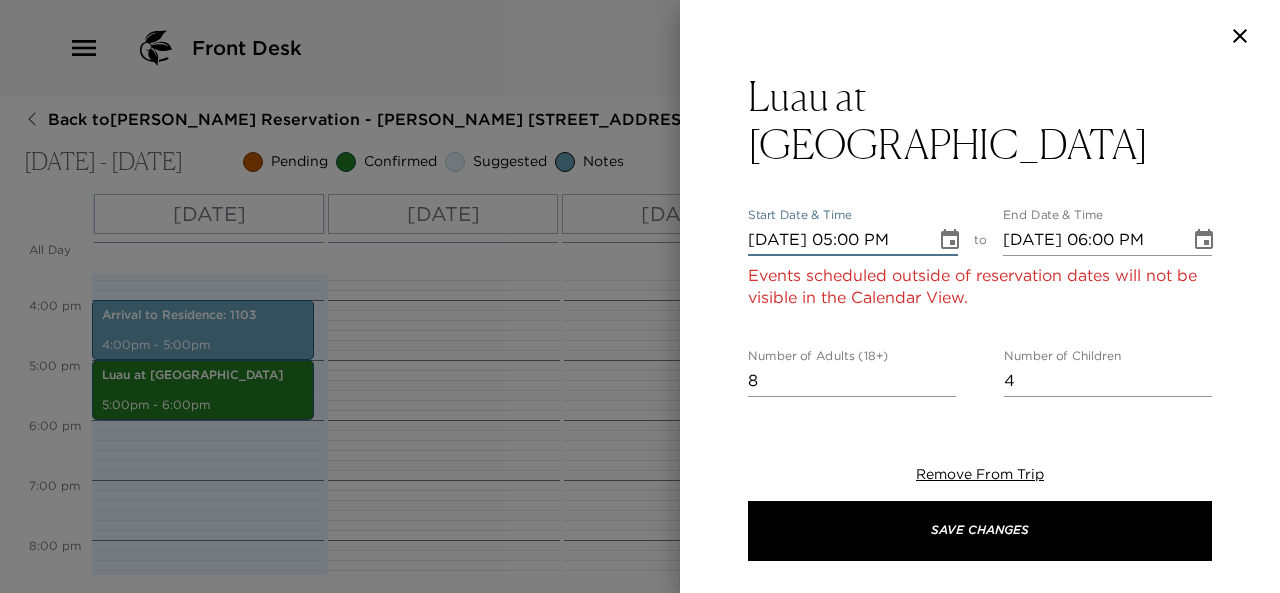 type on "07/15/2025 05:00 PM" 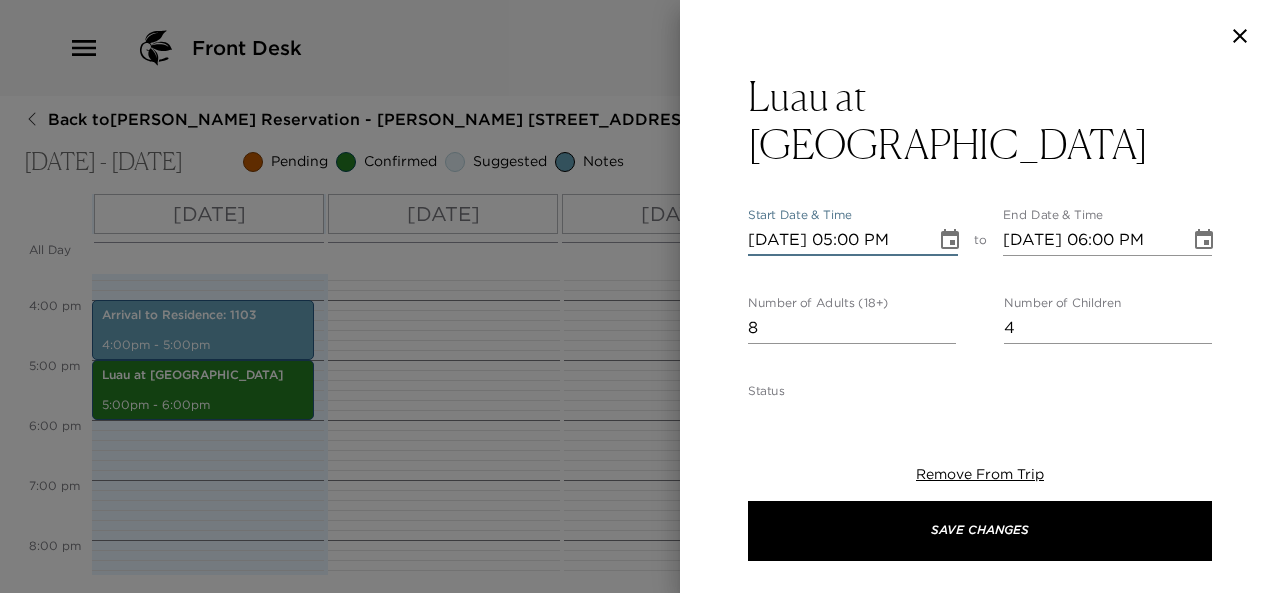 type on "07/15/2025 06:00 PM" 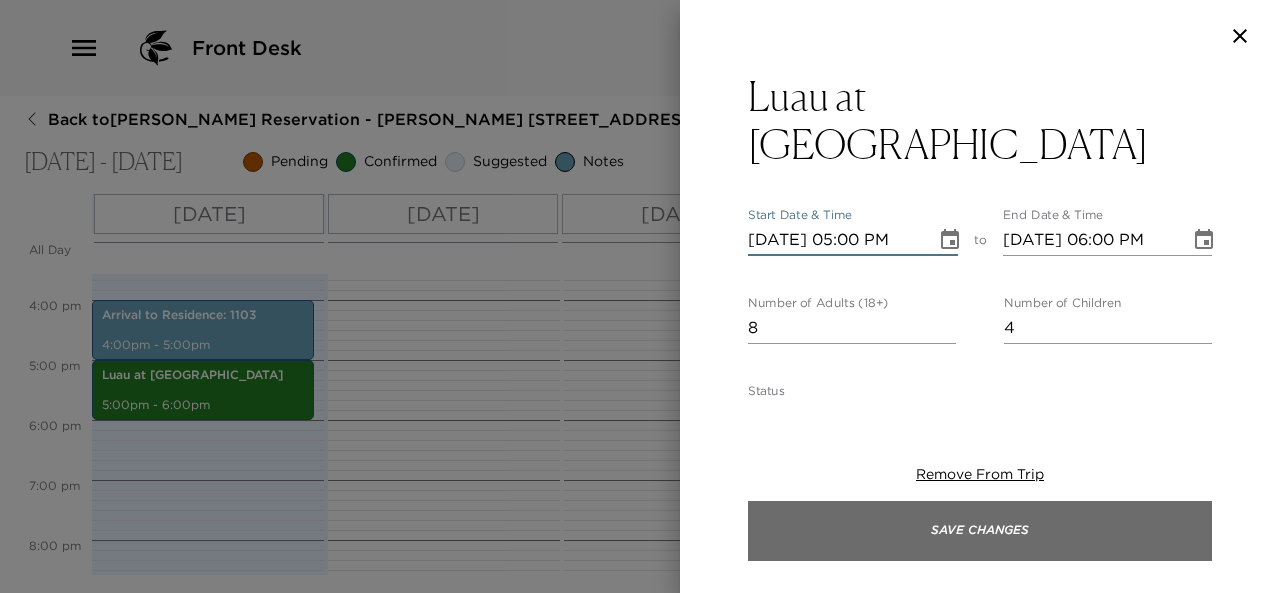 type on "07/15/2025 05:00 PM" 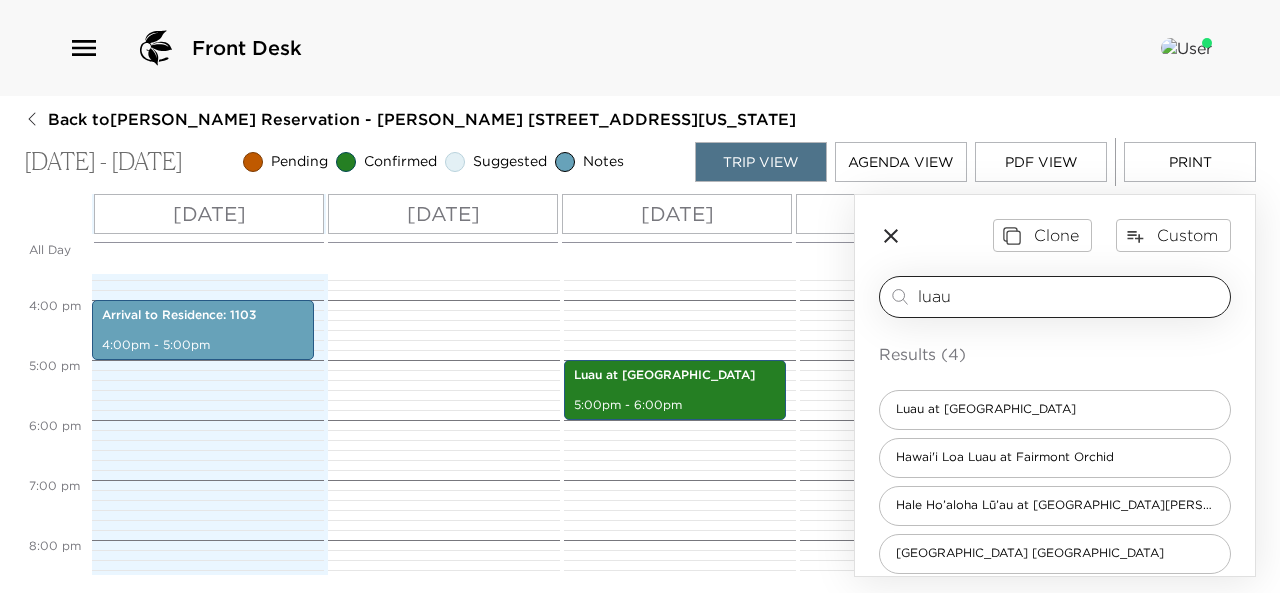click on "luau" at bounding box center (1070, 296) 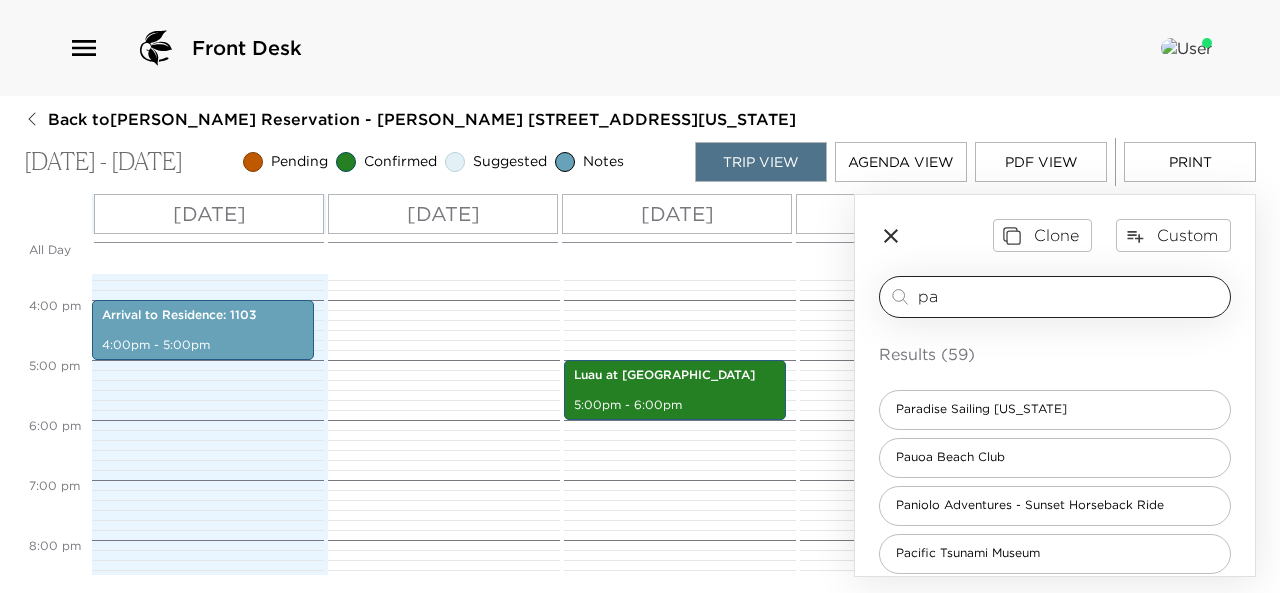 type on "p" 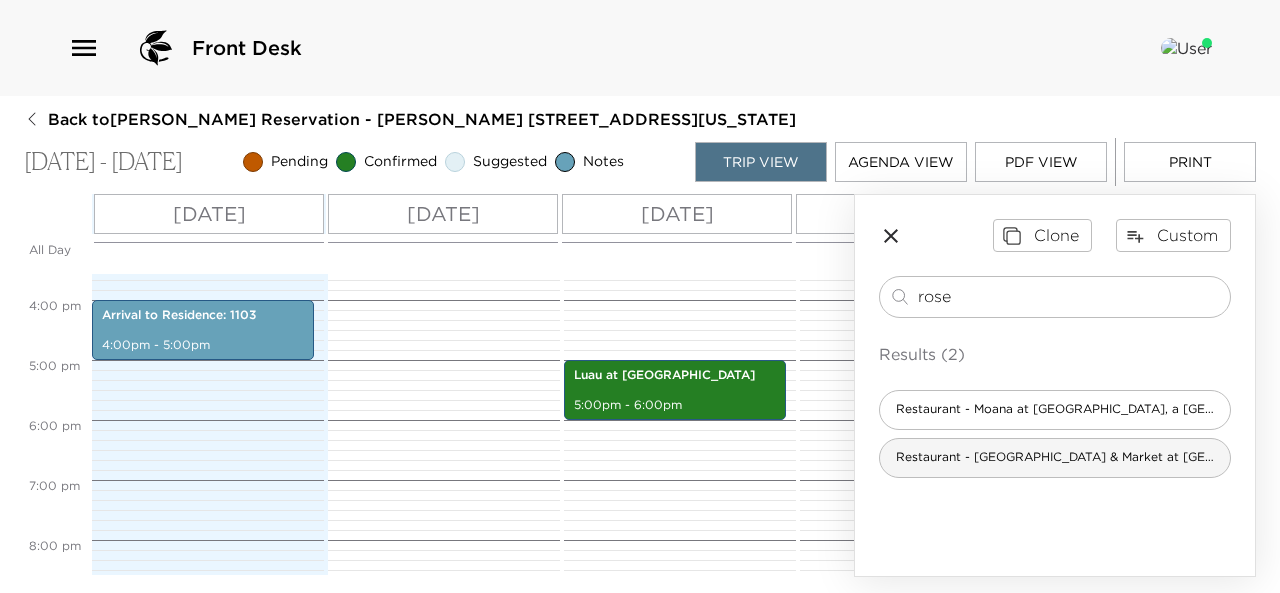 type on "rose" 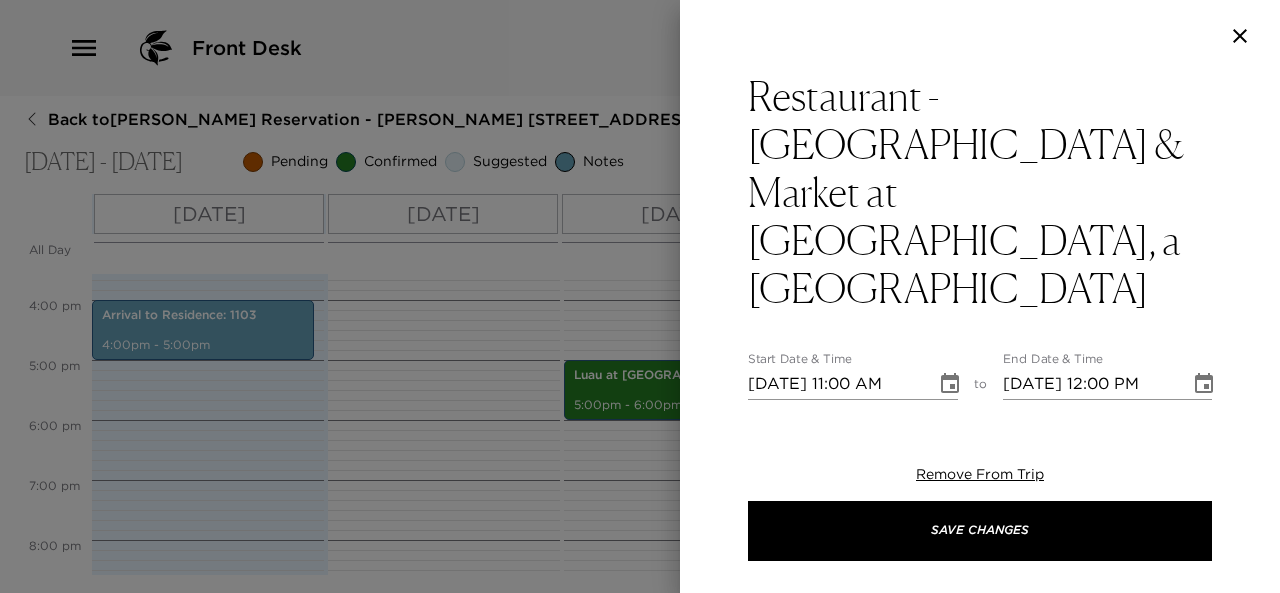 type on "Your reservation at Kahuwai Cookhouse & Market is confirmed.
Drive Time: 30 minutes from your residence
Parking: Self-Parking and Valet are both available" 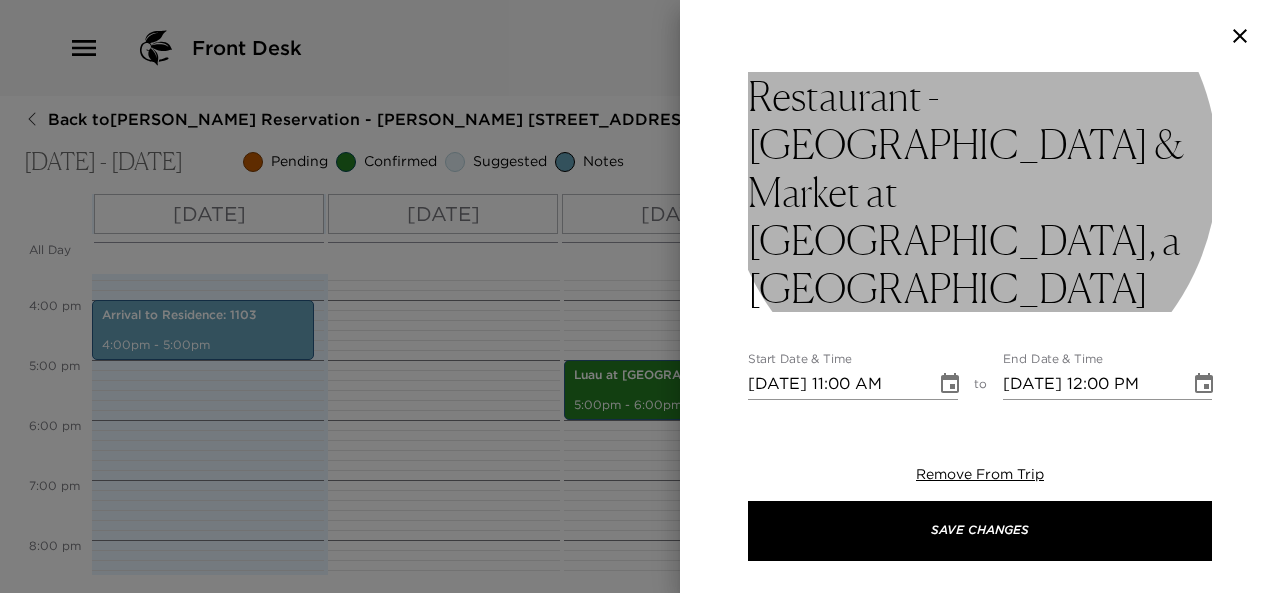 click on "Restaurant - Kahuwai Cookhouse & Market at Kona Village, a Rosewood Resort" at bounding box center (980, 192) 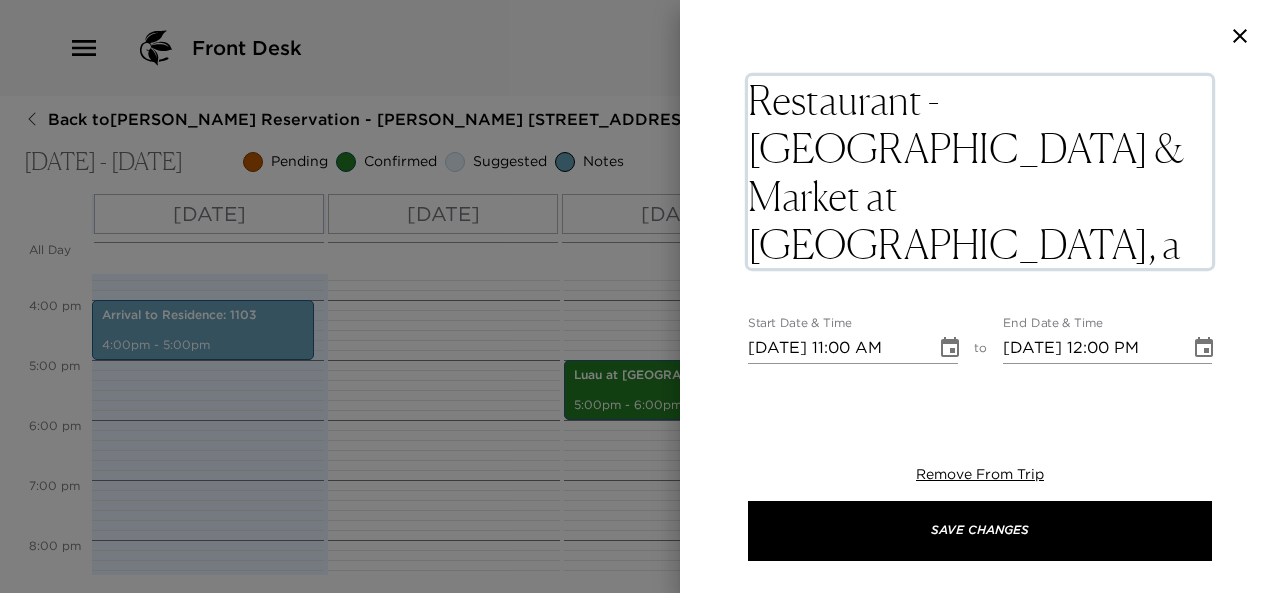 drag, startPoint x: 907, startPoint y: 235, endPoint x: 953, endPoint y: 95, distance: 147.3635 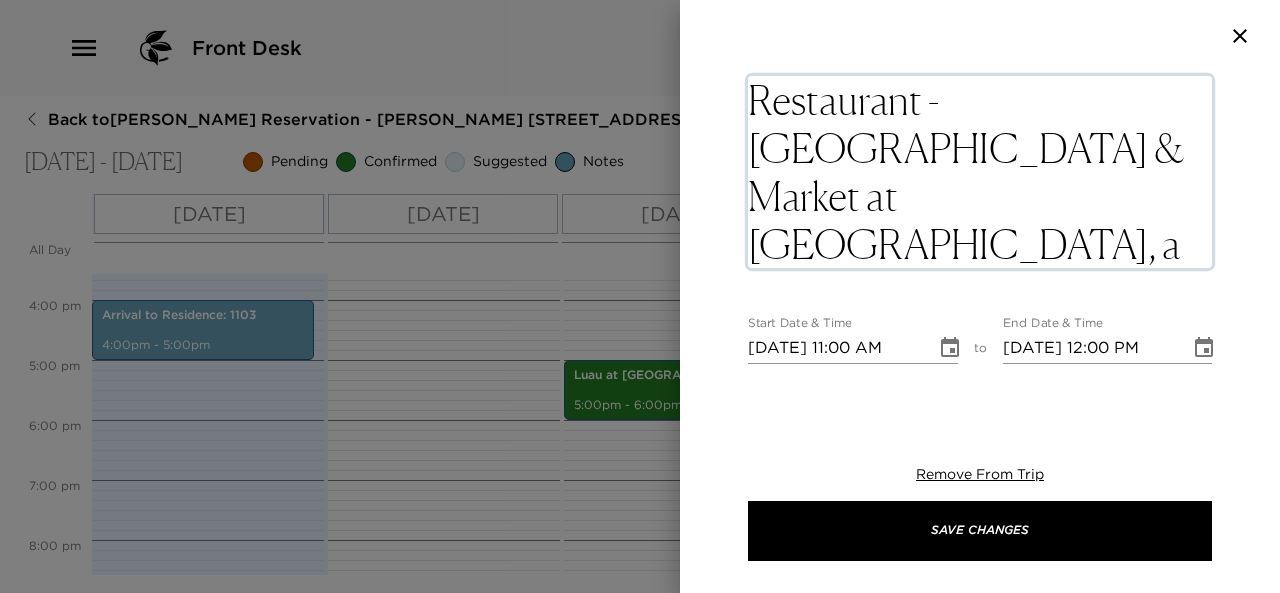 click on "Restaurant - Kahuwai Cookhouse & Market at Kona Village, a Rosewood Resort" at bounding box center (980, 172) 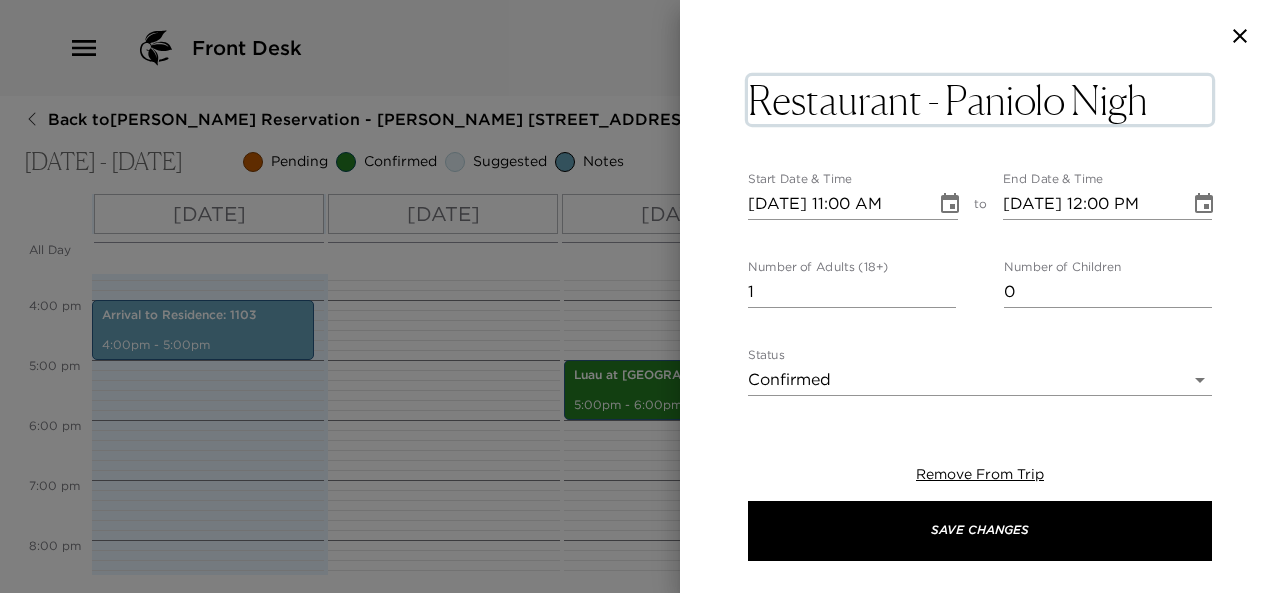 type on "Restaurant - Paniolo Night" 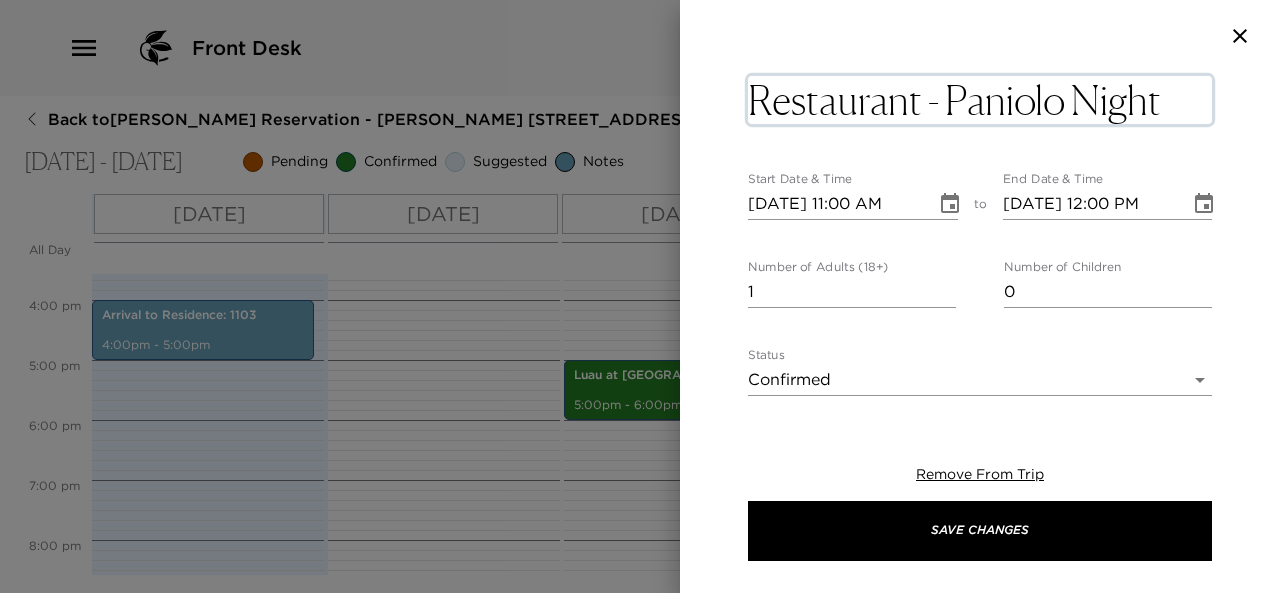 click on "Restaurant - Paniolo Night x Start Date & Time 07/13/2025 11:00 AM to End Date & Time 07/13/2025 12:00 PM Number of Adults (18+) 1 Number of Children 0 Status Confirmed Confirmed Hide From Member Request Transportation Concierge Notes Your reservation at Kahuwai Cookhouse & Market is confirmed.
Drive Time: 30 minutes from your residence
Parking: Self-Parking and Valet are both available x Cost ​ x Address ​ 72 300 Maheawalu Drive
Kailua-Kona Hawaii
United States x Phone Number ​ (808) 865-0090 Email ​ Website ​ https://www.rosewoodhotels.com/en/kona-village/dining/kahuwai-cookhouse-and-market Cancellation Policy 24hr 24hr Recommended Attire Resort Casual Resort Casual Age Range All Ages All Ages Remove From Trip Save Changes" at bounding box center [980, 752] 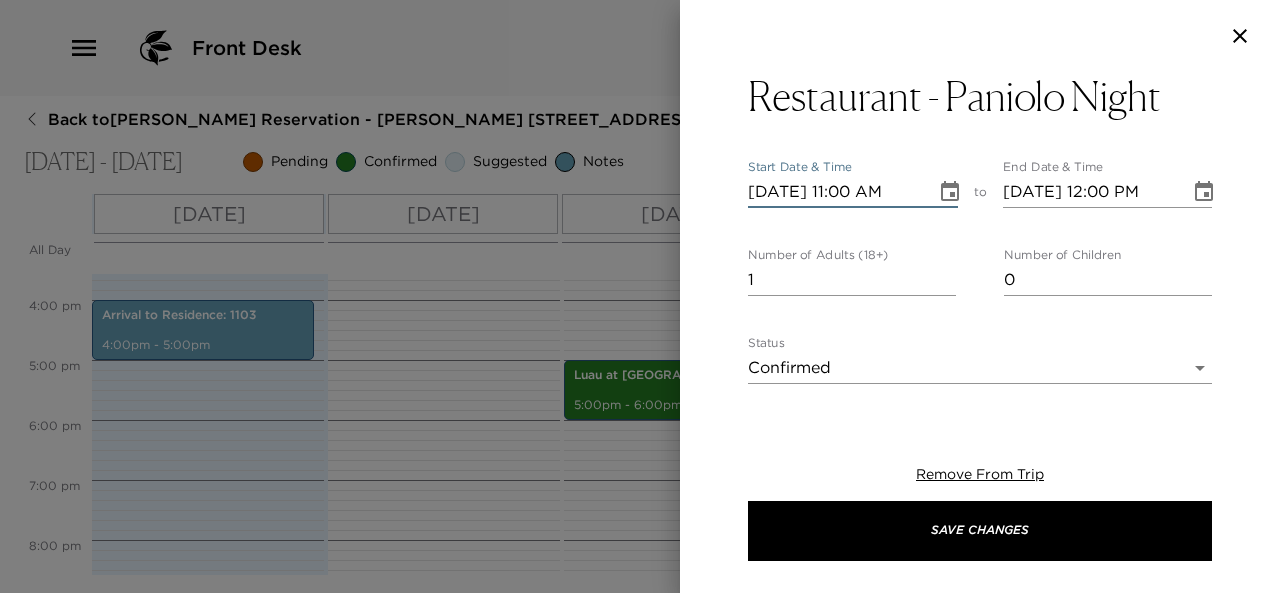 type on "07/01/2025 11:00 AM" 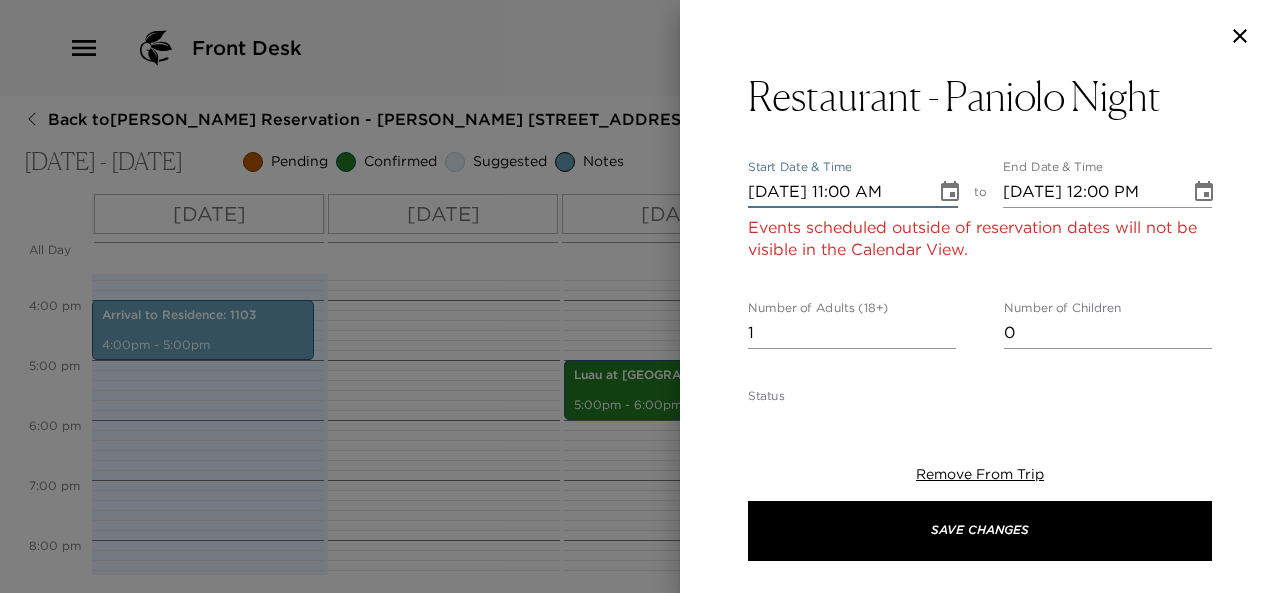 type on "07/01/2025 12:00 PM" 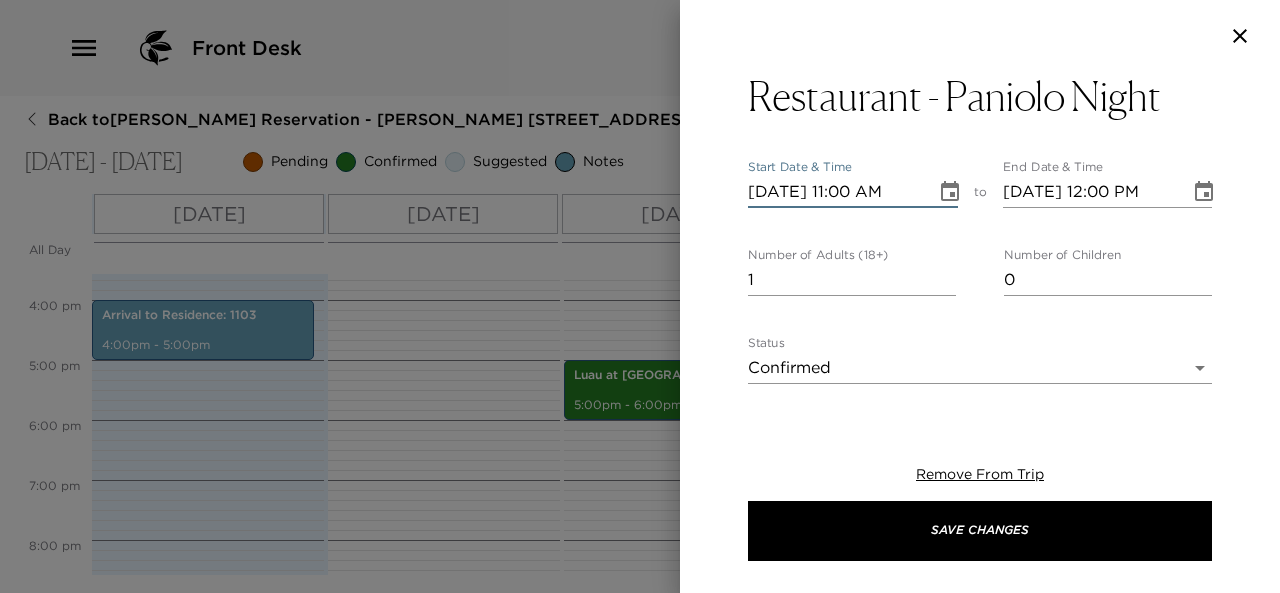 click on "07/17/2025 11:00 AM" at bounding box center (835, 192) 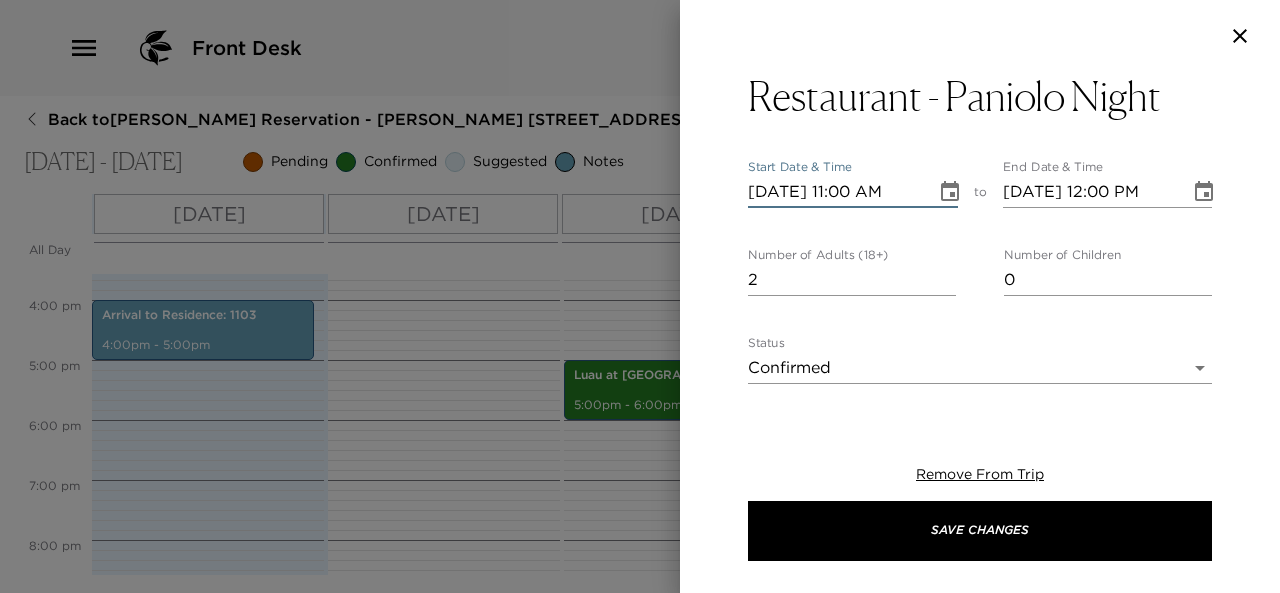click on "2" at bounding box center [852, 280] 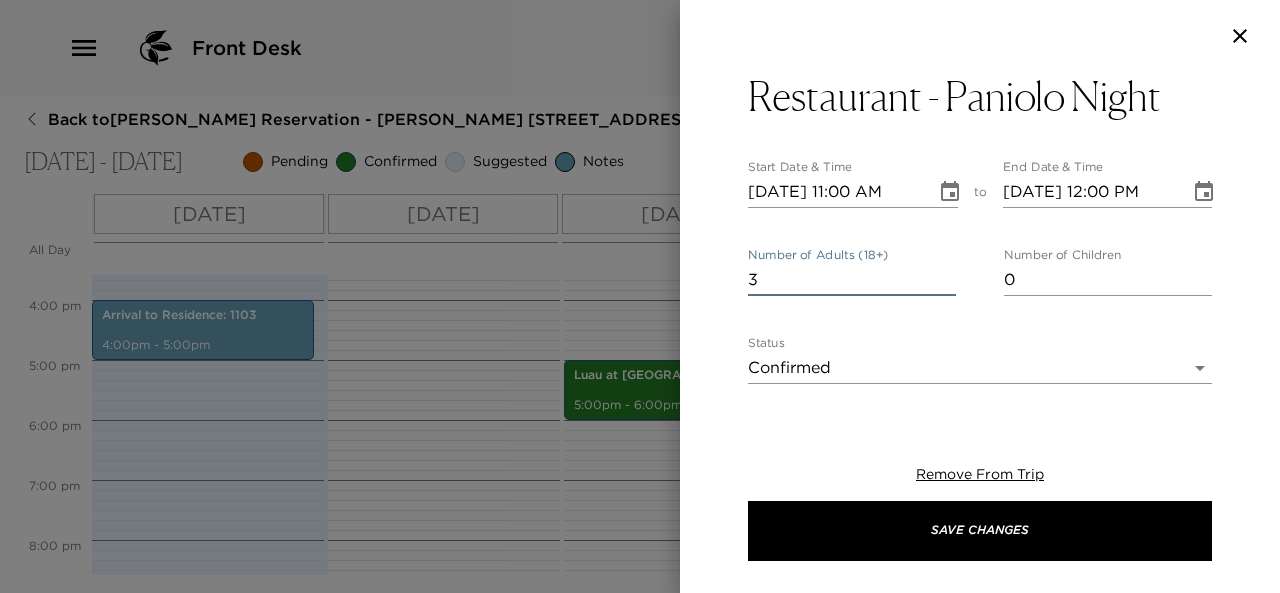 click on "3" at bounding box center [852, 280] 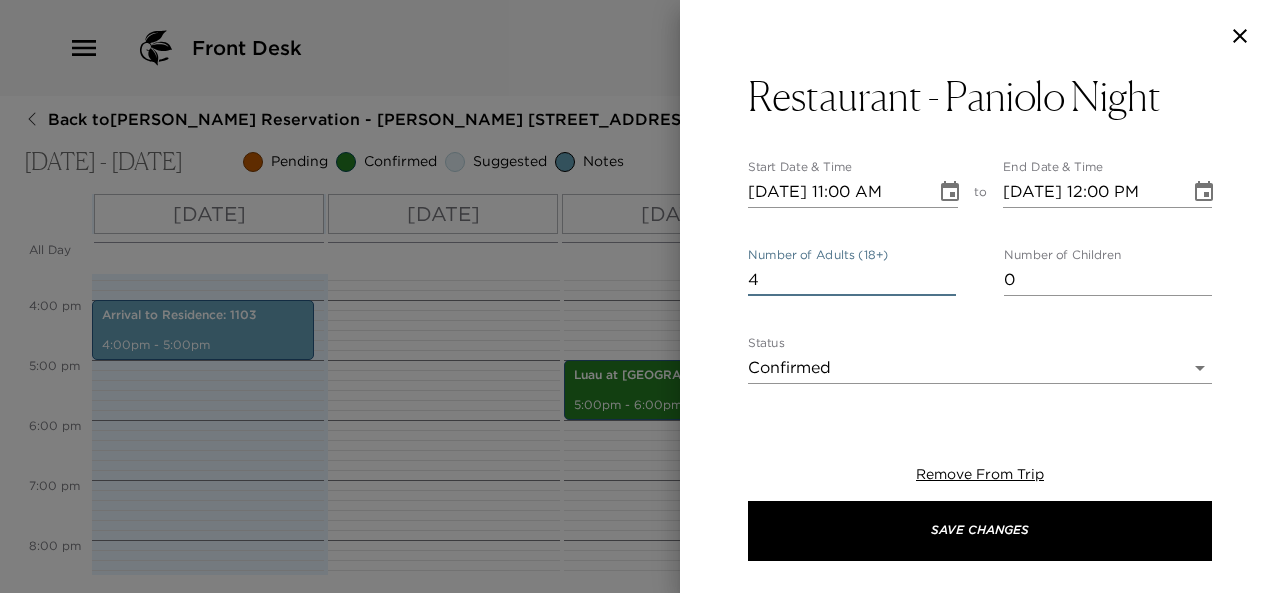 click on "4" at bounding box center [852, 280] 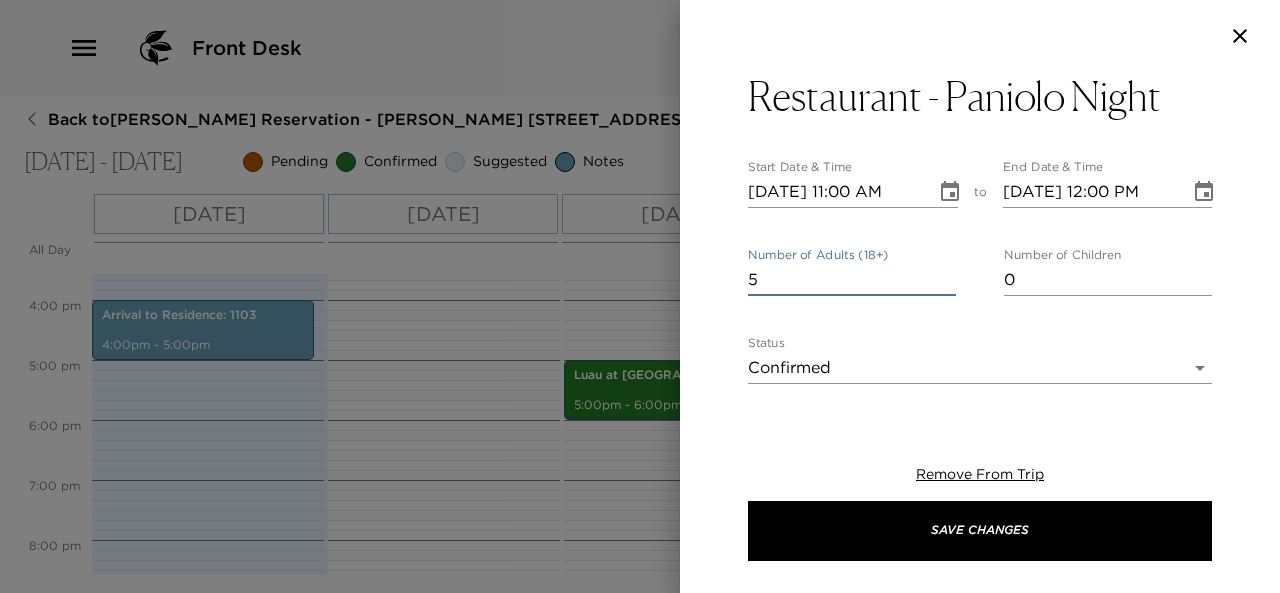 click on "5" at bounding box center [852, 280] 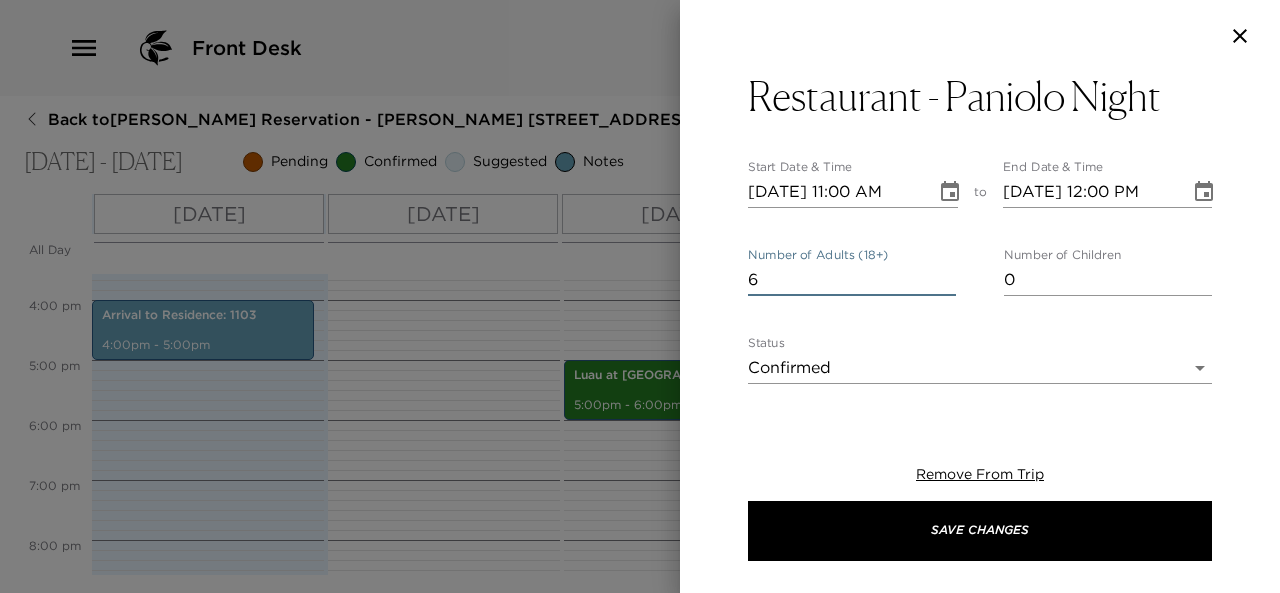 click on "6" at bounding box center (852, 280) 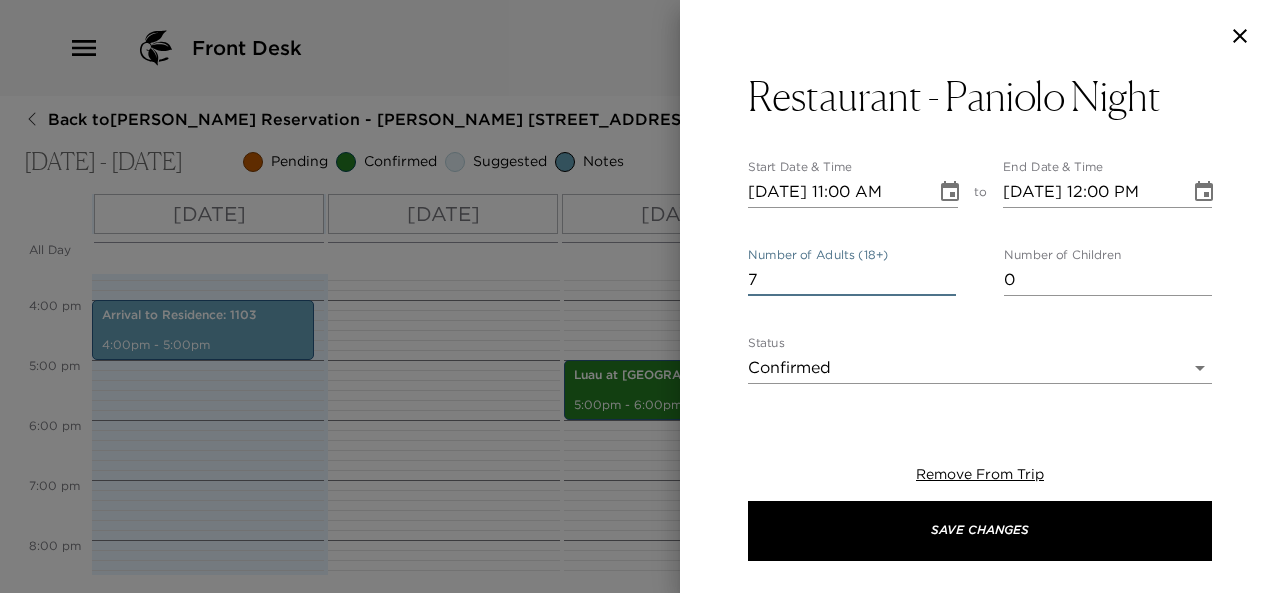 click on "7" at bounding box center (852, 280) 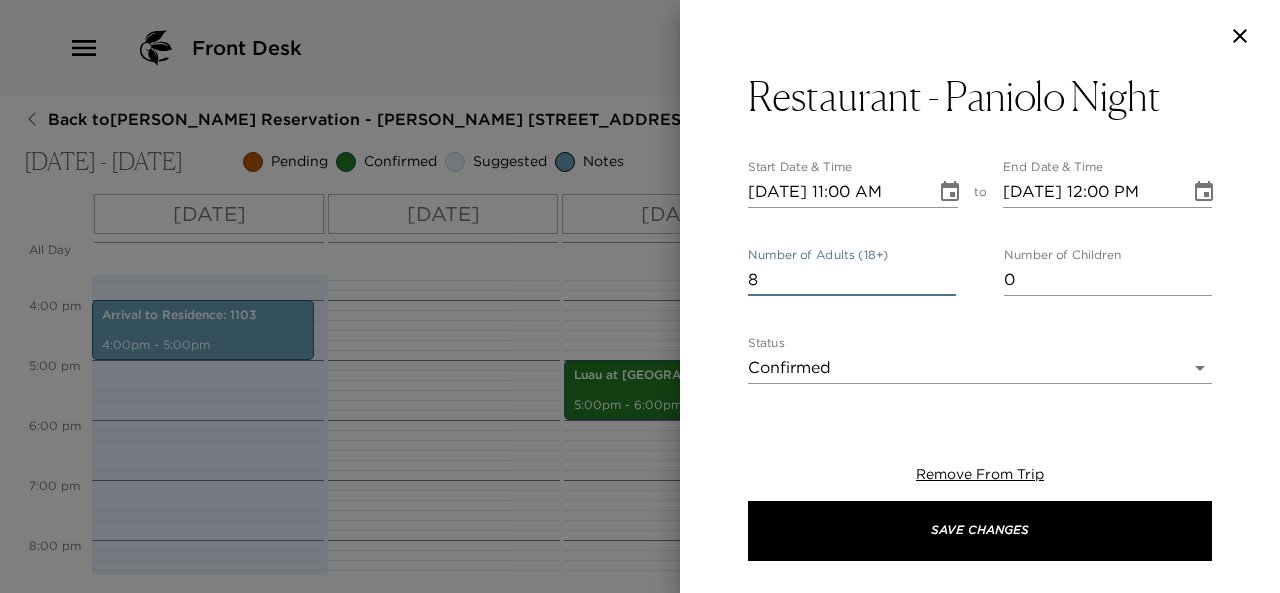 type on "8" 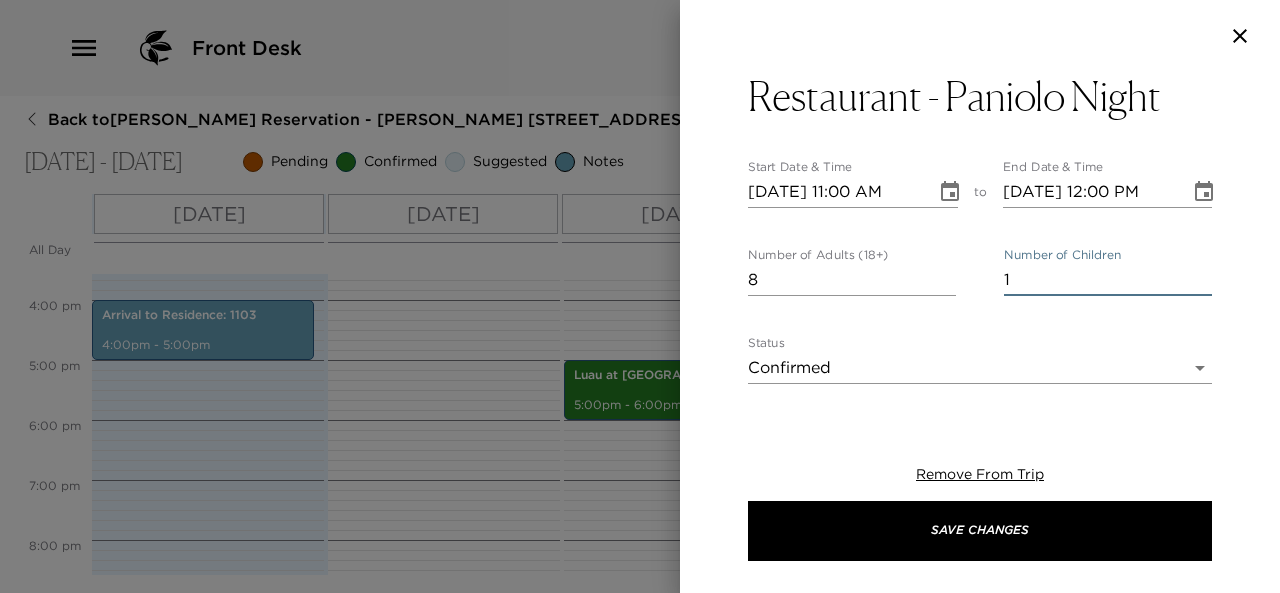 click on "1" at bounding box center [1108, 280] 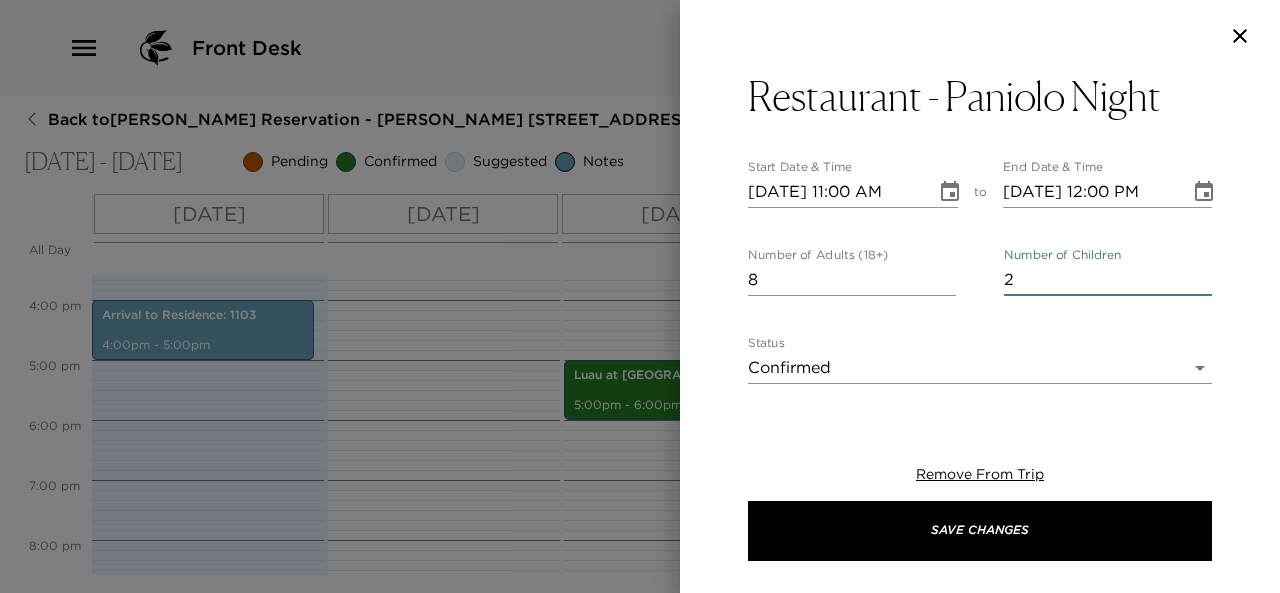 click on "2" at bounding box center [1108, 280] 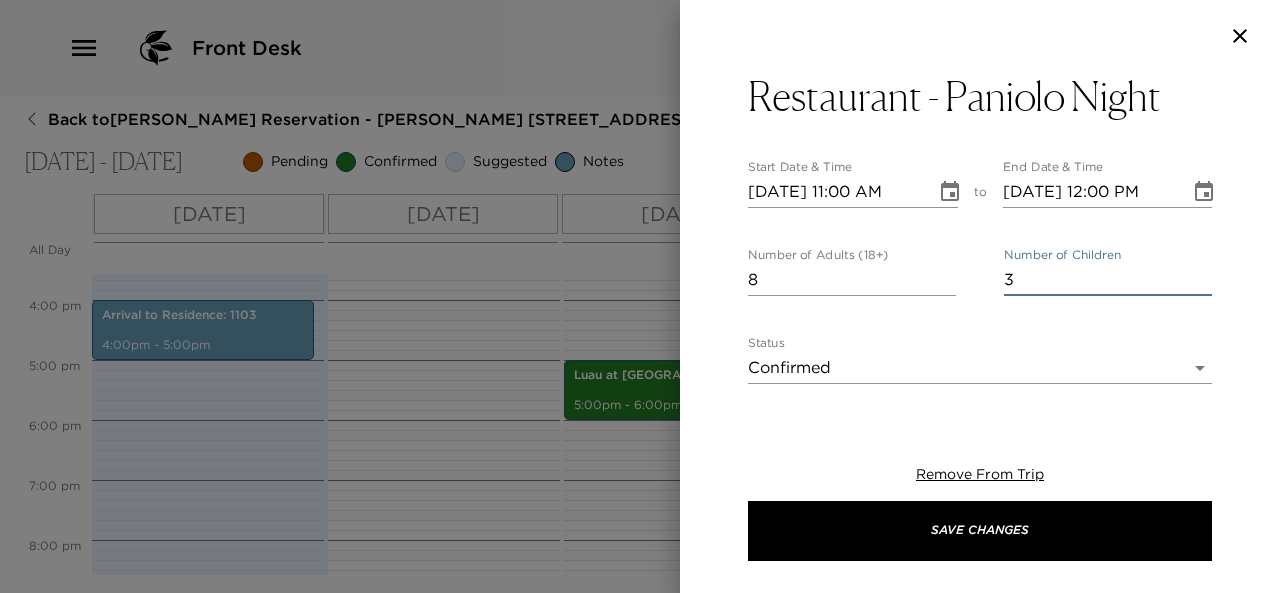 click on "3" at bounding box center (1108, 280) 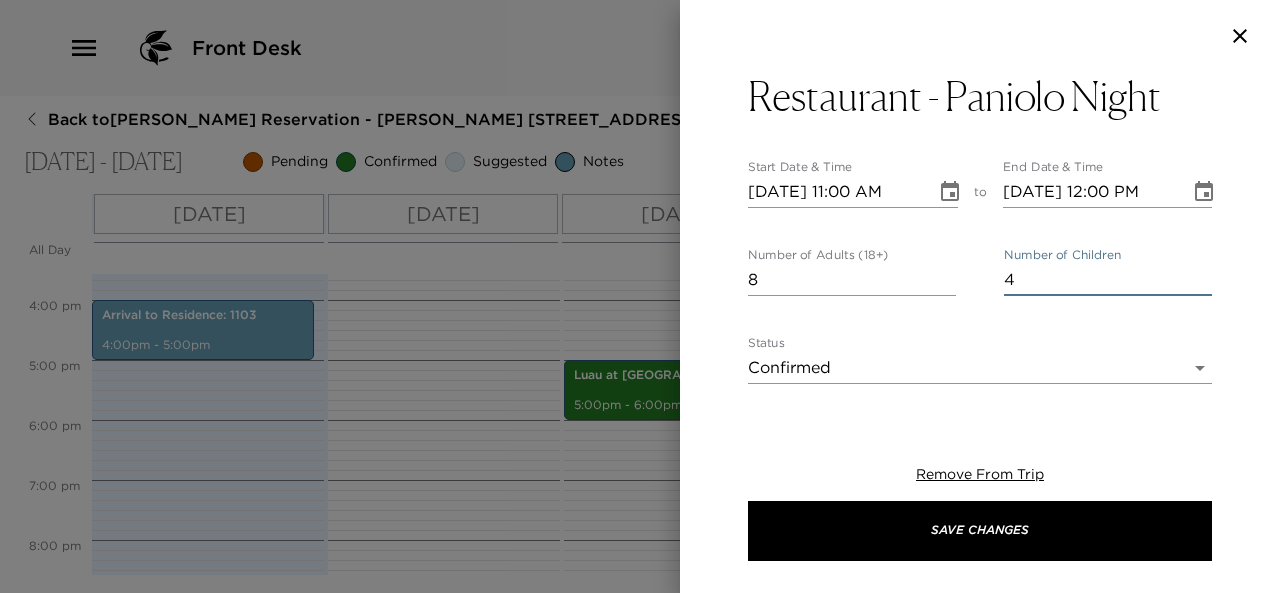 type on "4" 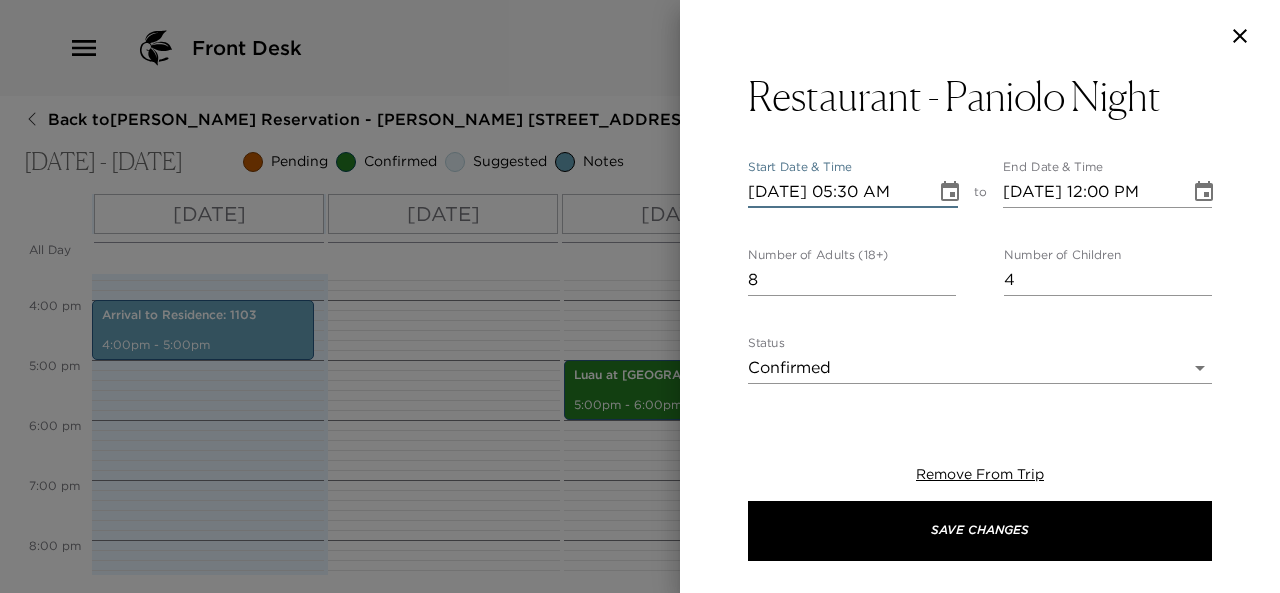 scroll, scrollTop: 0, scrollLeft: 0, axis: both 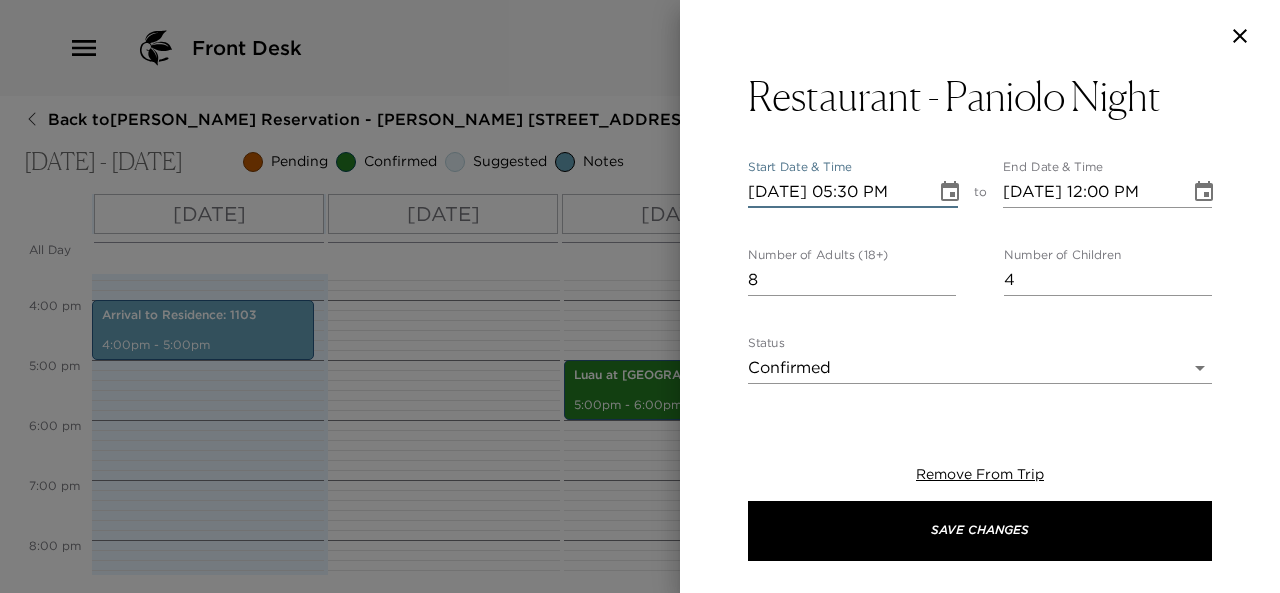 type on "07/17/2025 06:30 PM" 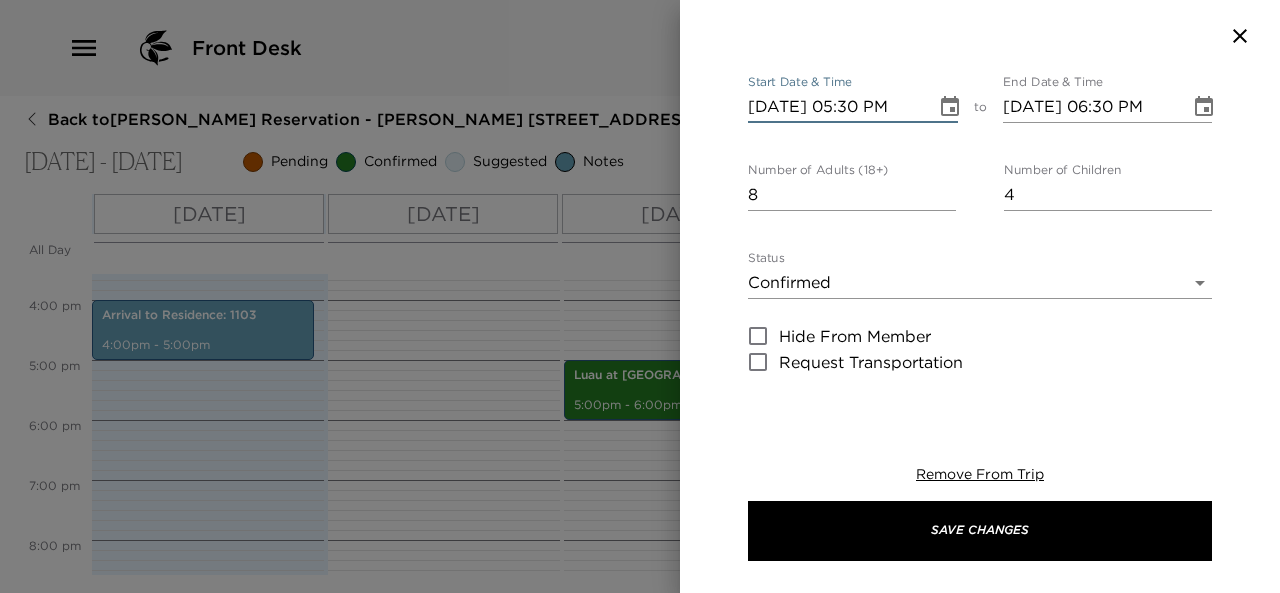 scroll, scrollTop: 0, scrollLeft: 0, axis: both 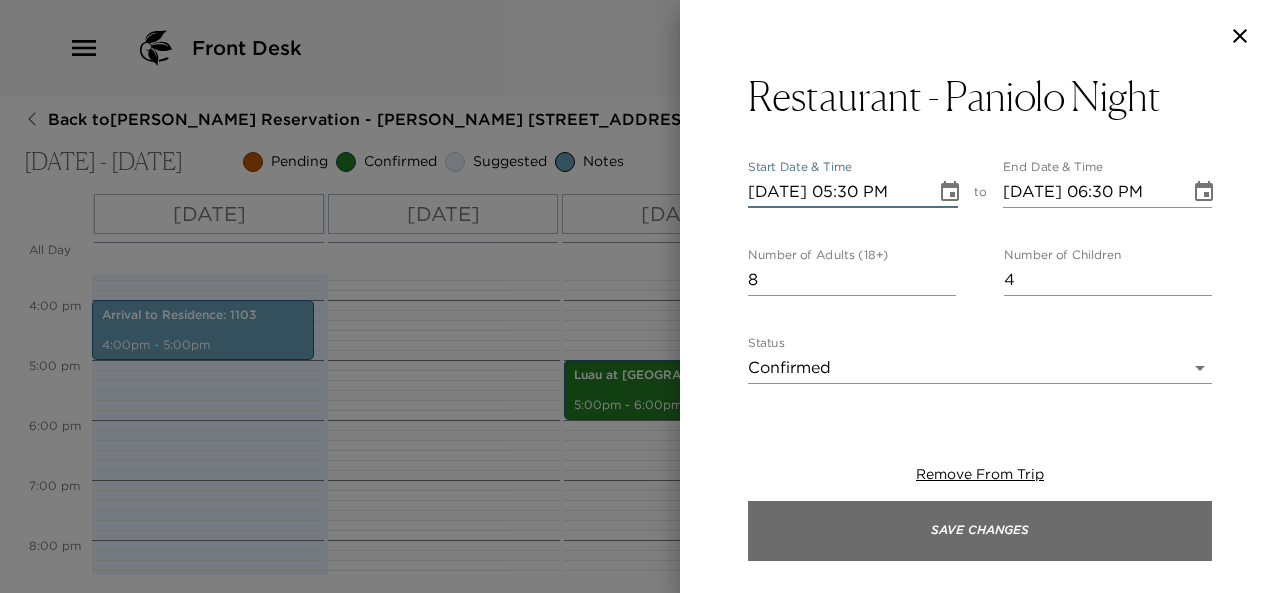 type on "07/17/2025 05:30 PM" 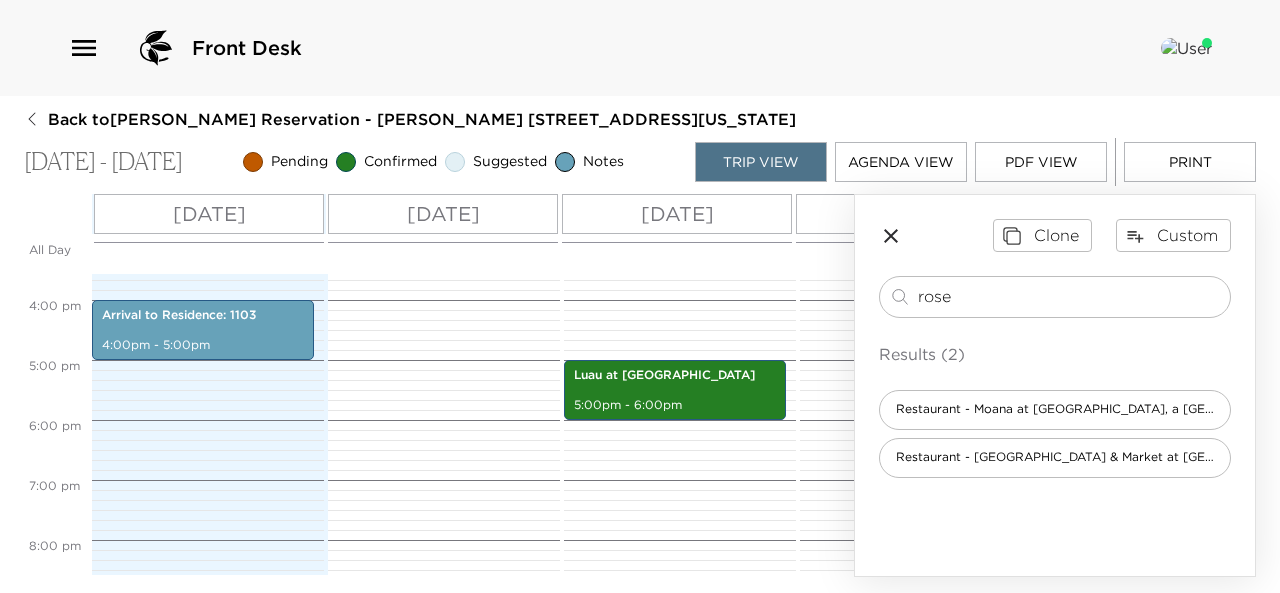 click on "PDF View" at bounding box center (1041, 162) 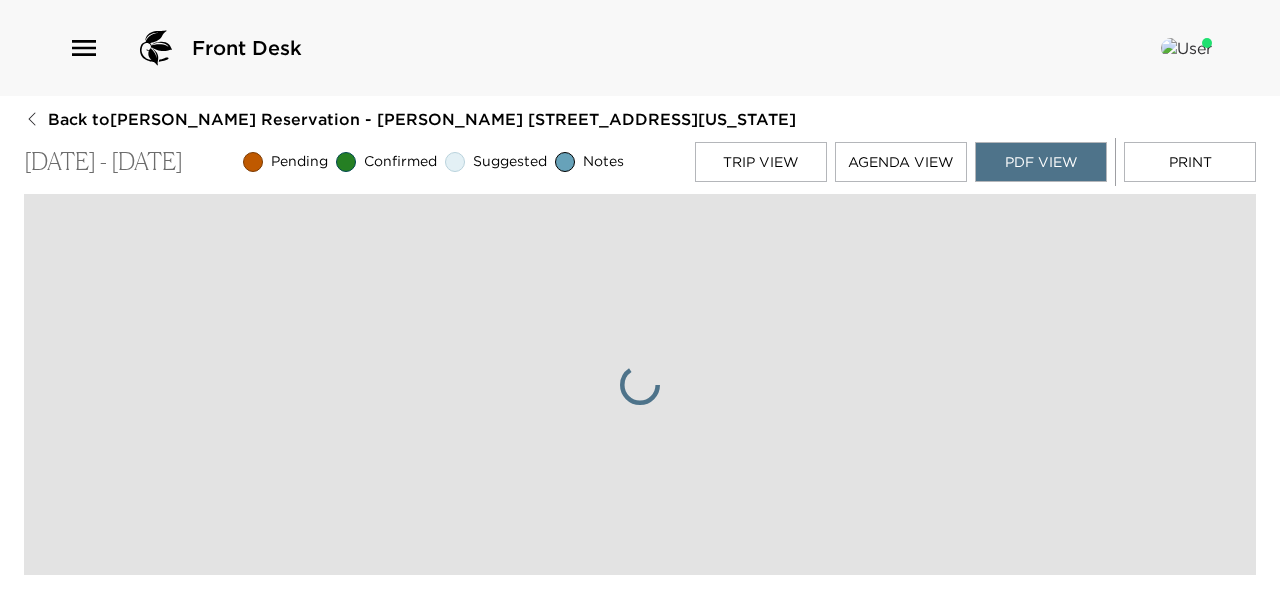 click on "Print" at bounding box center [1190, 162] 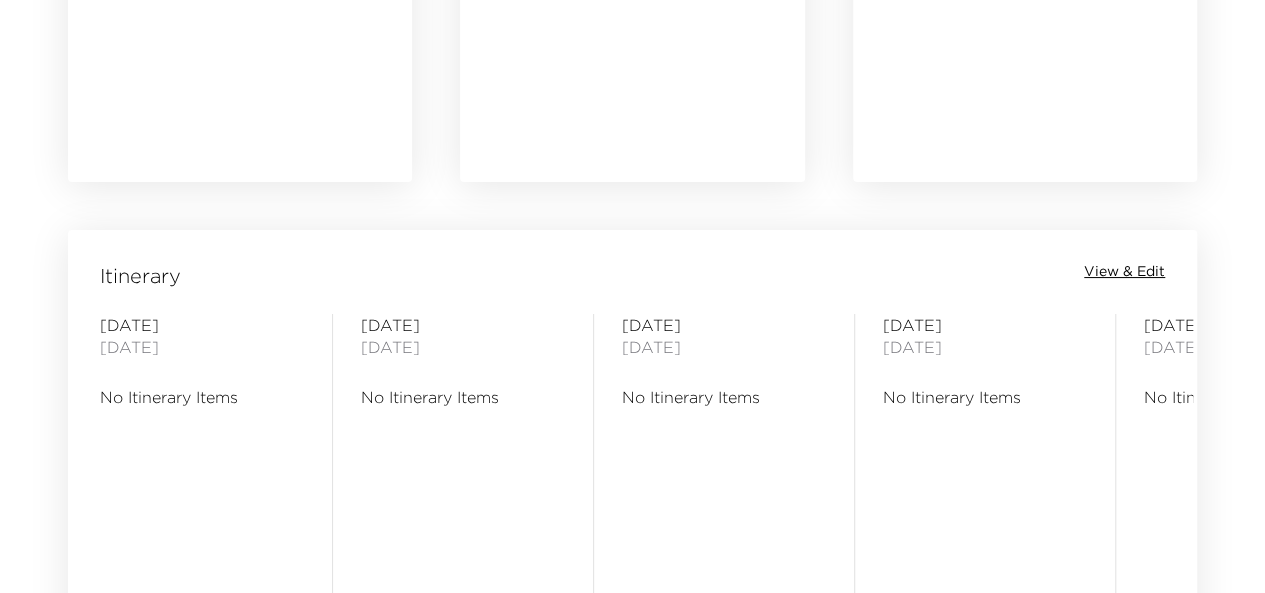 scroll, scrollTop: 1439, scrollLeft: 0, axis: vertical 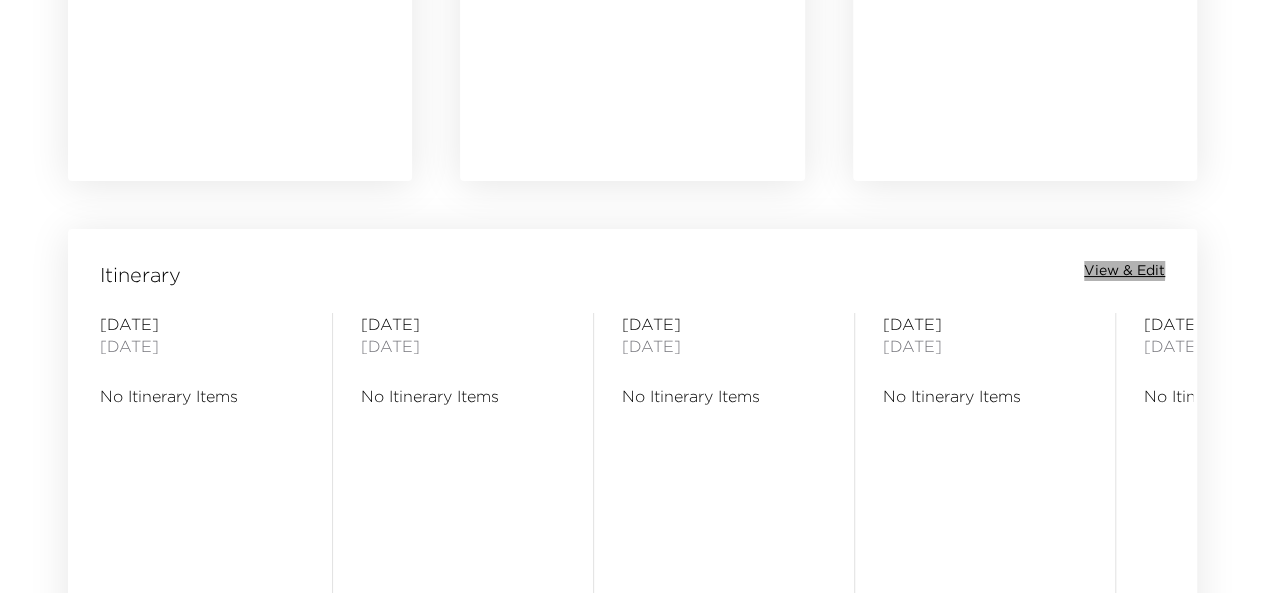 click on "View & Edit" at bounding box center (1124, 271) 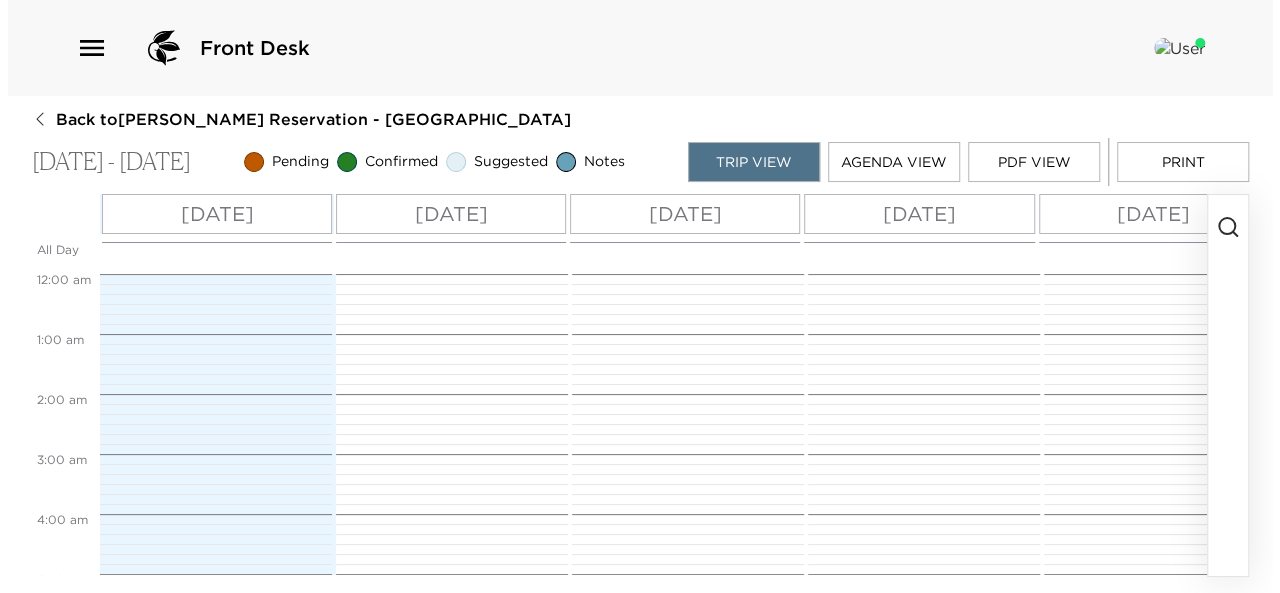 scroll, scrollTop: 0, scrollLeft: 0, axis: both 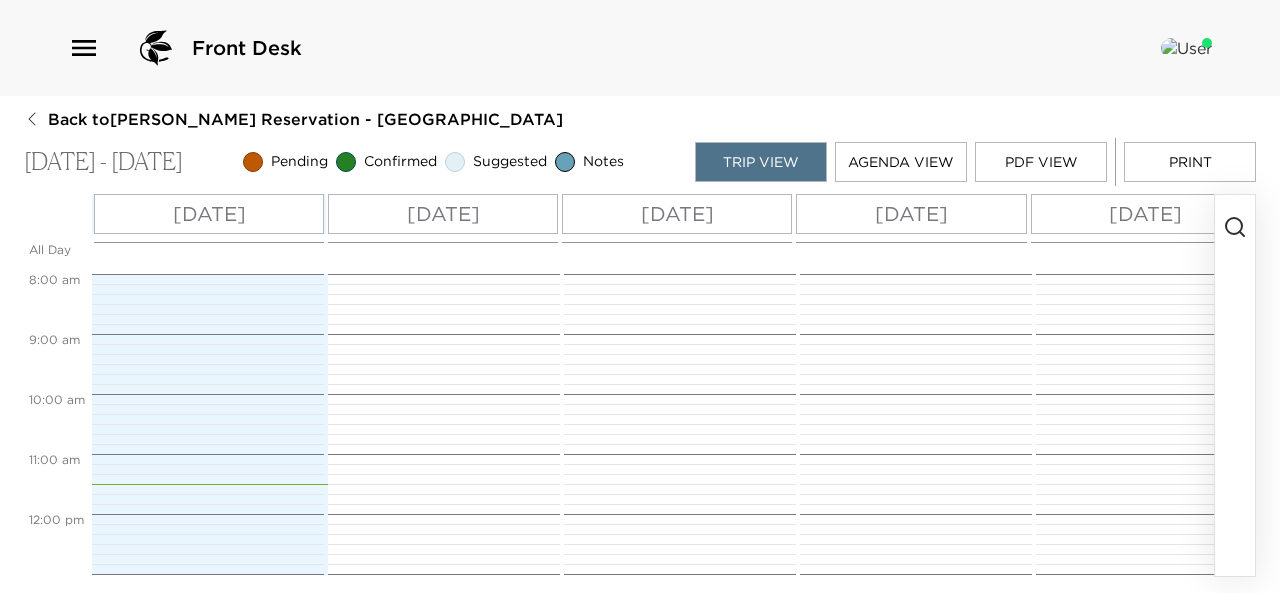 click on "Agenda View" at bounding box center (901, 162) 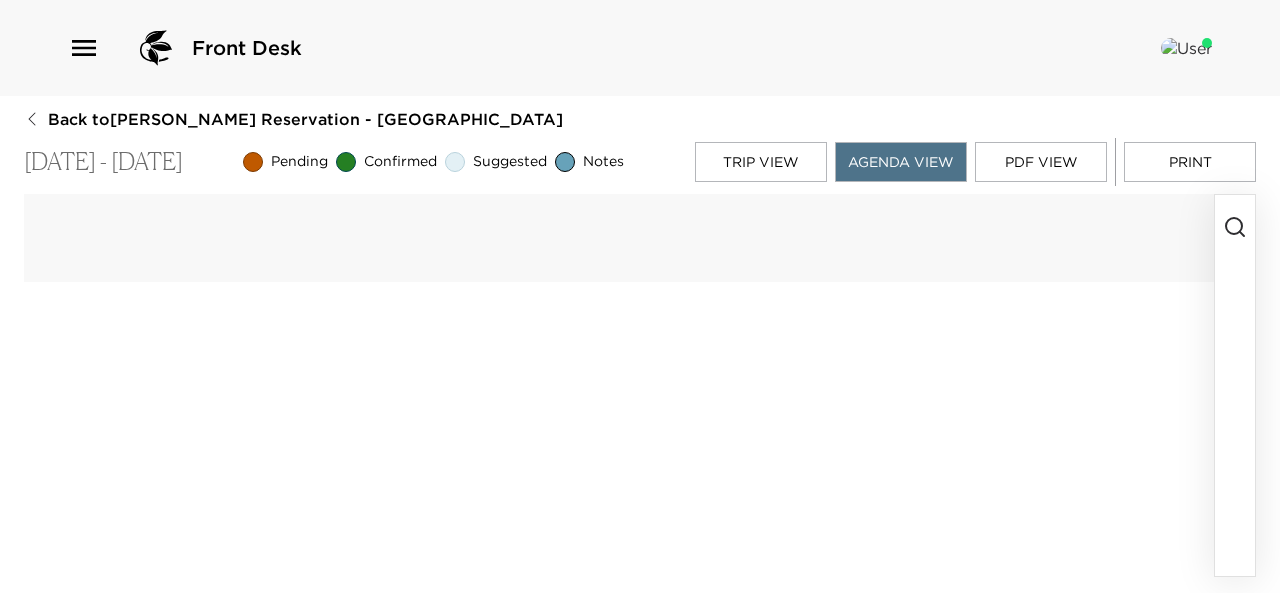 click at bounding box center [1235, 385] 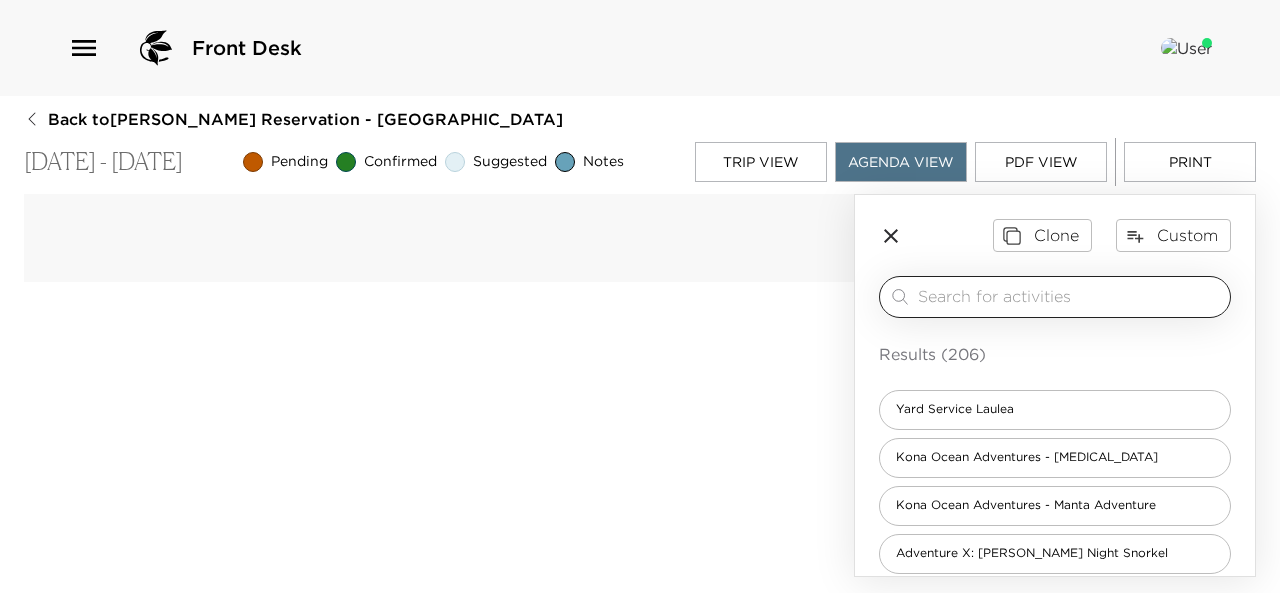 click at bounding box center [1070, 296] 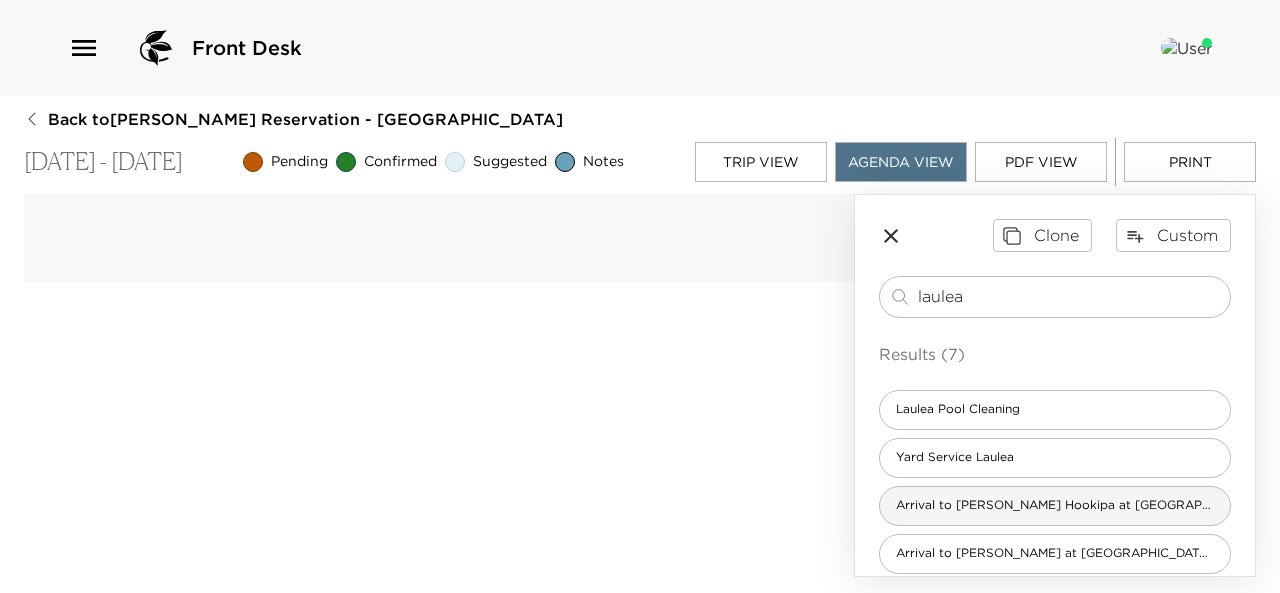 type on "laulea" 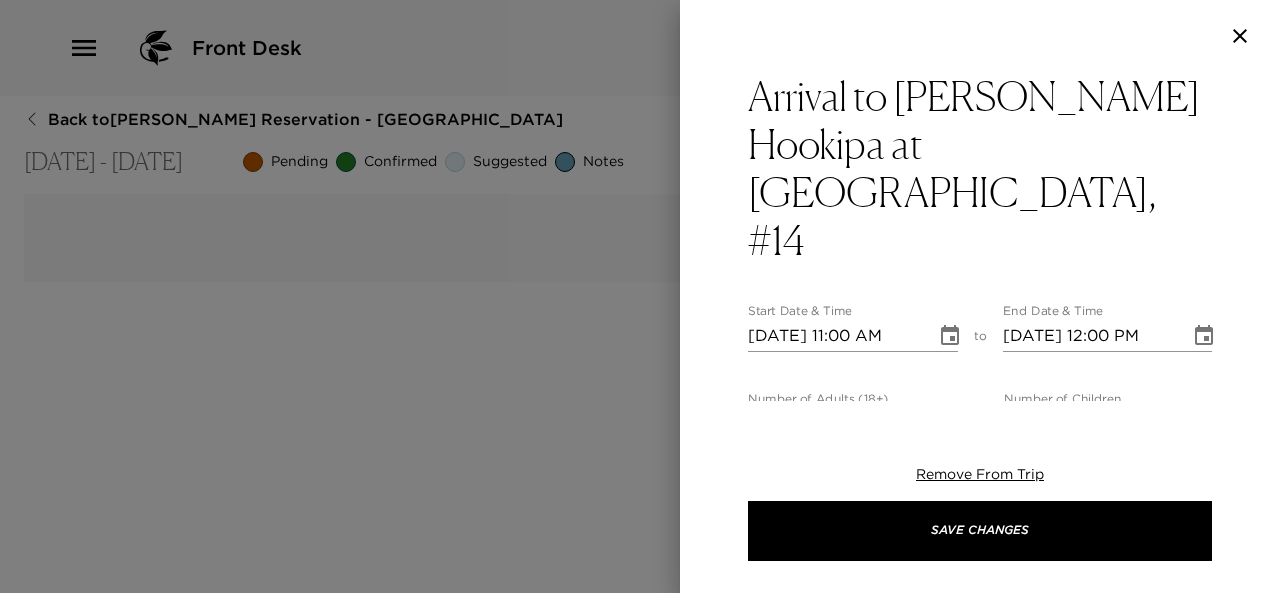 click on "07/13/2025 11:00 AM" at bounding box center [835, 336] 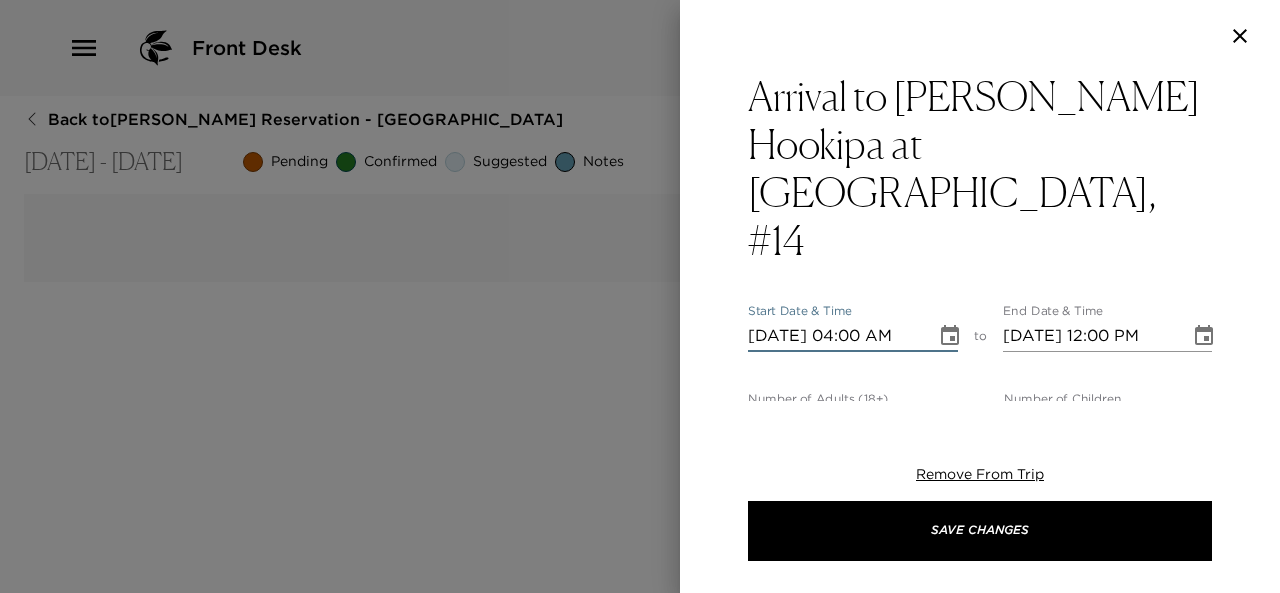 scroll, scrollTop: 0, scrollLeft: 0, axis: both 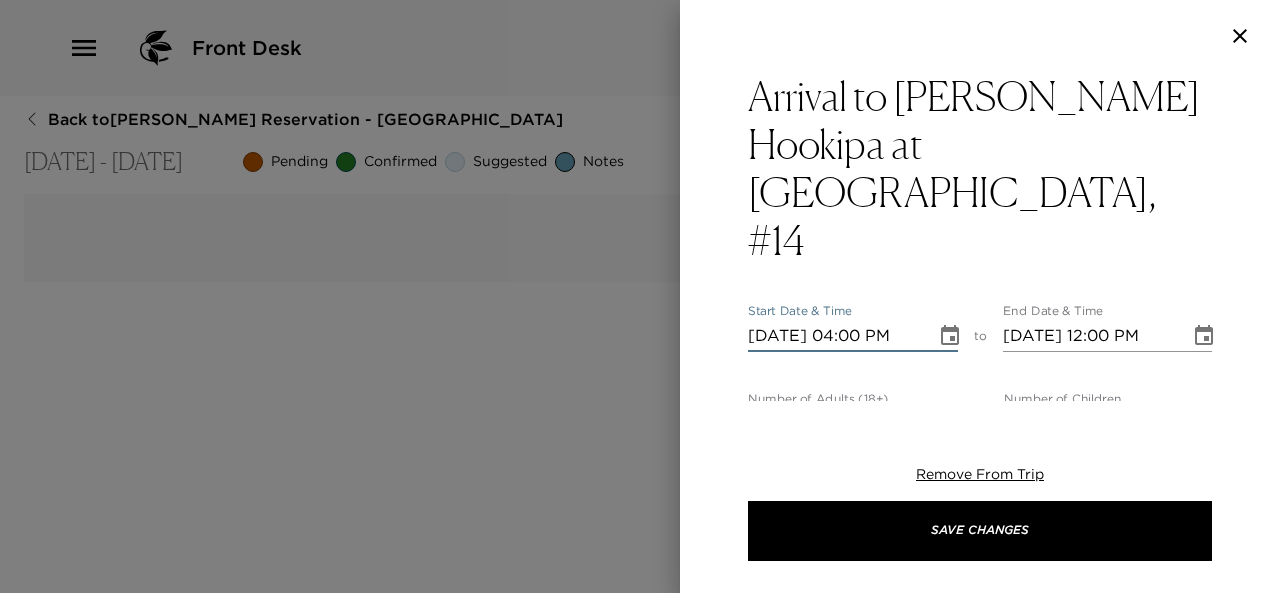 type on "07/13/2025 05:00 PM" 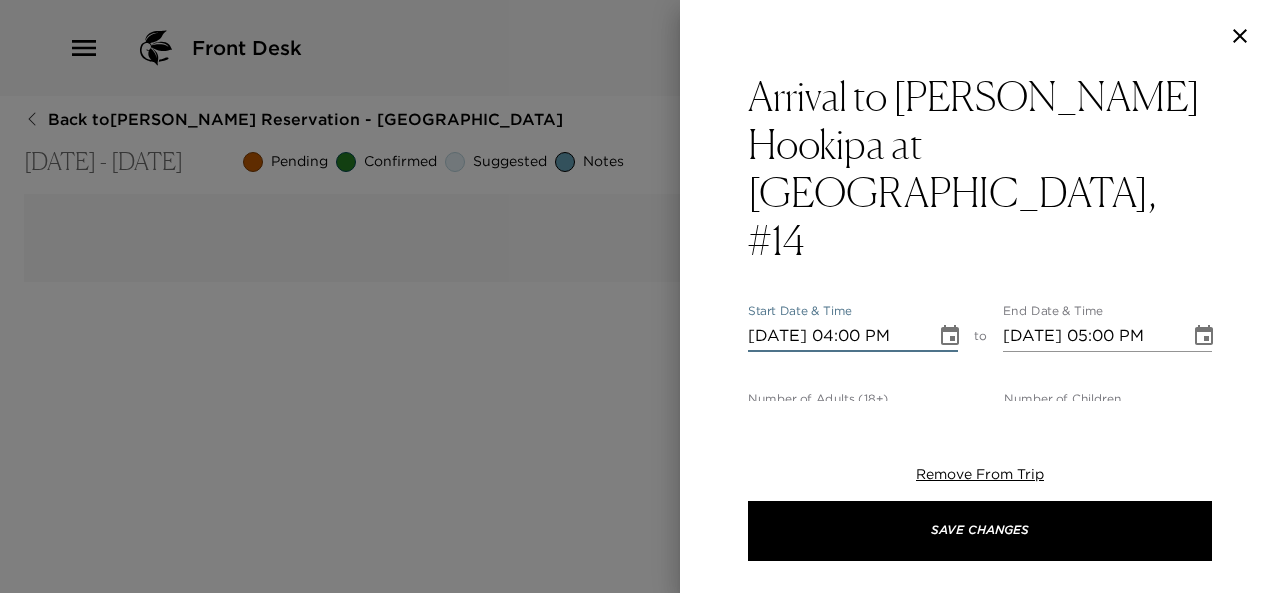 type on "07/13/2025 04:00 PM" 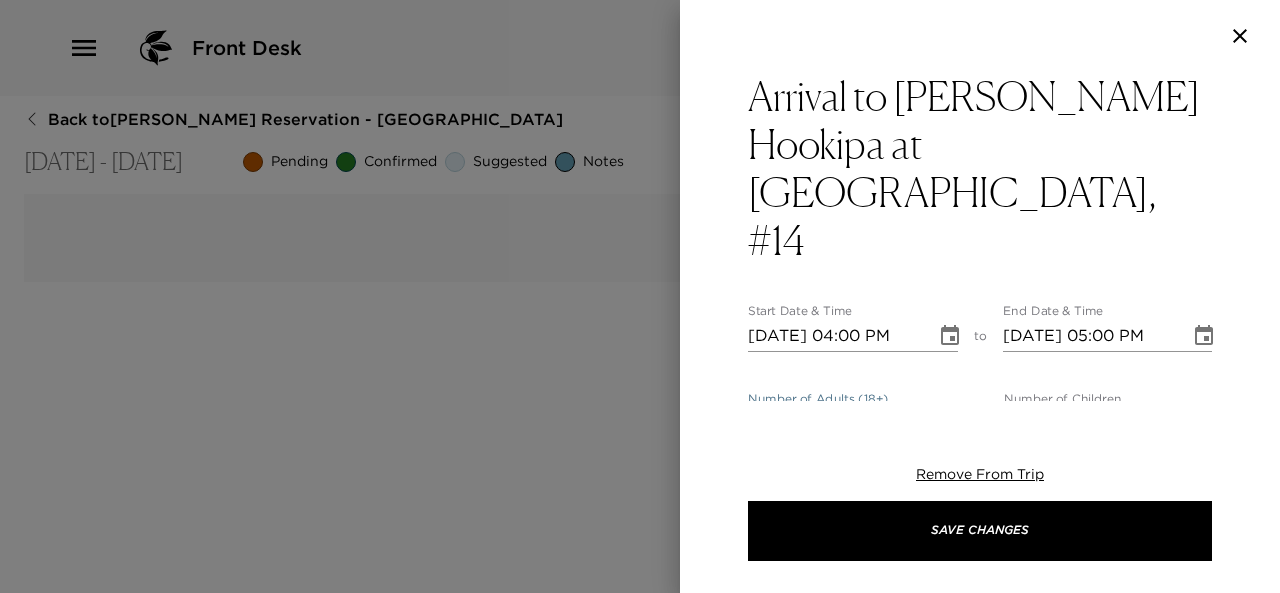 click on "3" at bounding box center (852, 424) 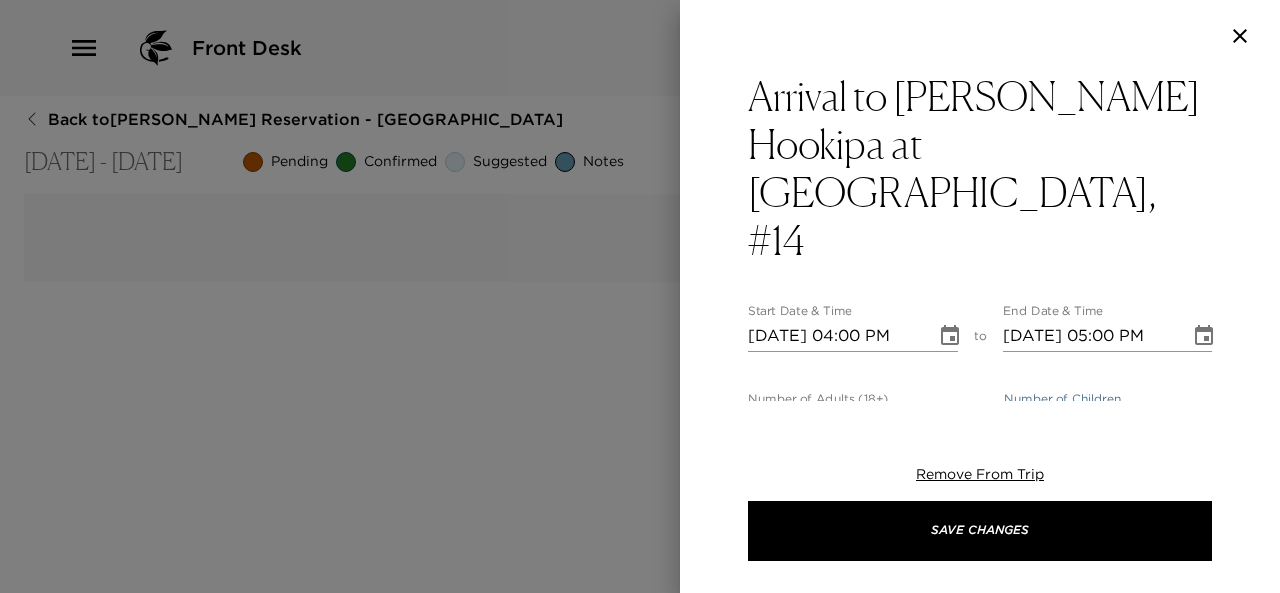 click on "2" at bounding box center (1108, 424) 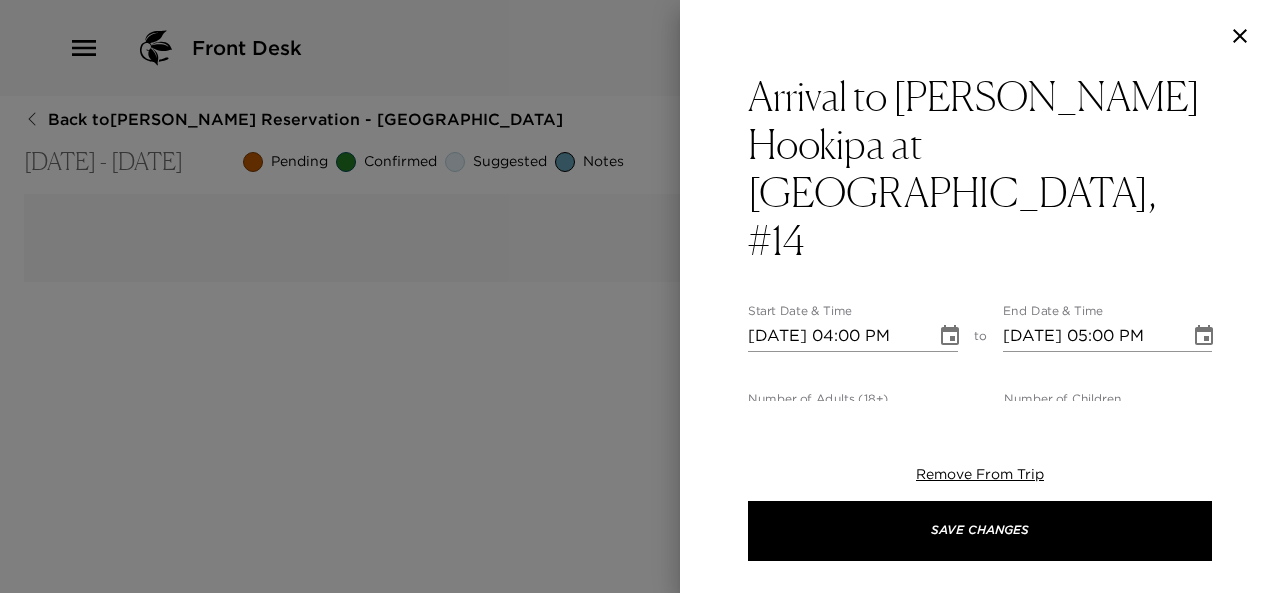 click on "Arrival to Hale Hookipa at Laulea, #14 Start Date & Time 07/13/2025 04:00 PM to End Date & Time 07/13/2025 05:00 PM Number of Adults (18+) 8 Number of Children 4 Status Confirmed Confirmed Hide From Member Request Transportation Concierge Notes x Cost ​ x Address ​ 68-1210 South Kaniku Drive #14
Waimea Hawaii 96743
United States x Phone Number ​ Email ​ Website ​ Cancellation Policy ​ undefined Recommended Attire ​ undefined Age Range ​ undefined Remove From Trip Save Changes" at bounding box center (980, 757) 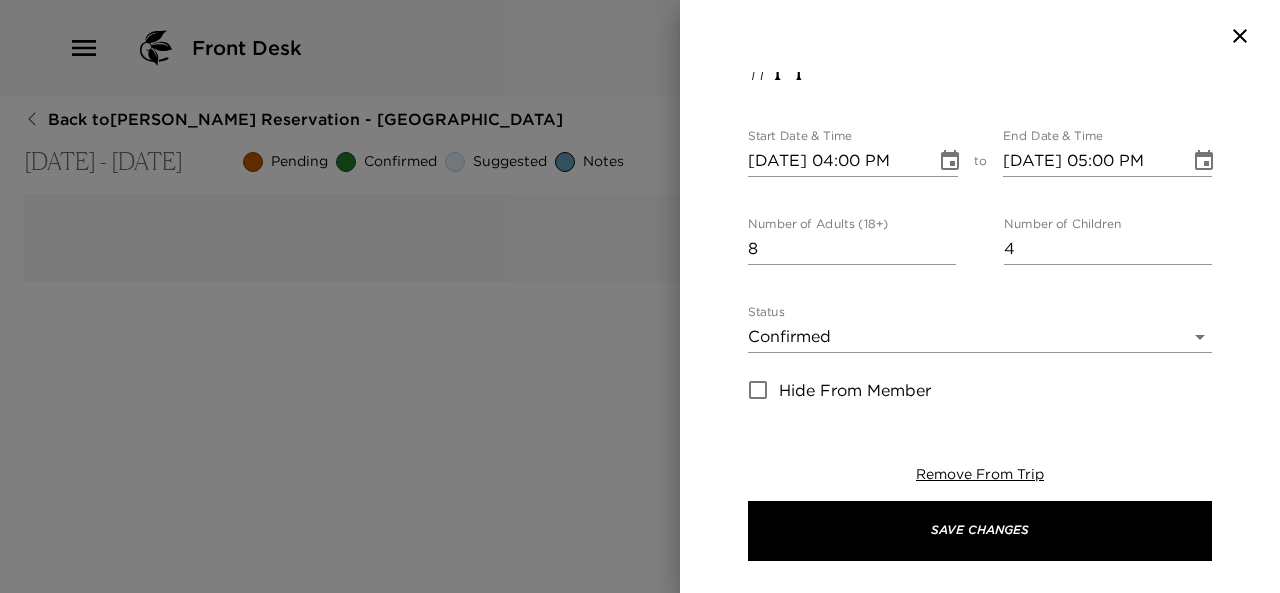 scroll, scrollTop: 176, scrollLeft: 0, axis: vertical 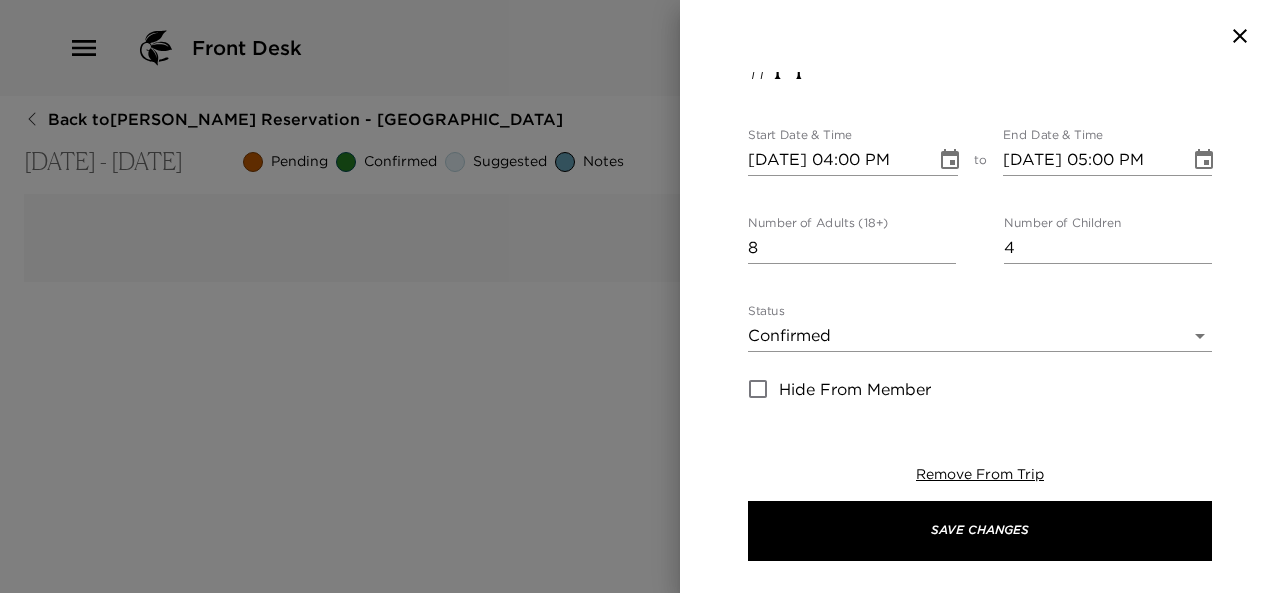 click on "Front Desk Back to  Gary Findley Reservation - Hale Ho’okipa Jul 13 - Jul 20, 2025 Pending Confirmed Suggested Notes Trip View Agenda View PDF View Print Clone Custom laulea ​ Results (7) Laulea Pool Cleaning Yard Service Laulea Arrival to Hale Hookipa at Laulea, #14 Arrival to Hale Hauoli at Laulea, #13 Mauna Lani Sports & Fitness Club for LAULEA HOMES After Hours Arrival to Hale Hookipa at Laulea, #14 After Hours Arrival to Hale Hauoli at Laulea, #13 Arrival to Hale Hookipa at Laulea, #14 Start Date & Time 07/13/2025 04:00 PM to End Date & Time 07/13/2025 05:00 PM Number of Adults (18+) 8 Number of Children 4 Status Confirmed Confirmed Hide From Member Request Transportation Concierge Notes x Cost ​ x Address ​ 68-1210 South Kaniku Drive #14
Waimea Hawaii 96743
United States x Phone Number ​ Email ​ Website ​ Cancellation Policy ​ undefined Recommended Attire ​ undefined Age Range ​ undefined Remove From Trip Save Changes" at bounding box center (640, 296) 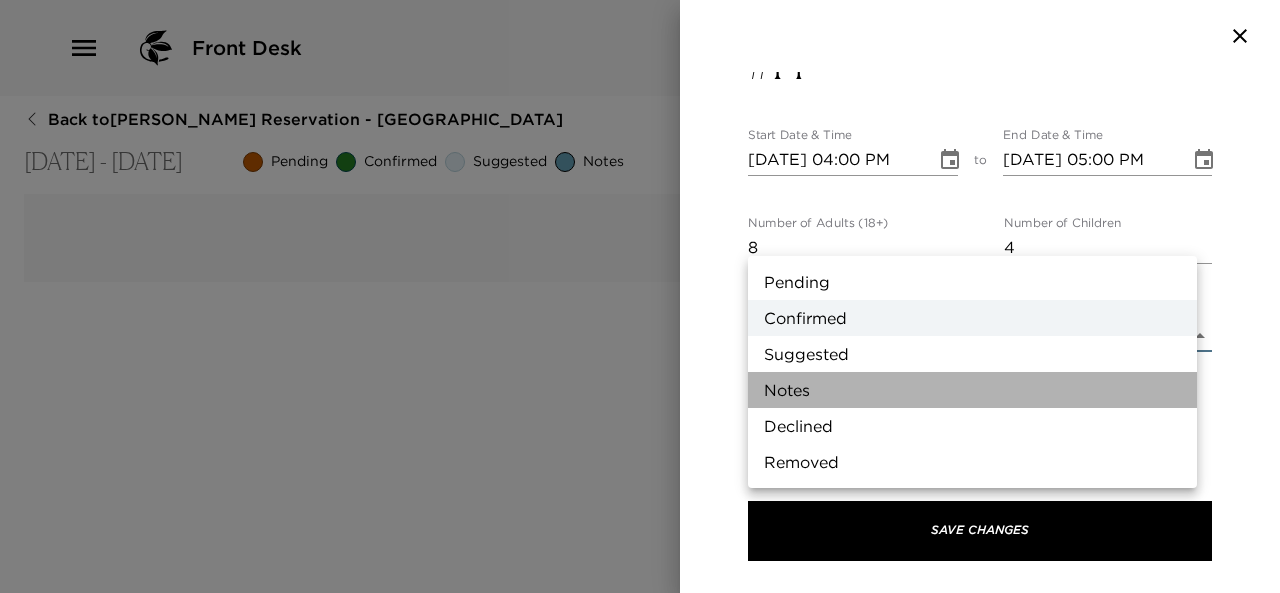 click on "Notes" at bounding box center [972, 390] 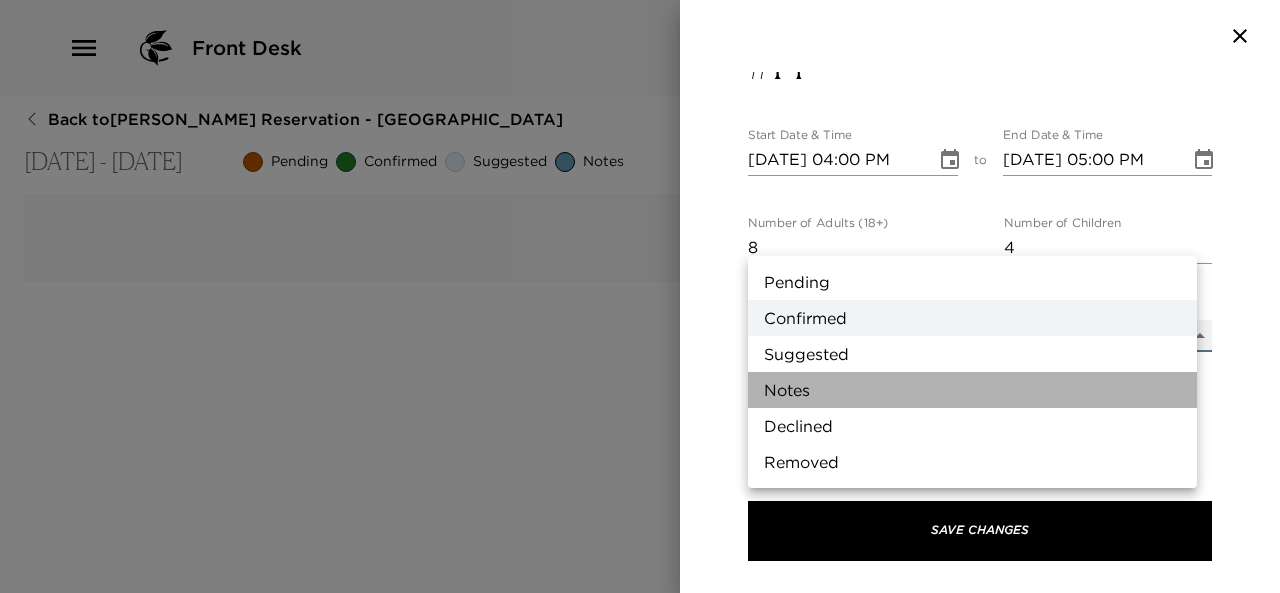 type on "Concierge Note" 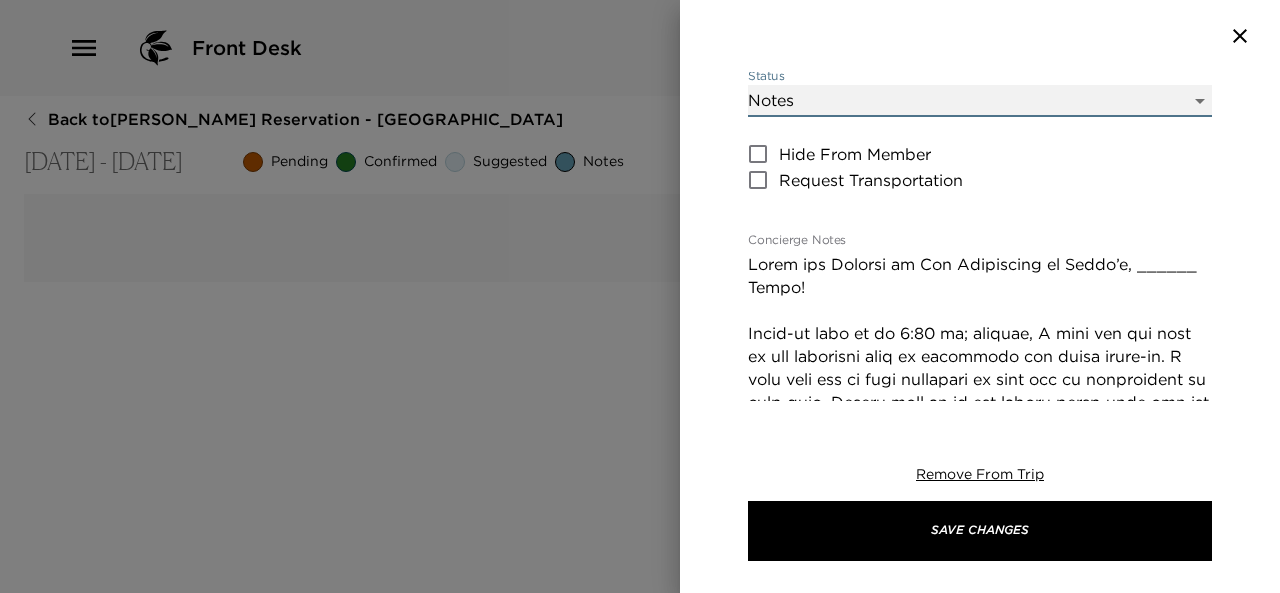 scroll, scrollTop: 412, scrollLeft: 0, axis: vertical 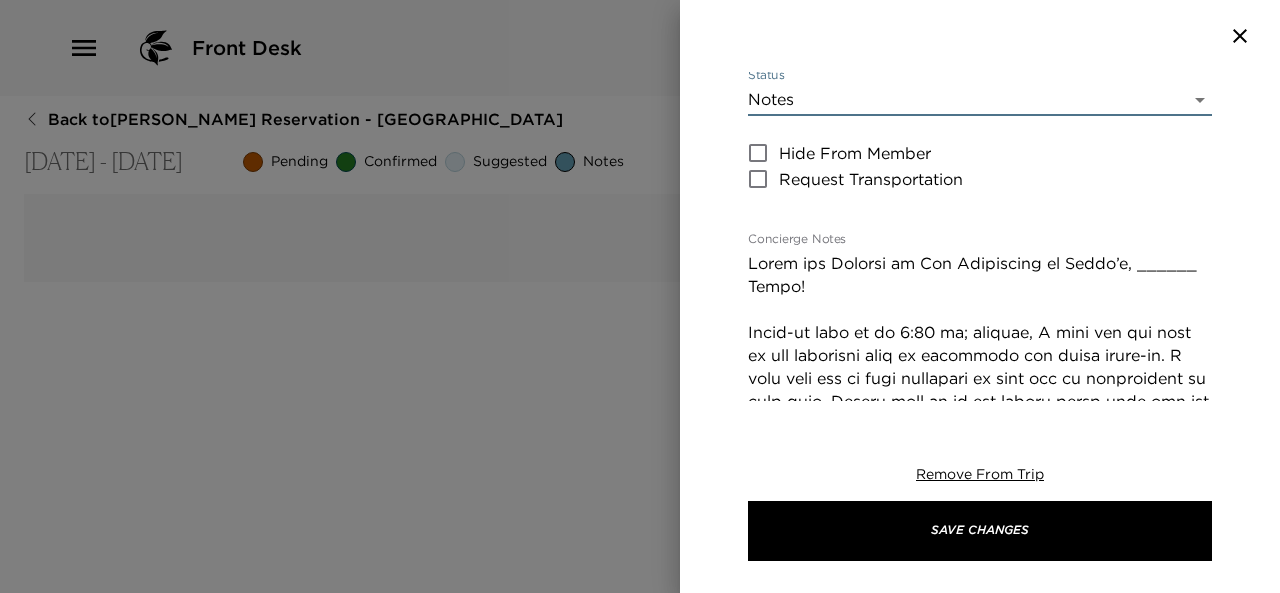 click on "Concierge Notes" at bounding box center [980, 930] 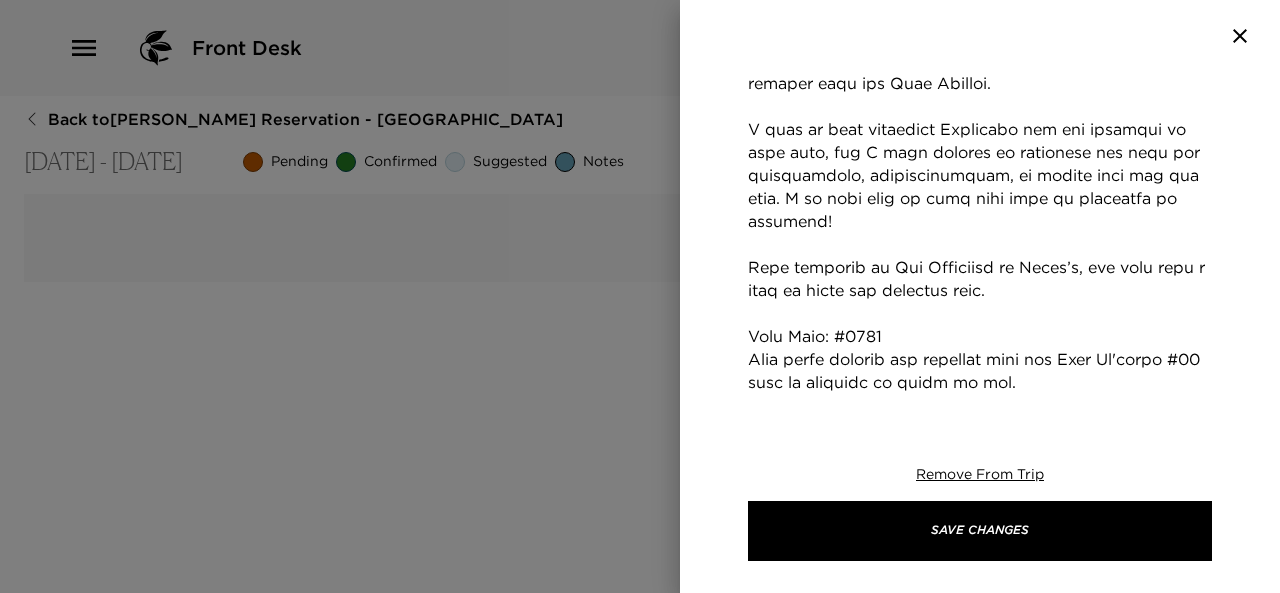 scroll, scrollTop: 754, scrollLeft: 0, axis: vertical 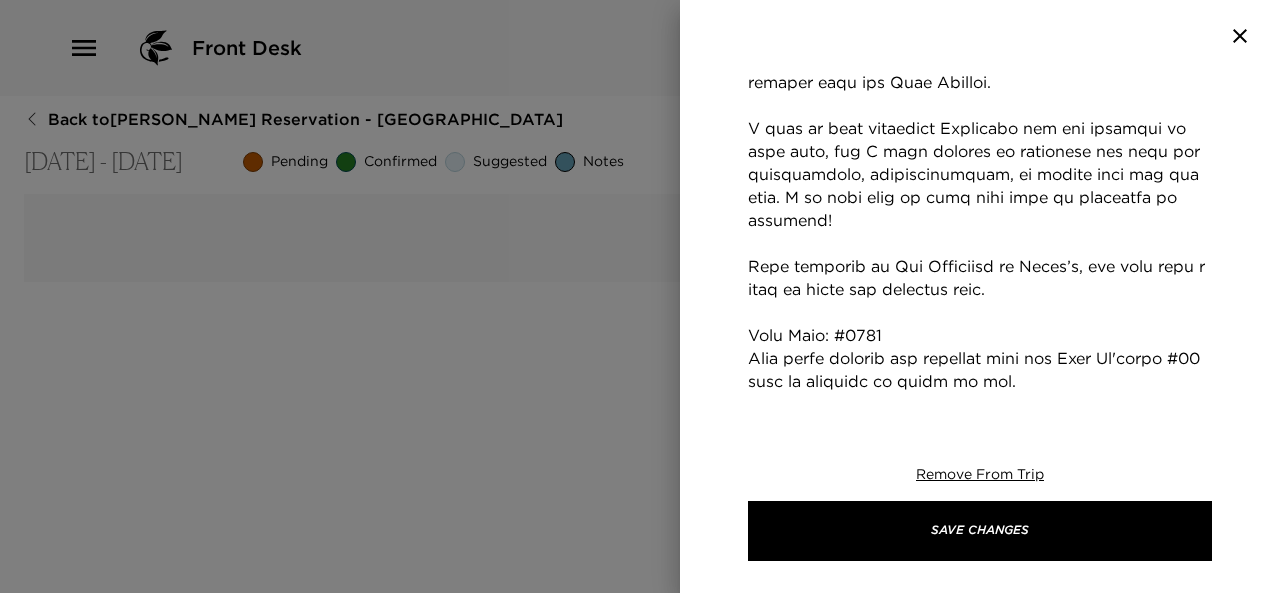 click on "Concierge Notes" at bounding box center [980, 588] 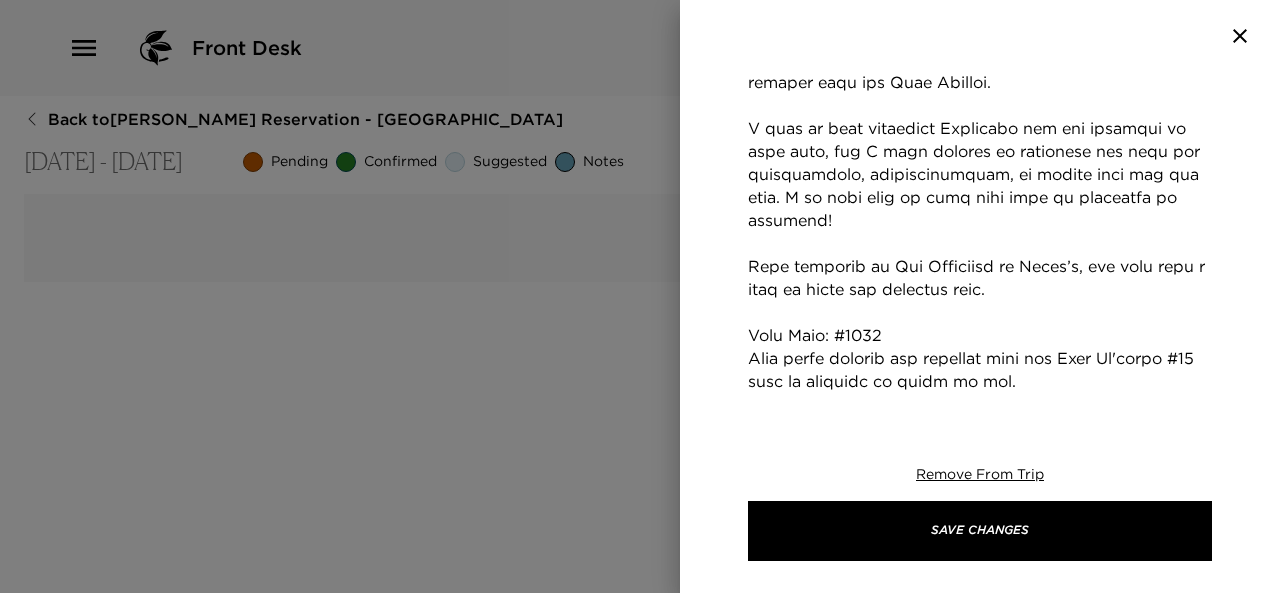 click on "Concierge Notes" at bounding box center [980, 588] 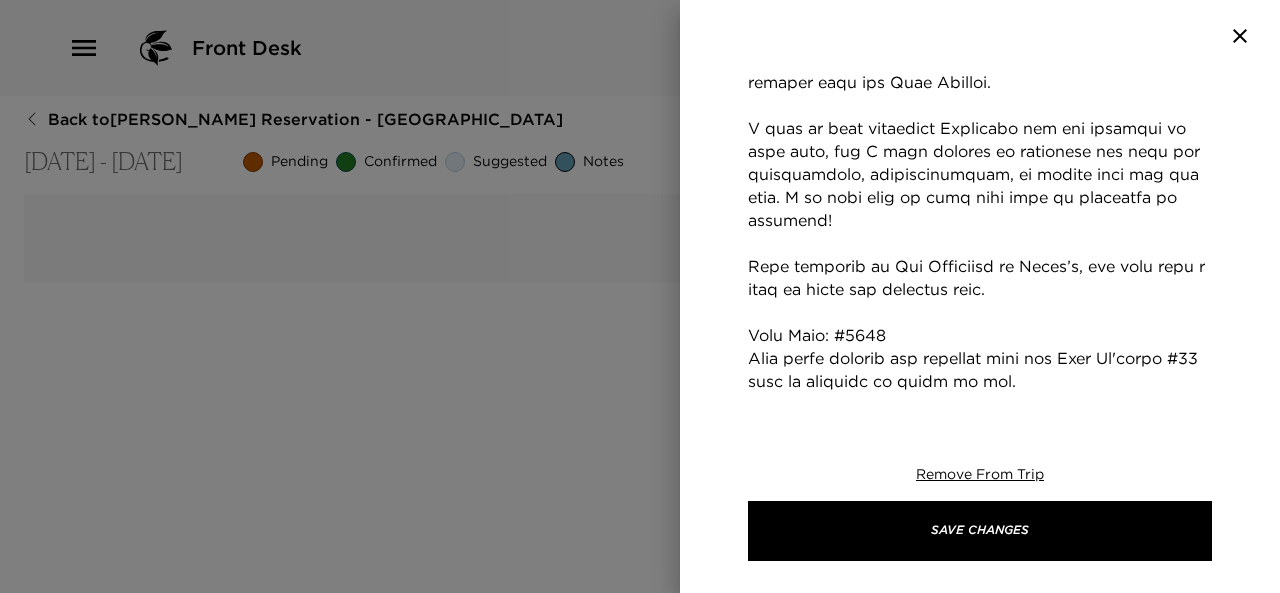scroll, scrollTop: 762, scrollLeft: 0, axis: vertical 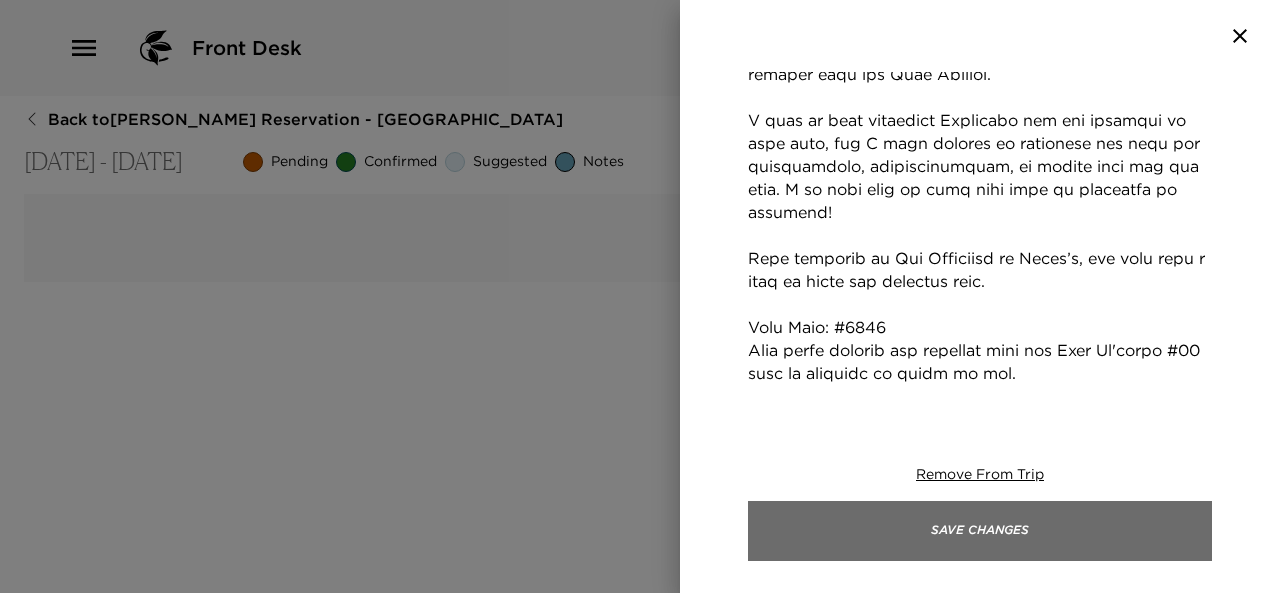 type on "Aloha and Welcome to The Residences of Laule’a, Findley Ohana!
Check-in time is at 4:00 pm; however, I will let you know if the residence will be available for early check-in. I will meet you at your residence to give you an orientation of your home. Please call me at the number below when you are enroute from the Kona Airport.
I will be your dedicated Concierge for the duration of your stay, and I look forward to assisting you with any reservations, recommendations, or advice that you may need. I am also here to make your stay as enjoyable as possible!
Upon arriving at The Residence of Laule’a, you will need a code to enter the entrance gate.
Gate Code: #2099
Veer right through the entrance gate and Hale Ho'okipa #14 will be directly in front of you.
Garage Code: 1014
Concierge Name: Nick Scelza
Concierge Phone: 808.315.3480
Residence Address: 68-1210 S. Kaniku Alanui Drive #14, Kamuela, HI, 96743
Residence Phone: 808.238.0166
MAUNA LANI BEACH CLUB ACCESS CARDS
You have exclusive access t..." 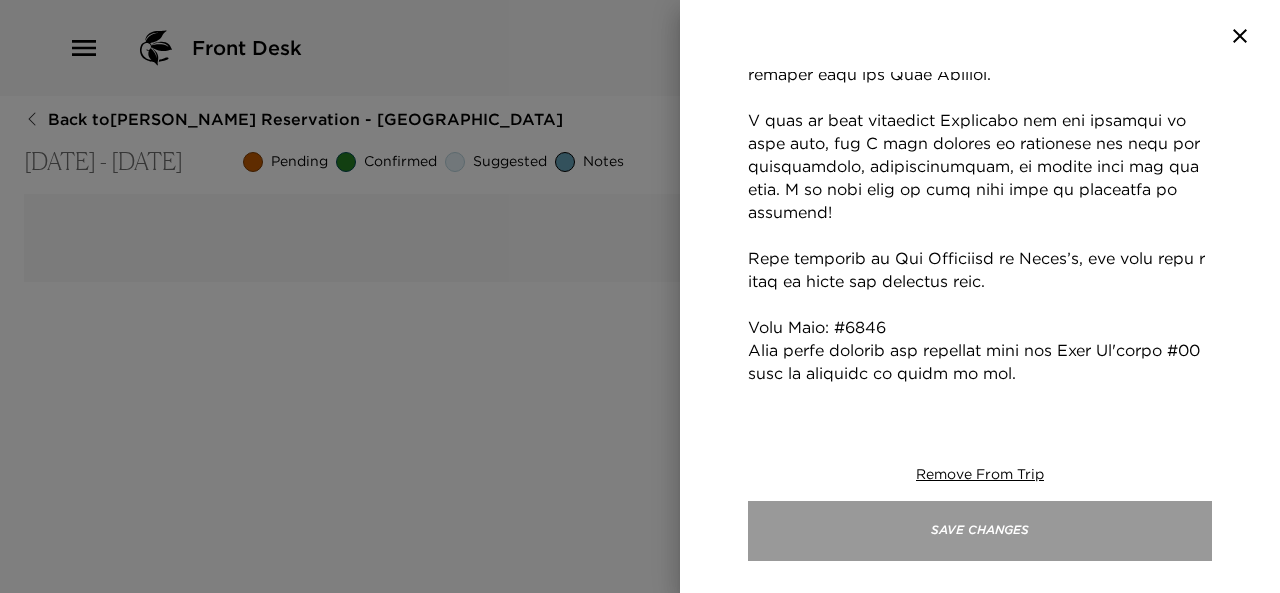 click on "Save Changes" at bounding box center [980, 531] 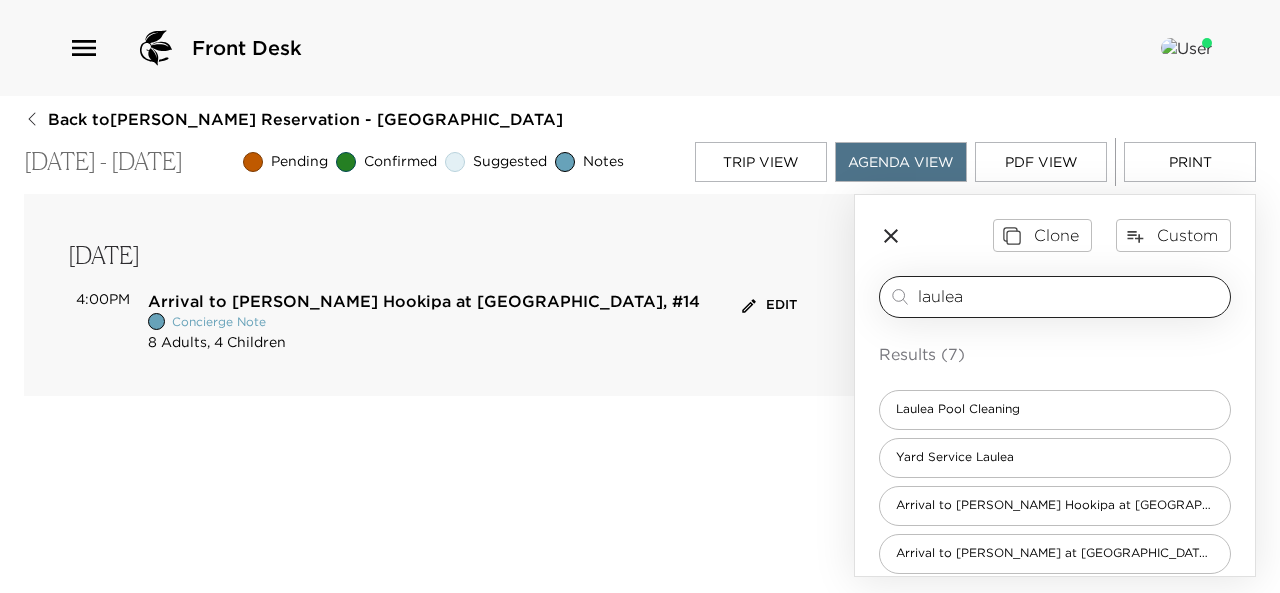 click on "laulea" at bounding box center (1070, 296) 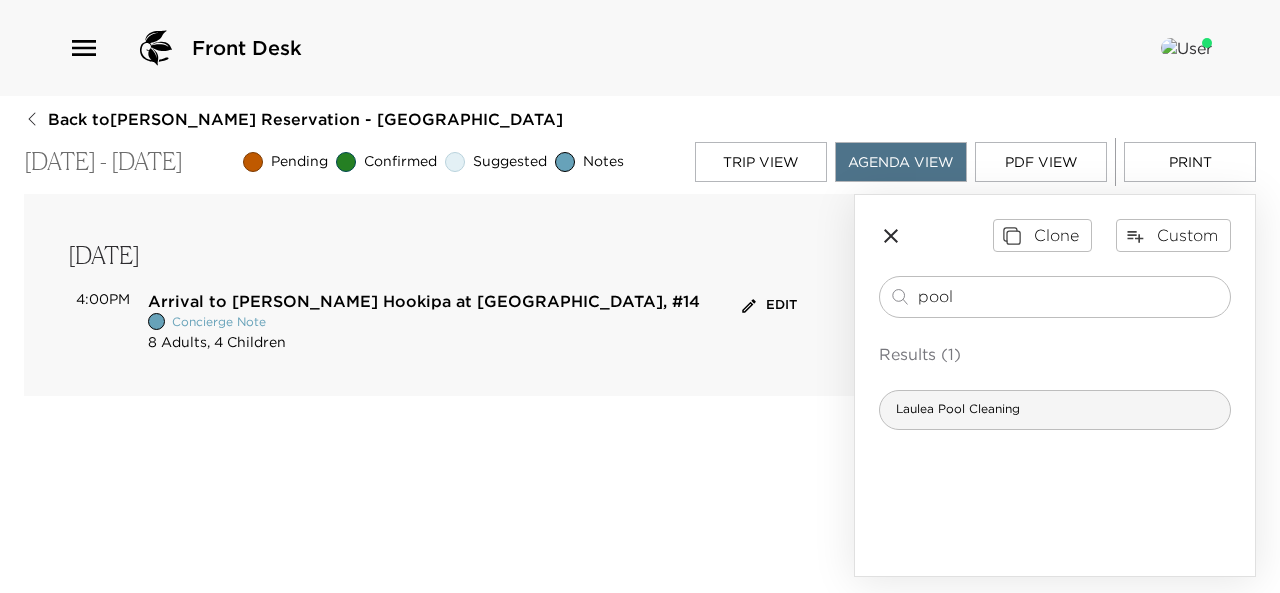 type on "pool" 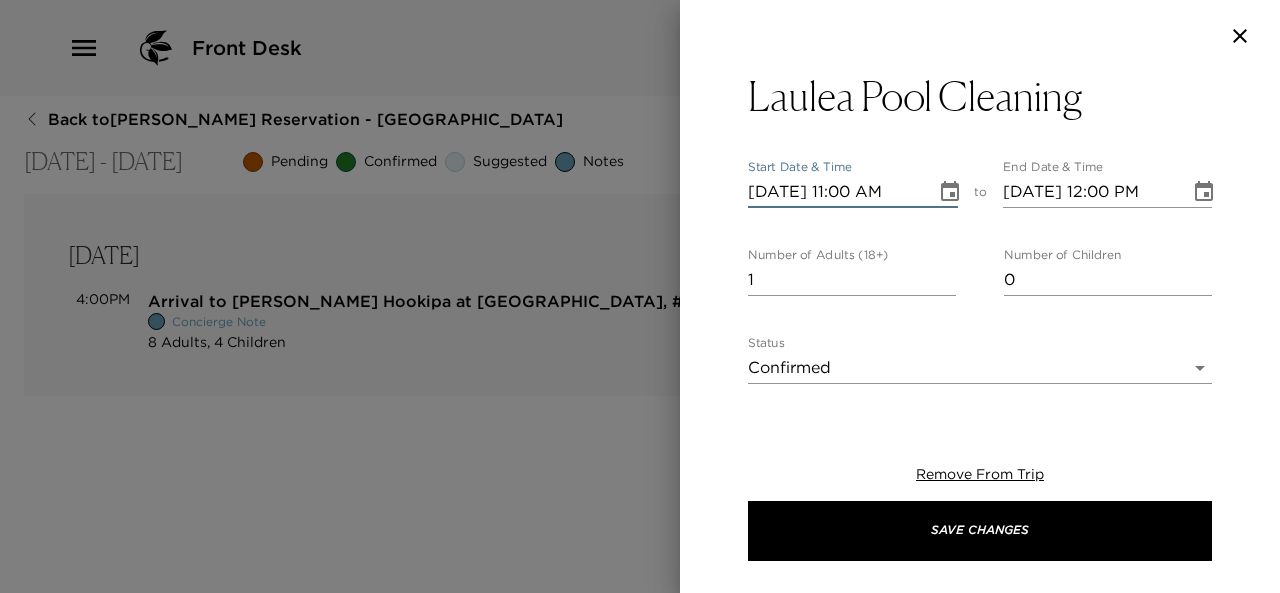 click on "07/13/2025 11:00 AM" at bounding box center (835, 192) 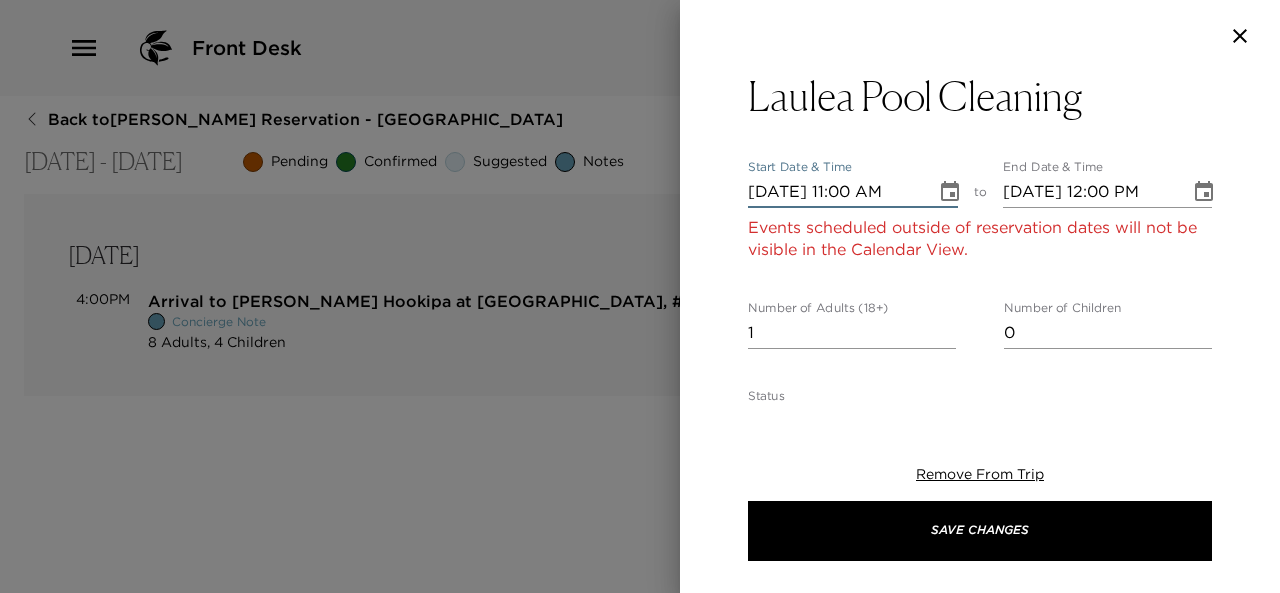 type on "07/12/0004 11:00 AM" 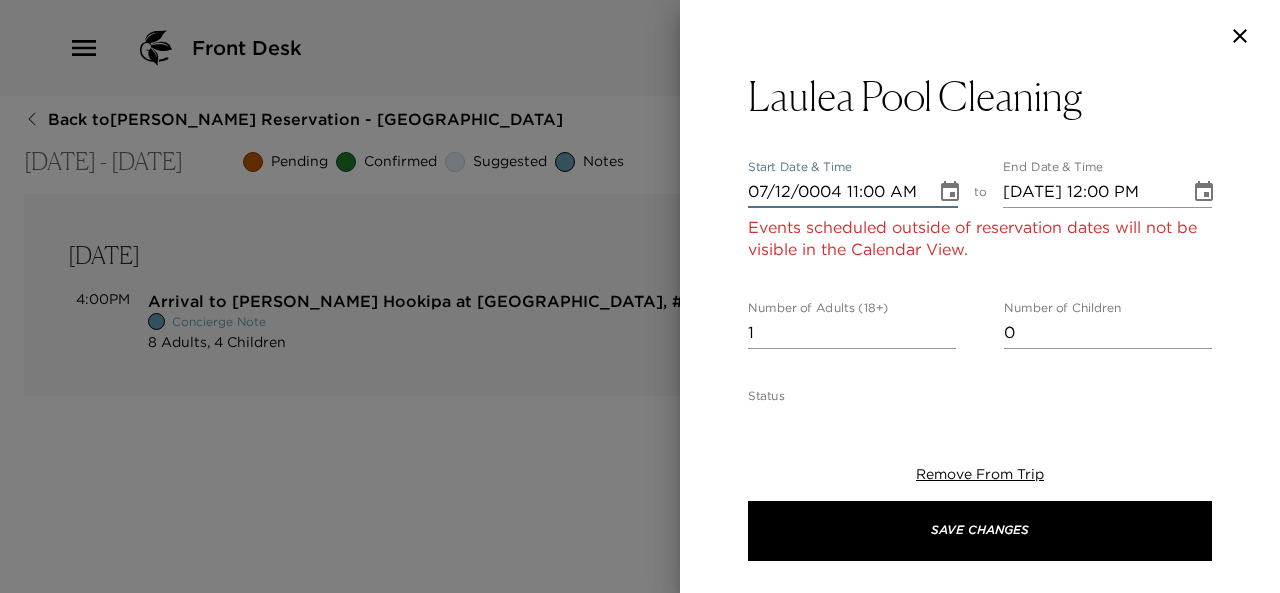 type on "07/12/0004 12:00 PM" 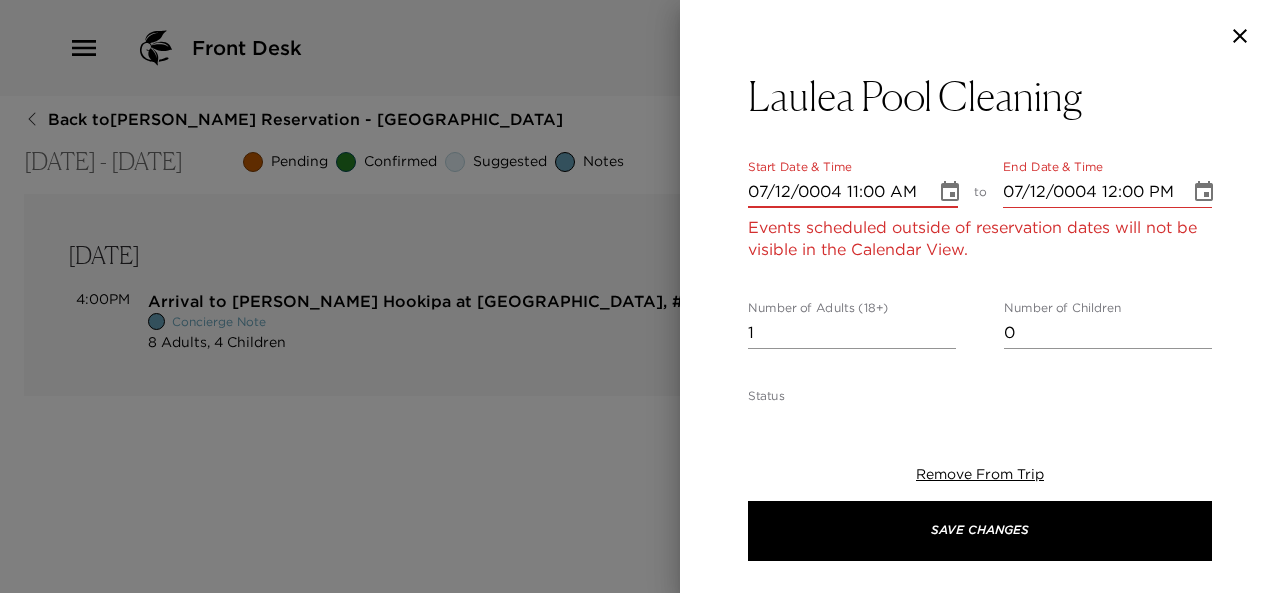 click on "07/12/0004 11:00 AM" at bounding box center [835, 192] 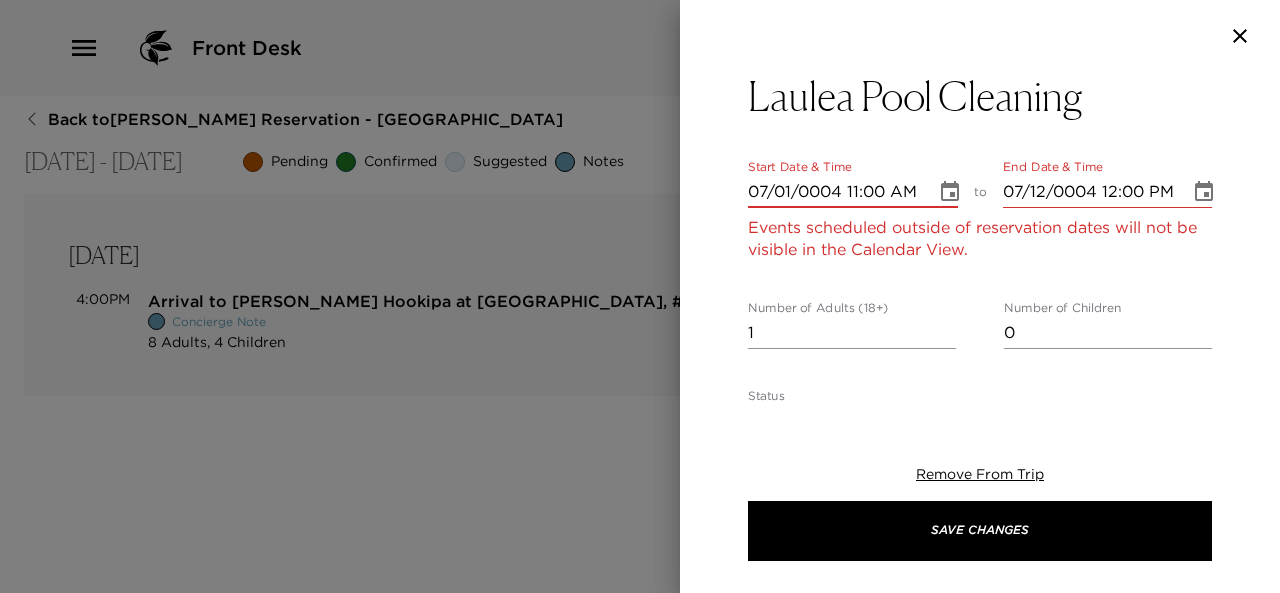 type on "07/01/0004 12:00 PM" 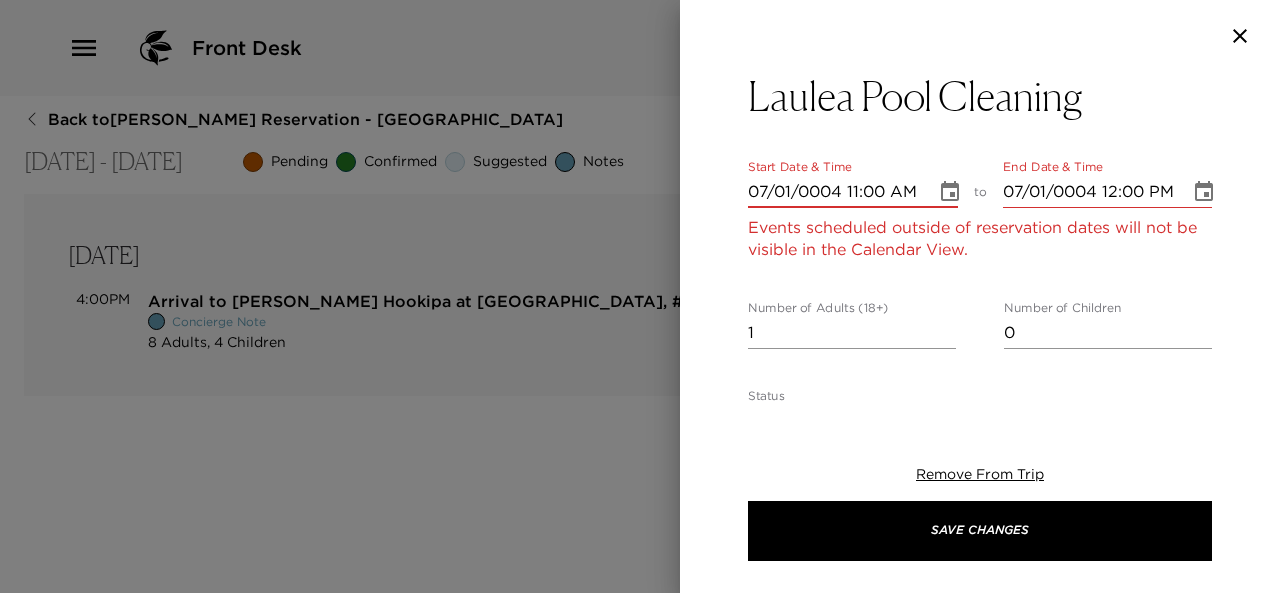 type on "07/14/0004 11:00 AM" 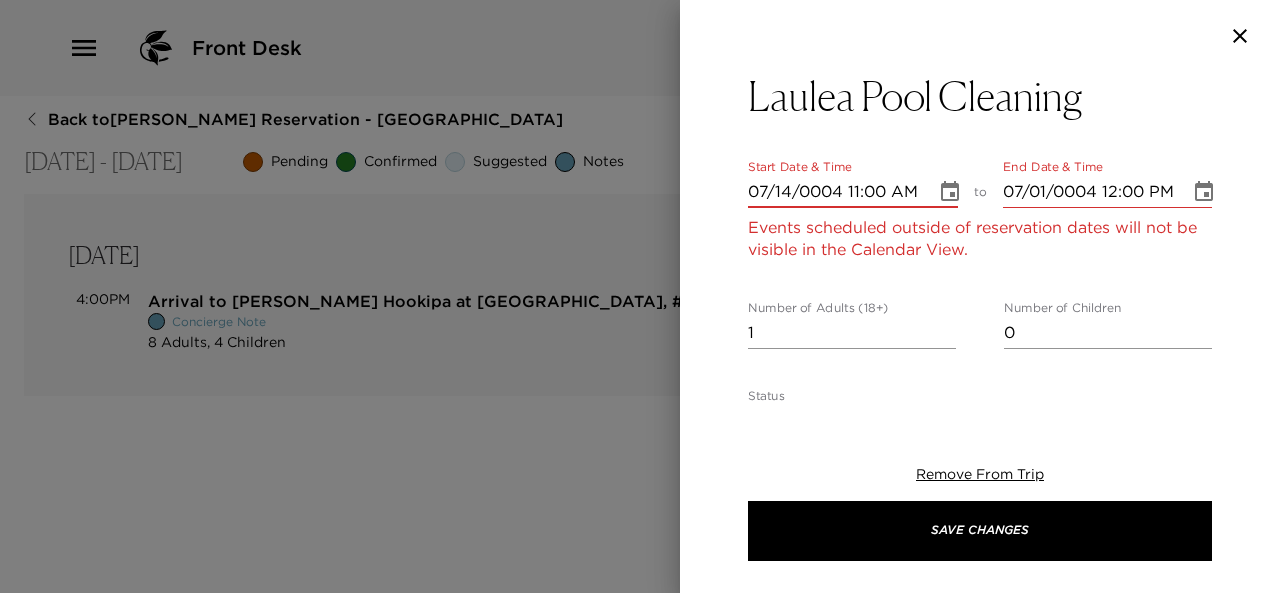 type on "07/14/0004 12:00 PM" 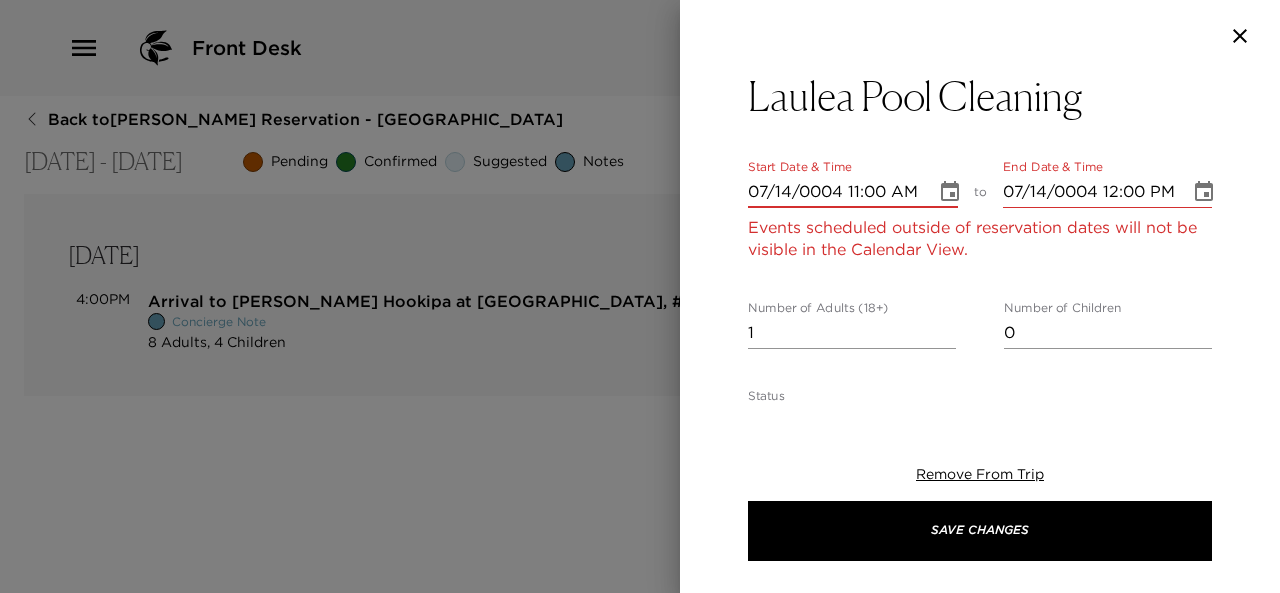 type on "07/14/0002 11:00 AM" 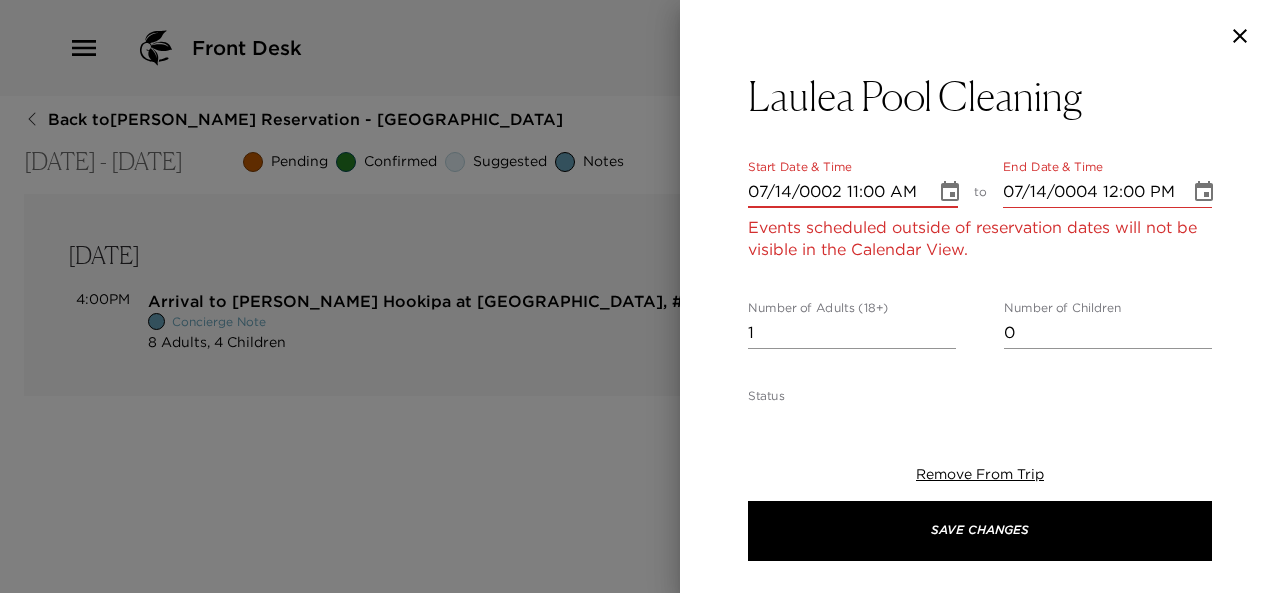 type on "07/14/0002 12:00 PM" 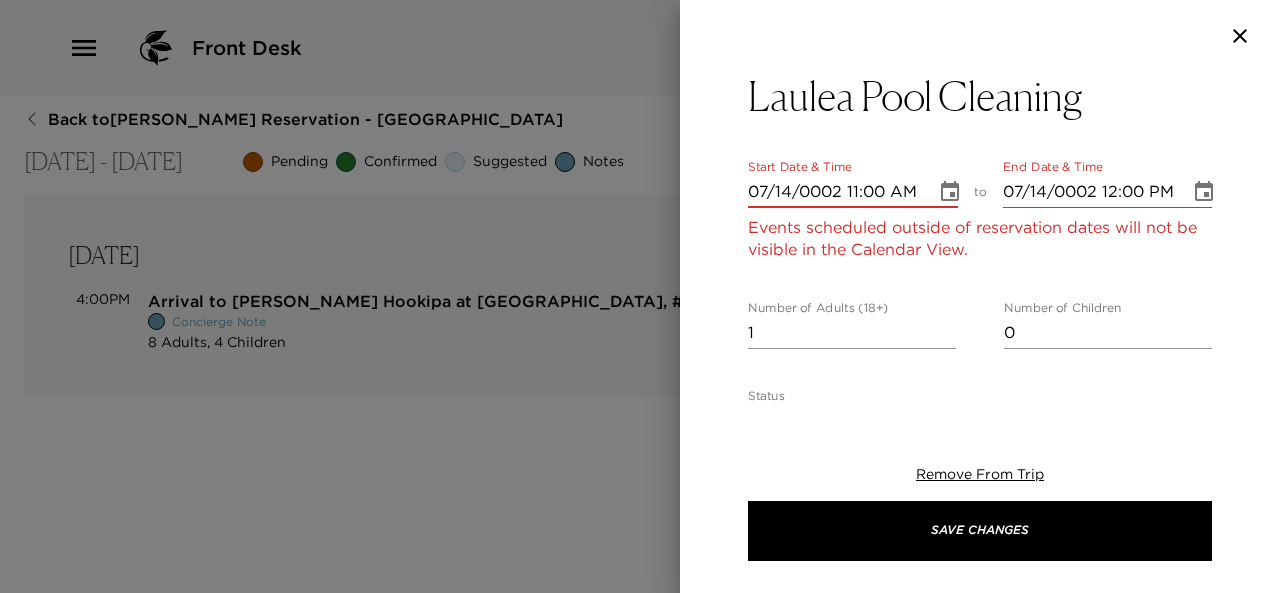 type on "07/14/0020 11:00 AM" 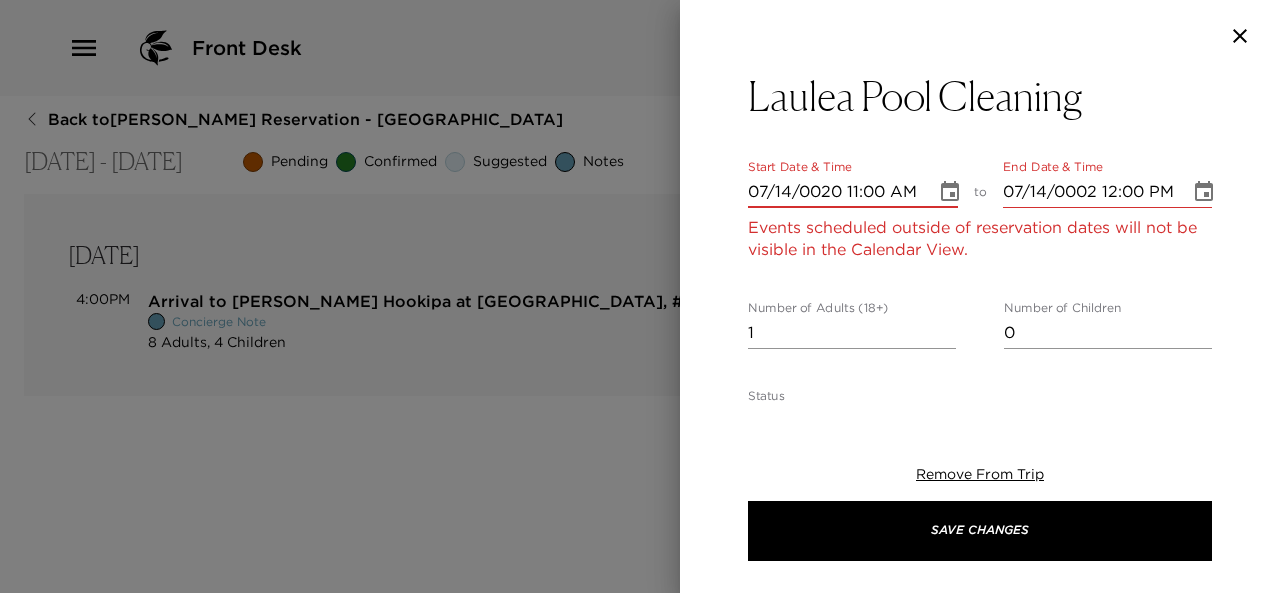type on "07/14/0020 12:00 PM" 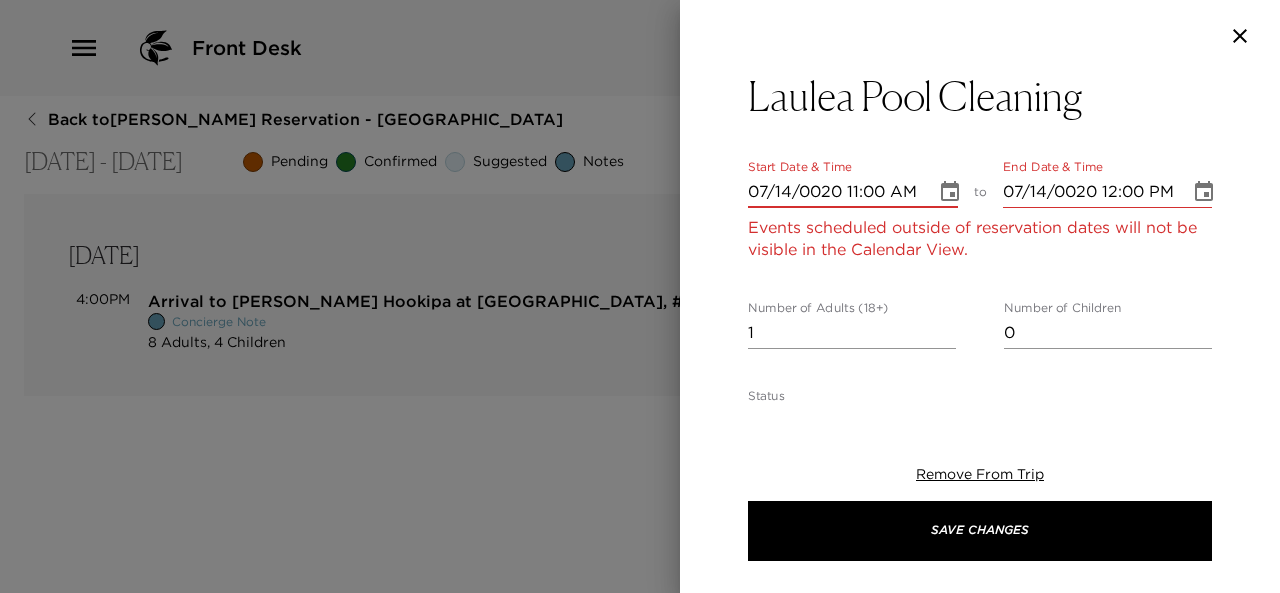 type on "07/14/0202 11:00 AM" 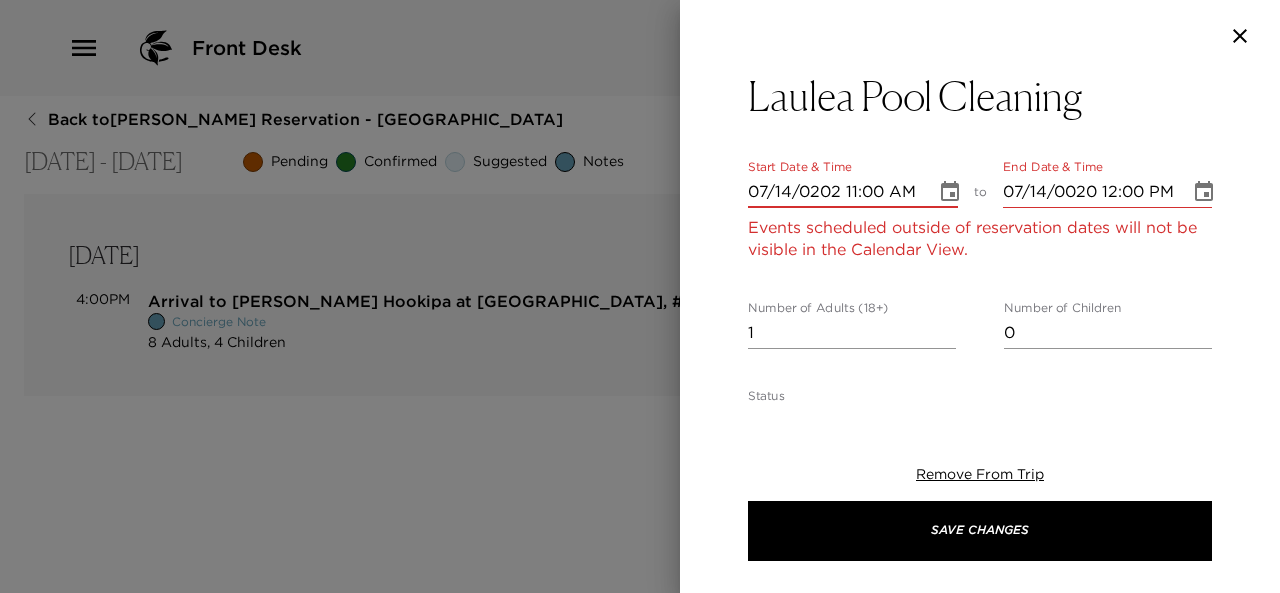 type on "07/14/0202 12:00 PM" 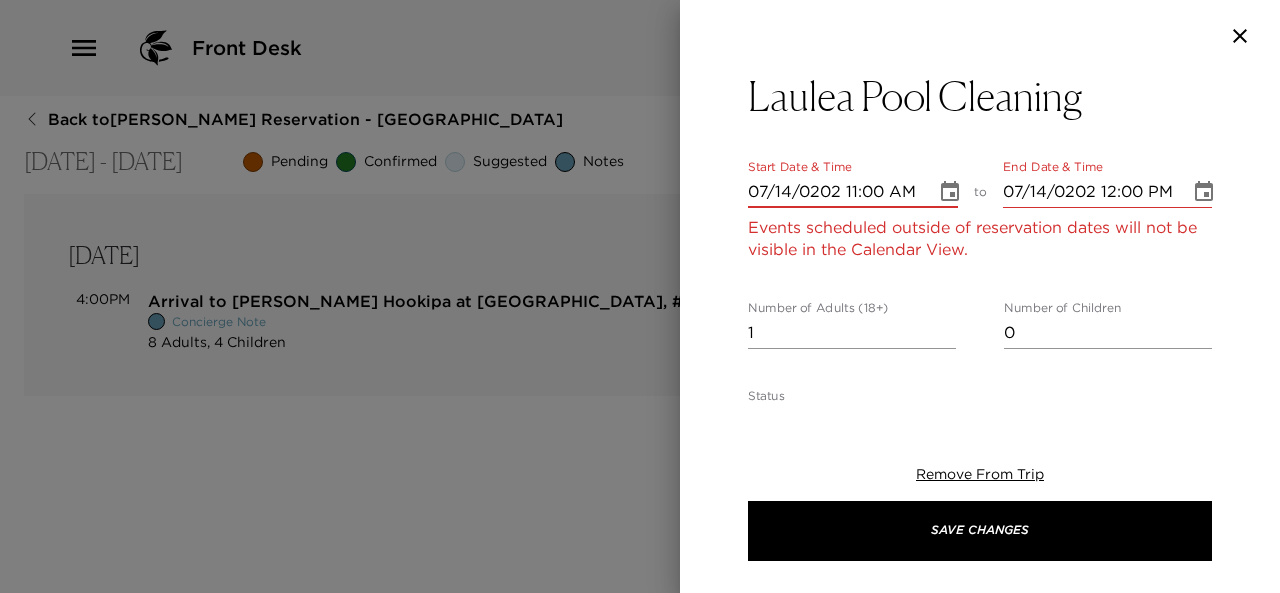 type on "07/14/2025 11:00 AM" 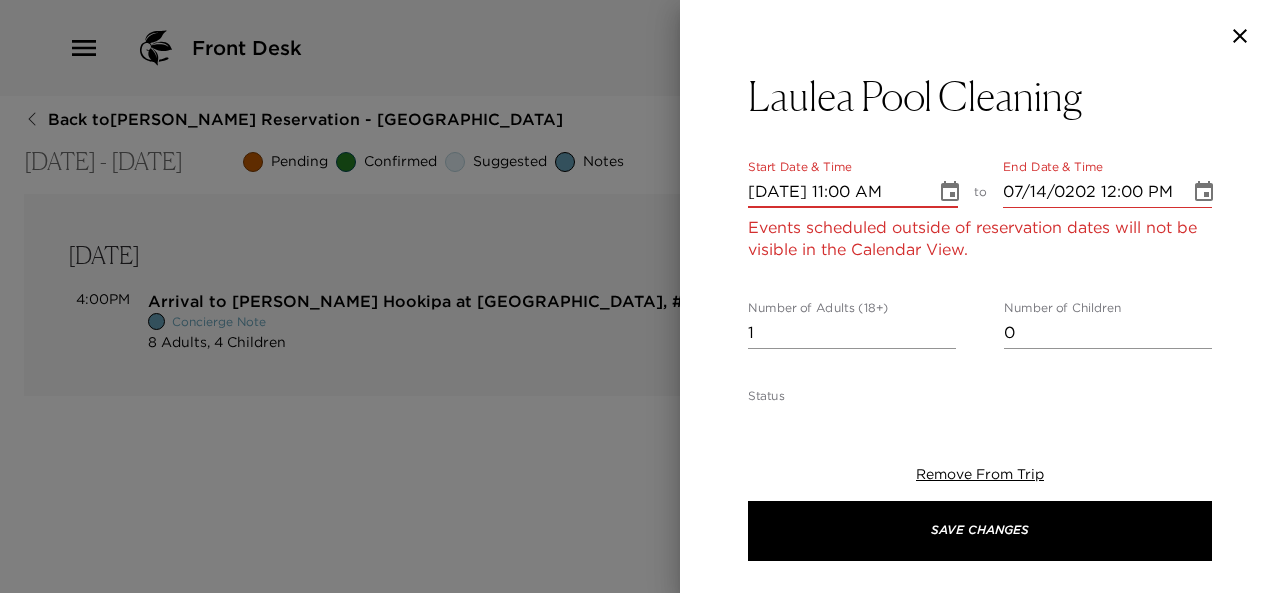 type on "07/14/2025 12:00 PM" 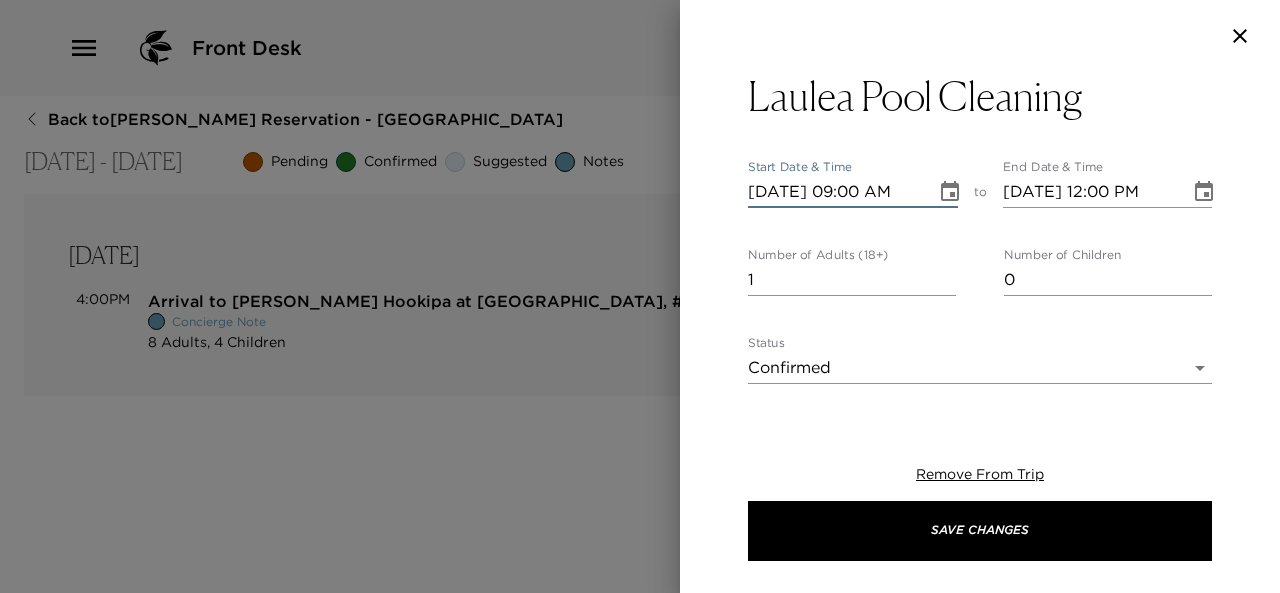 type on "07/14/2025 09:00 AM" 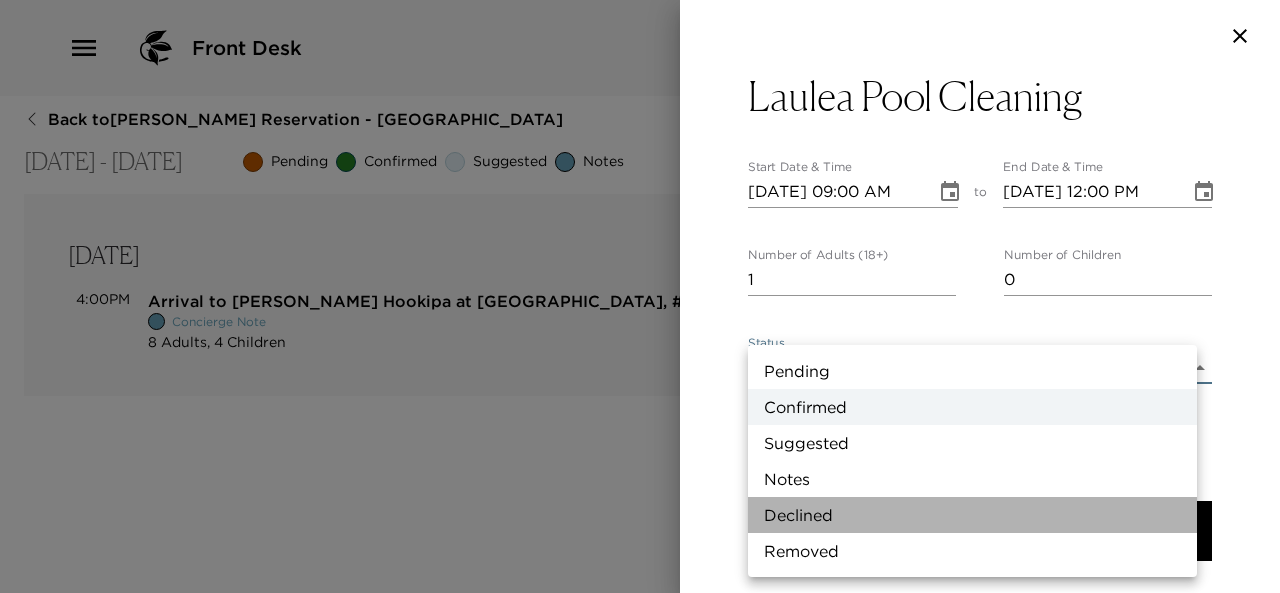 click on "Declined" at bounding box center [972, 515] 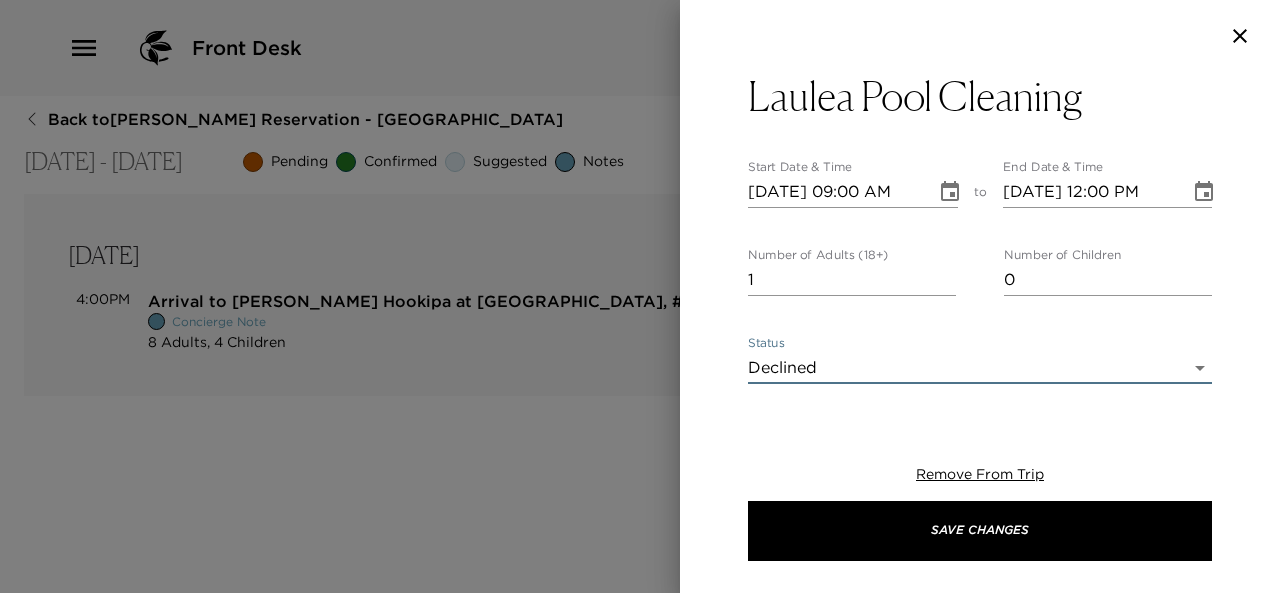 click on "Front Desk Back to  Gary Findley Reservation - Hale Ho’okipa Jul 13 - Jul 20, 2025 Pending Confirmed Suggested Notes Trip View Agenda View PDF View Print Sunday, Jul 13 4:00PM Arrival to Hale Hookipa at Laulea, #14 Concierge Note 8 Adults, 4 Children Edit Clone Custom pool ​ Results (1) Laulea Pool Cleaning Laulea Pool Cleaning Start Date & Time 07/14/2025 09:00 AM to End Date & Time 07/14/2025 12:00 PM Number of Adults (18+) 1 Number of Children 0 Status Declined Declined Hide From Member Request Transportation Concierge Notes x Cost ​ x Address ​ x Phone Number ​ Email ​ Website ​ Cancellation Policy ​ undefined Recommended Attire ​ undefined Age Range ​ undefined Remove From Trip Save Changes" at bounding box center (640, 296) 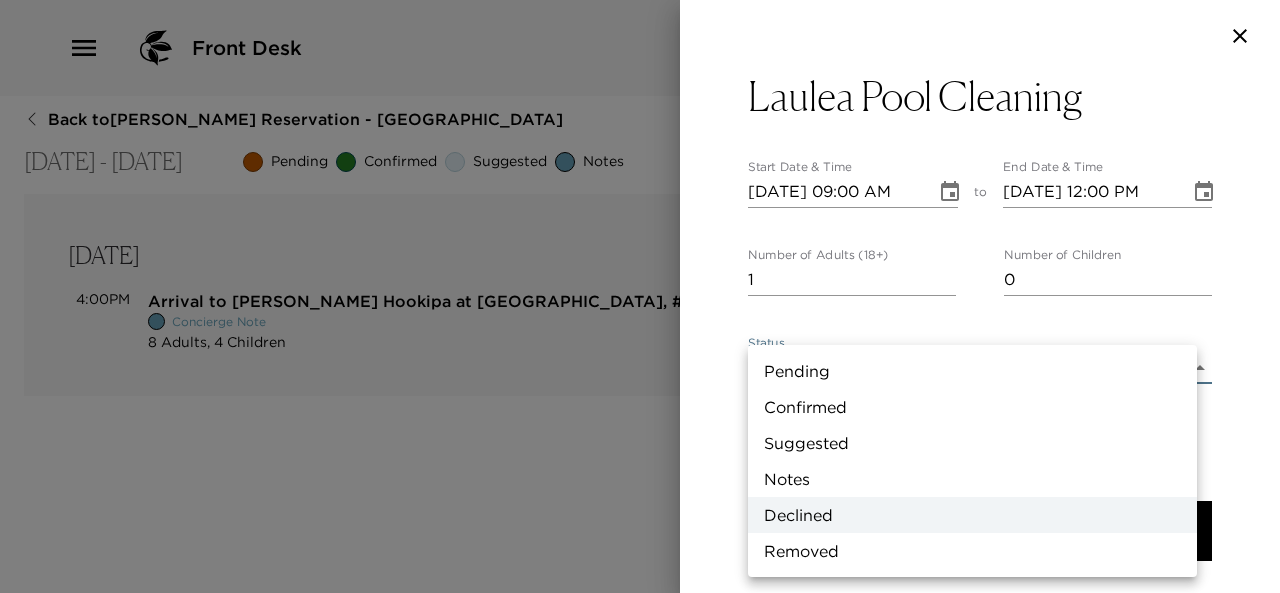 click on "Notes" at bounding box center (972, 479) 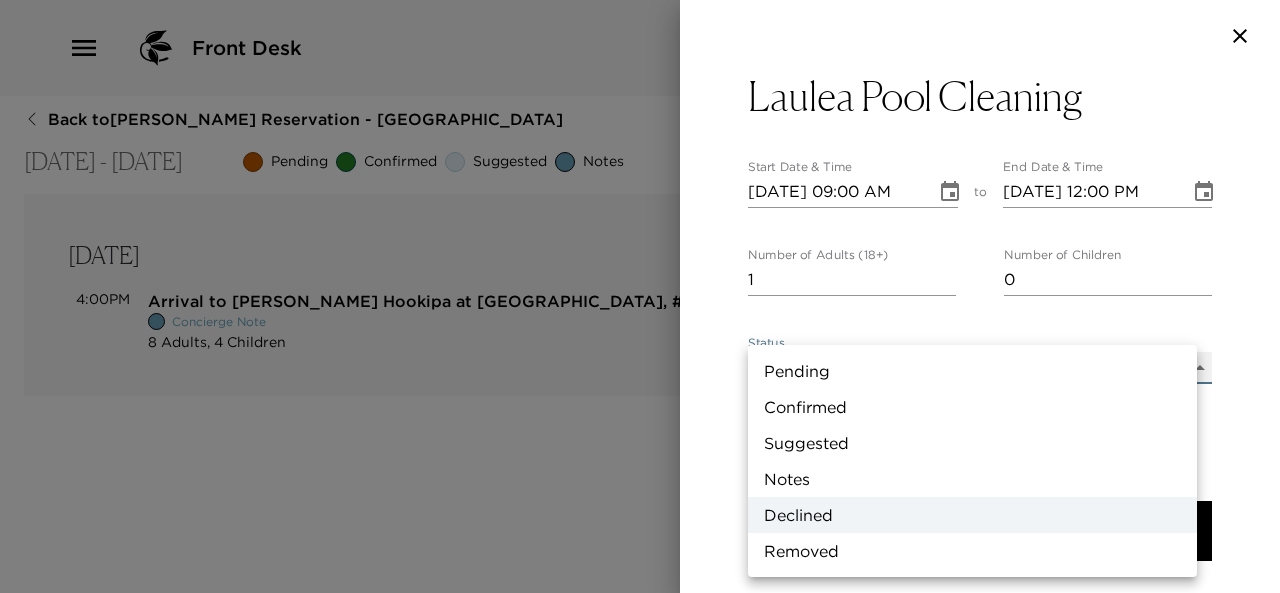 type on "Concierge Note" 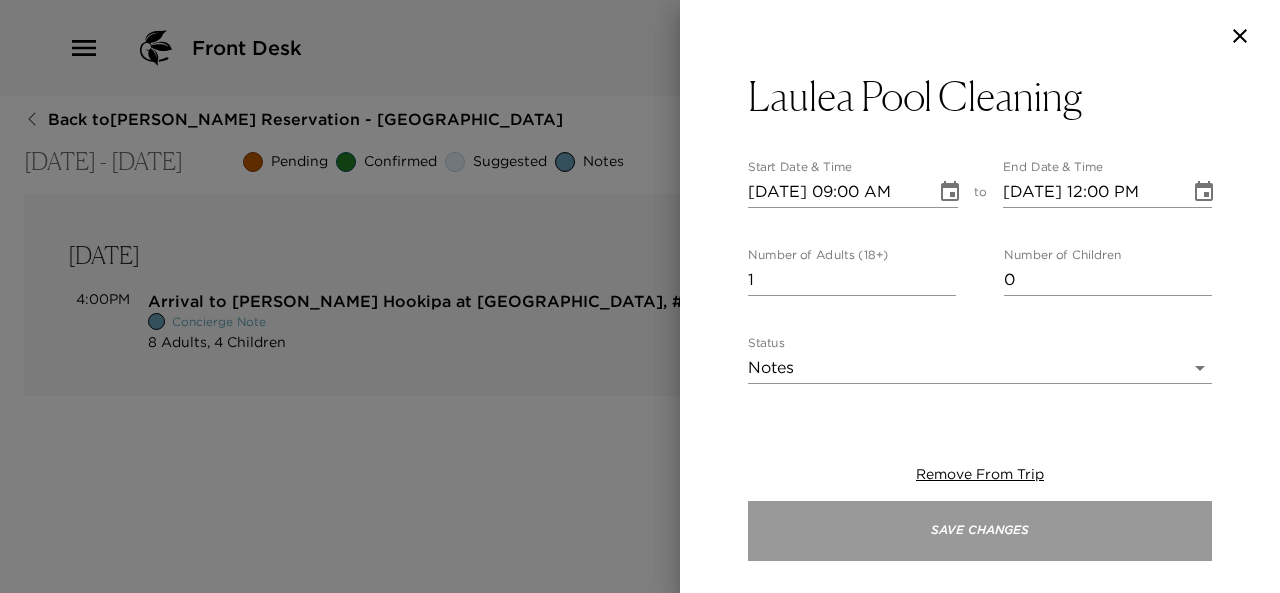 click on "Save Changes" at bounding box center (980, 531) 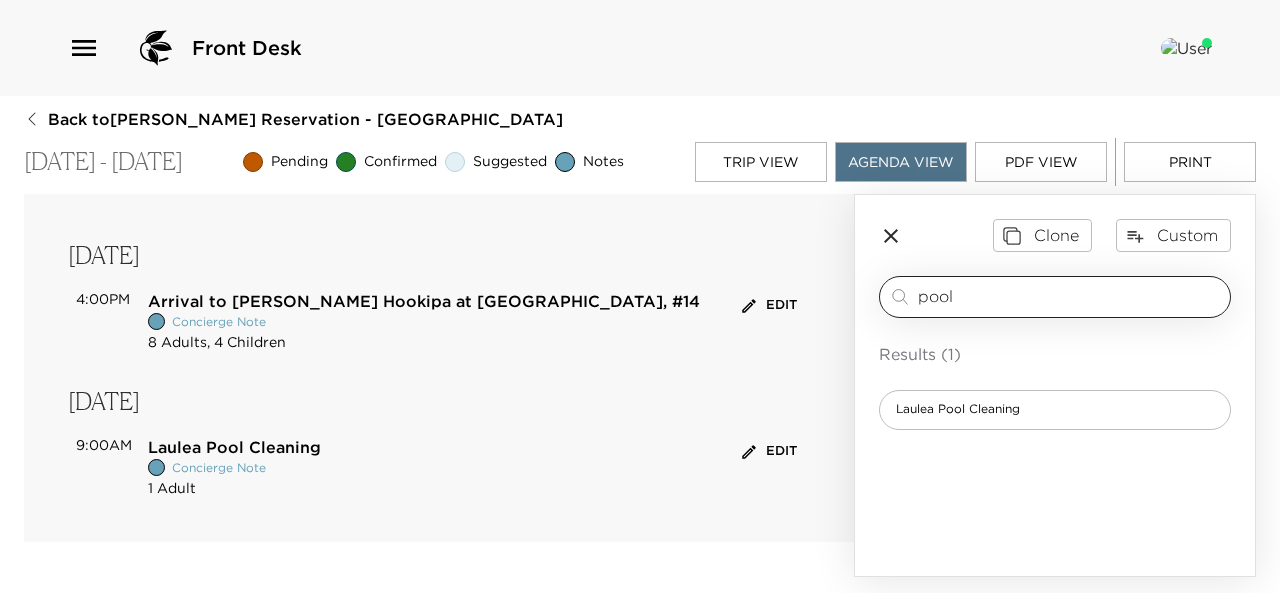 click on "pool ​" at bounding box center (1055, 297) 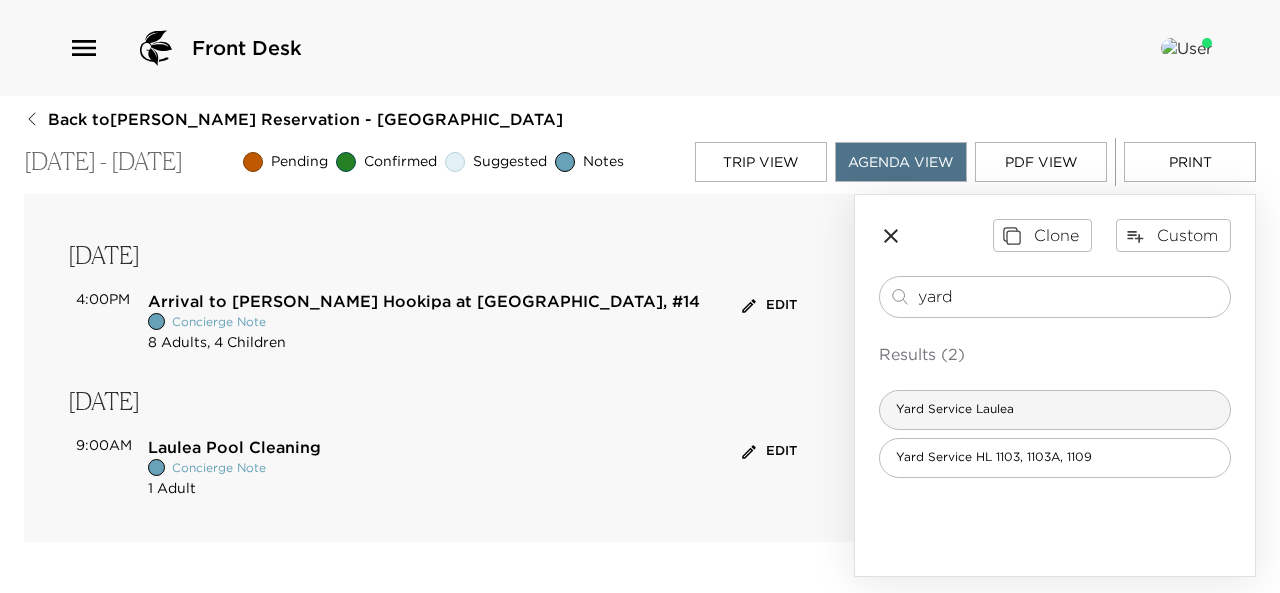 type on "yard" 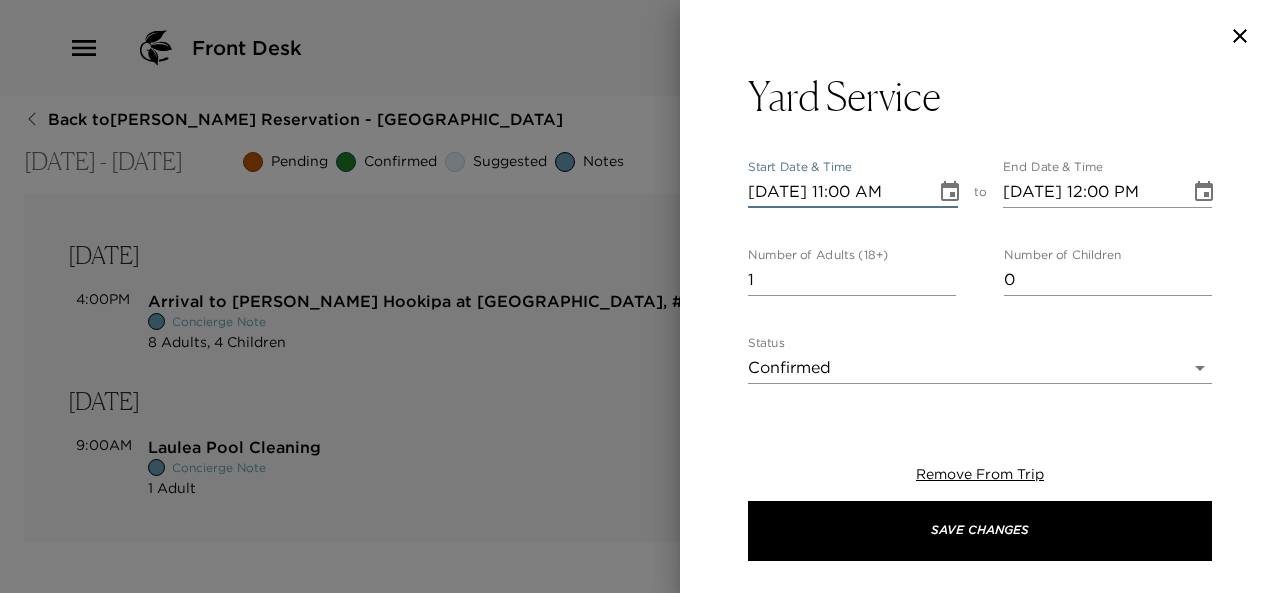 click on "07/13/2025 11:00 AM" at bounding box center [835, 192] 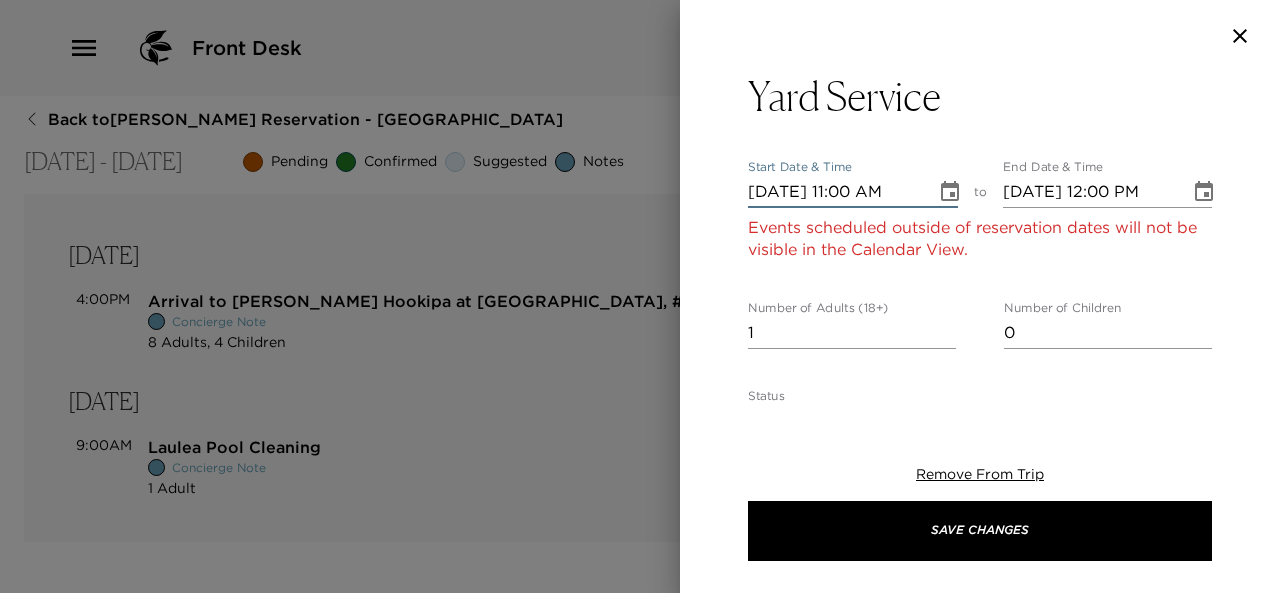 type on "07/15/2025 11:00 AM" 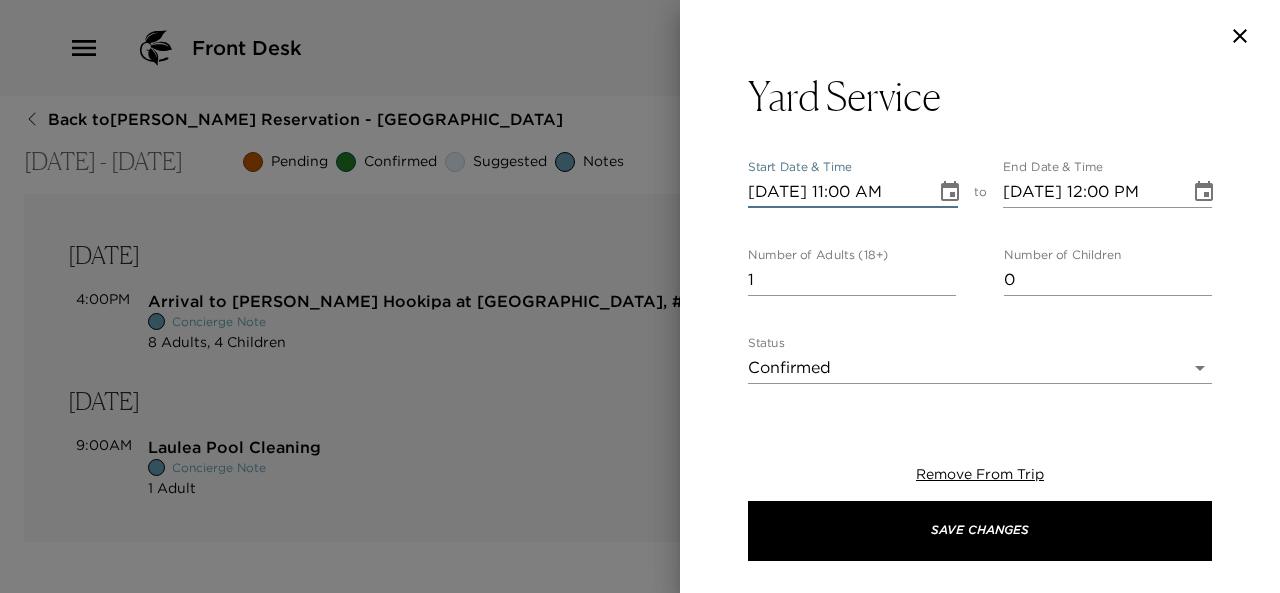 click on "07/15/2025 11:00 AM" at bounding box center [835, 192] 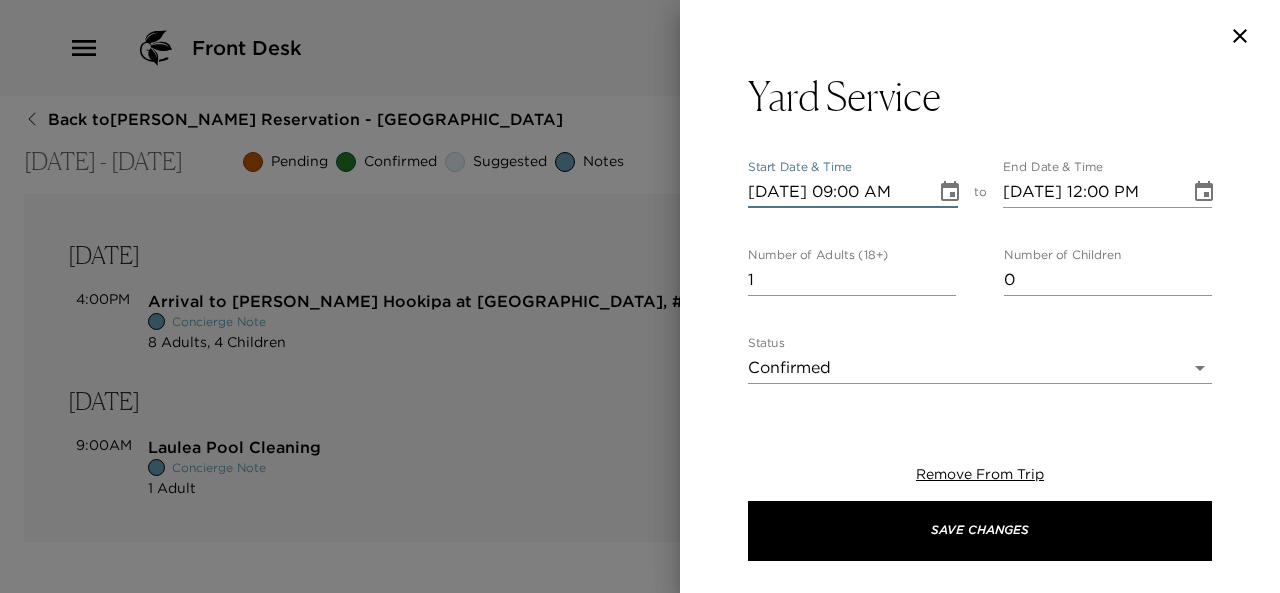 type on "07/15/2025 09:00 AM" 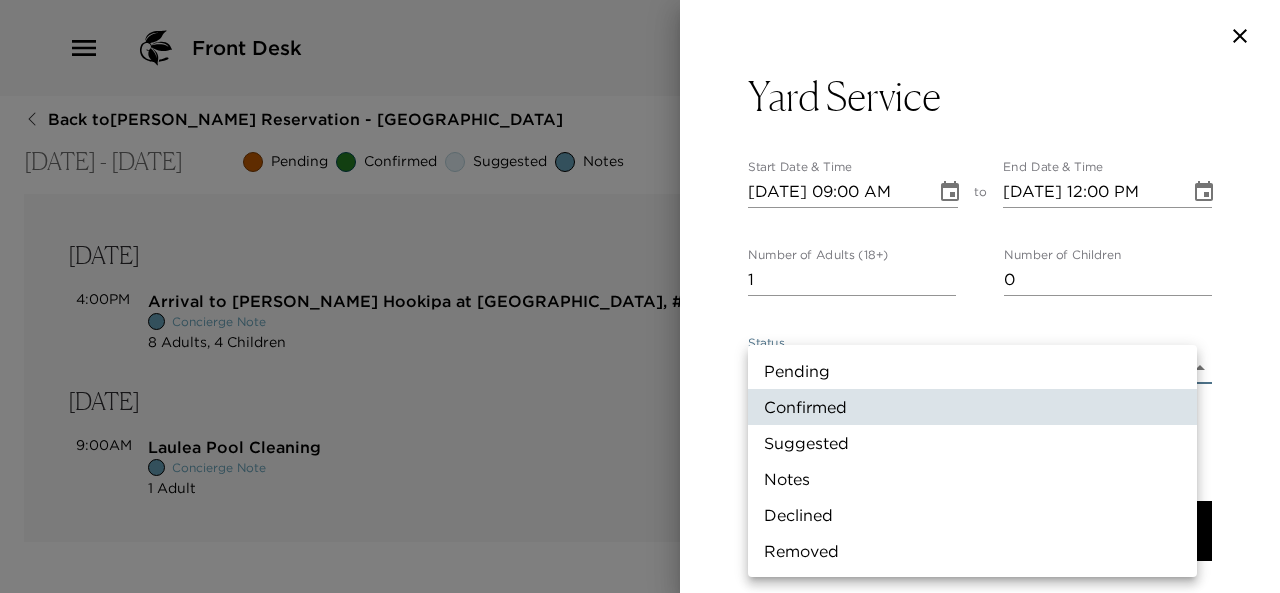 click on "Front Desk Back to  Gary Findley Reservation - Hale Ho’okipa Jul 13 - Jul 20, 2025 Pending Confirmed Suggested Notes Trip View Agenda View PDF View Print Sunday, Jul 13 4:00PM Arrival to Hale Hookipa at Laulea, #14 Concierge Note 8 Adults, 4 Children Edit Monday, Jul 14 9:00AM Laulea Pool Cleaning Concierge Note 1 Adult Edit Clone Custom yard ​ Results (2) Yard Service Laulea Yard Service HL 1103, 1103A, 1109 Yard Service Start Date & Time 07/15/2025 09:00 AM to End Date & Time 07/15/2025 12:00 PM Number of Adults (18+) 1 Number of Children 0 Status Confirmed Confirmed Hide From Member Request Transportation Concierge Notes x Cost ​ x Address ​ x Phone Number ​ Email ​ Website ​ Cancellation Policy ​ undefined Recommended Attire ​ undefined Age Range ​ undefined Remove From Trip Save Changes Pending Confirmed Suggested Notes Declined Removed" at bounding box center (640, 296) 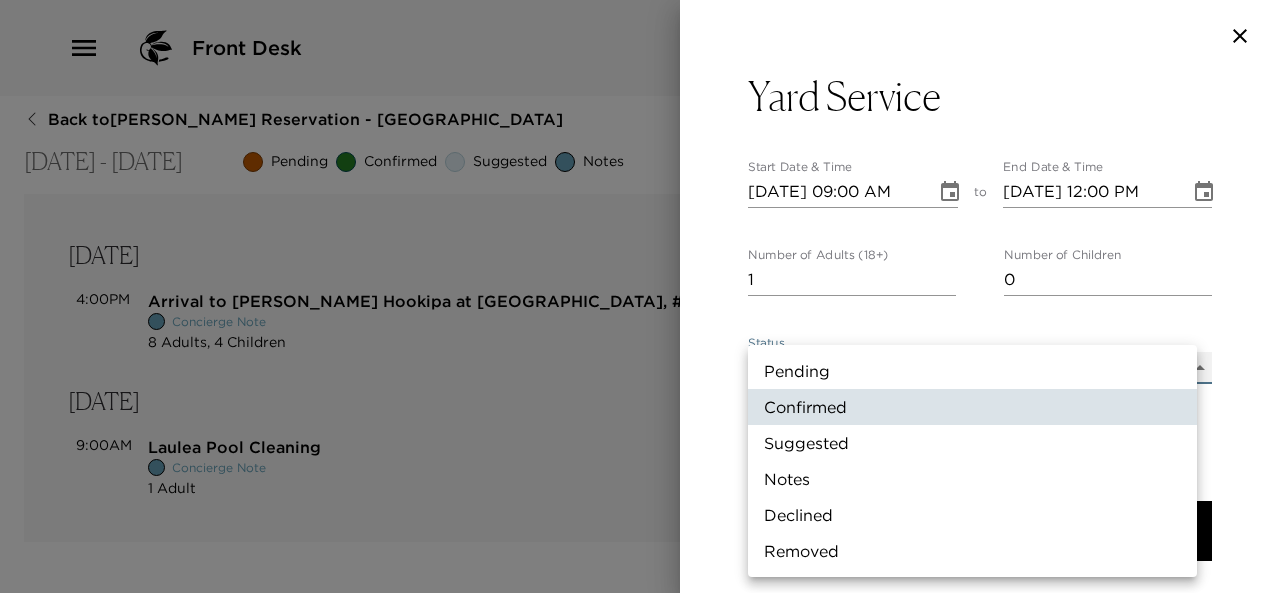 type on "Concierge Note" 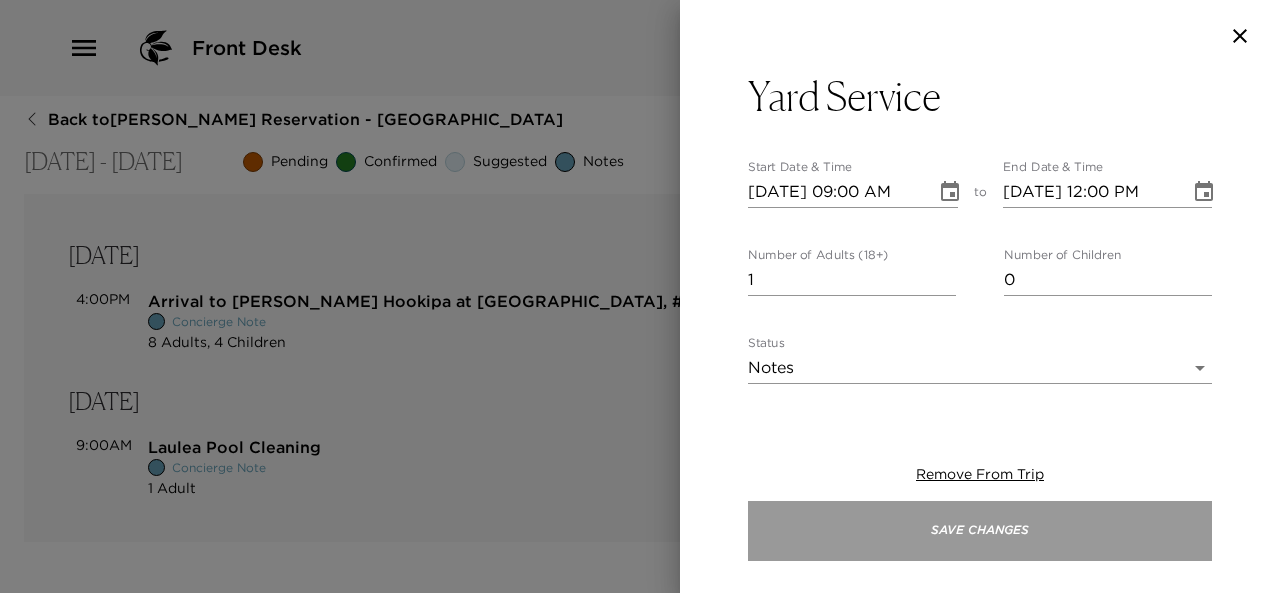 click on "Save Changes" at bounding box center [980, 531] 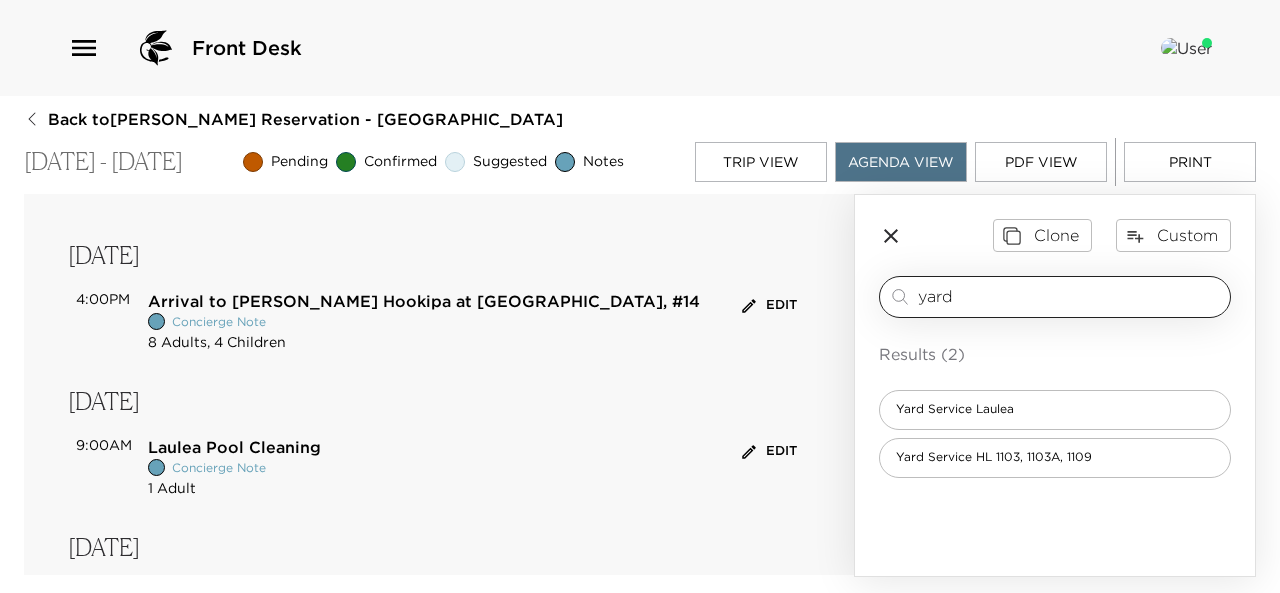 click on "yard" at bounding box center (1070, 296) 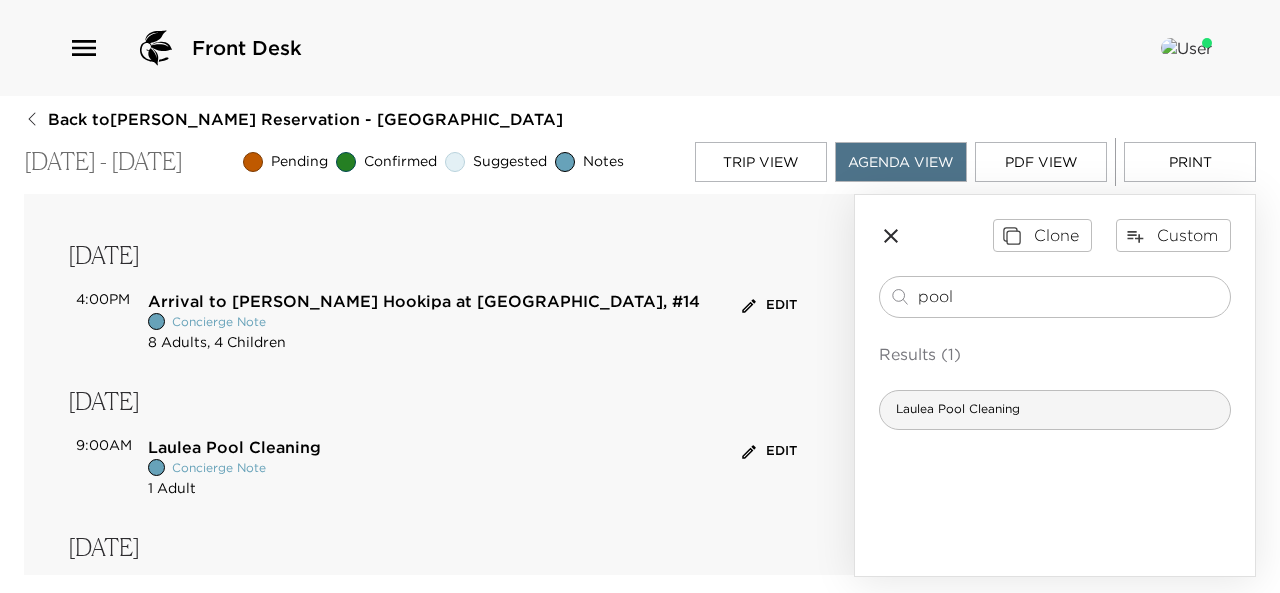 type on "pool" 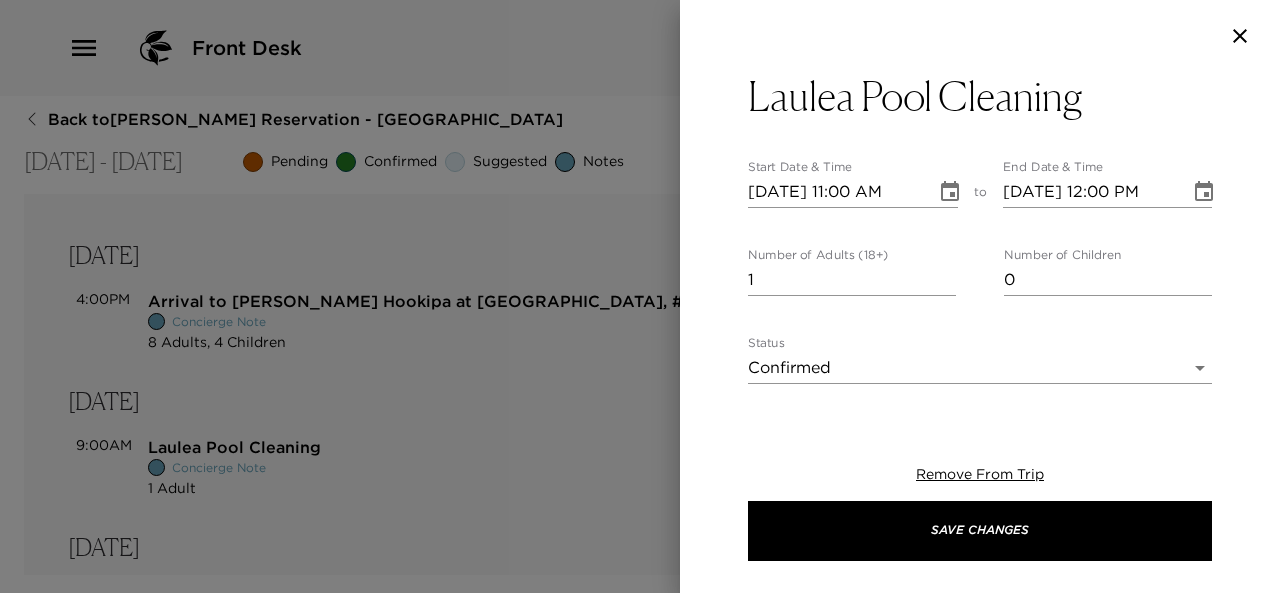 click on "07/13/2025 11:00 AM" at bounding box center (835, 192) 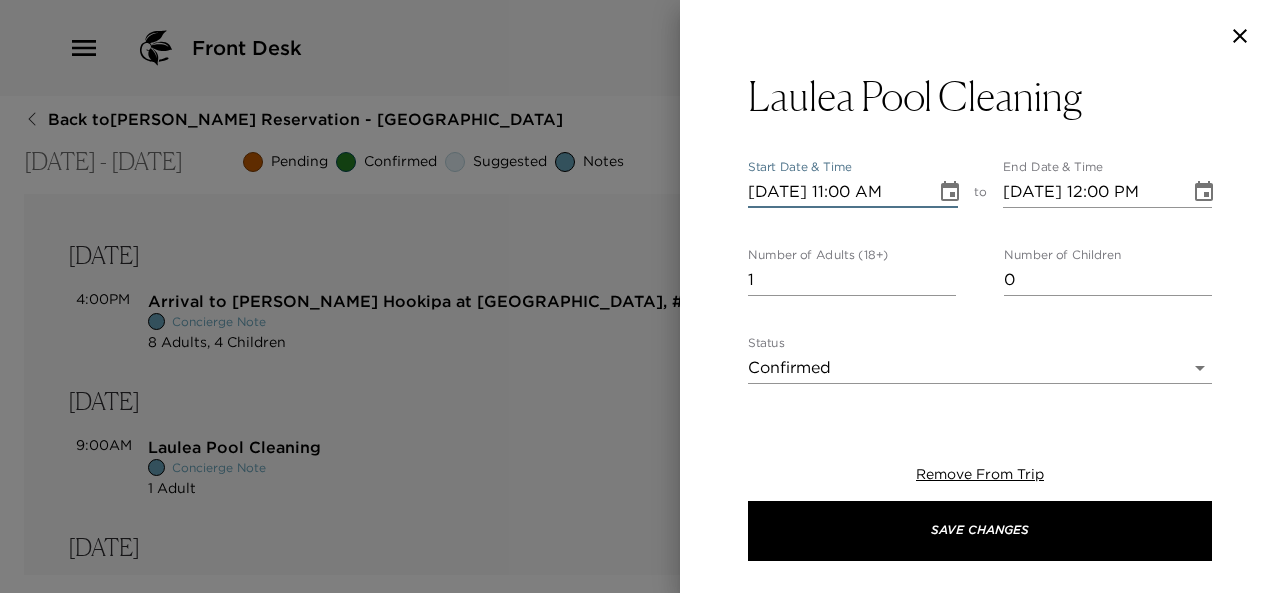 type on "07/01/2025 11:00 AM" 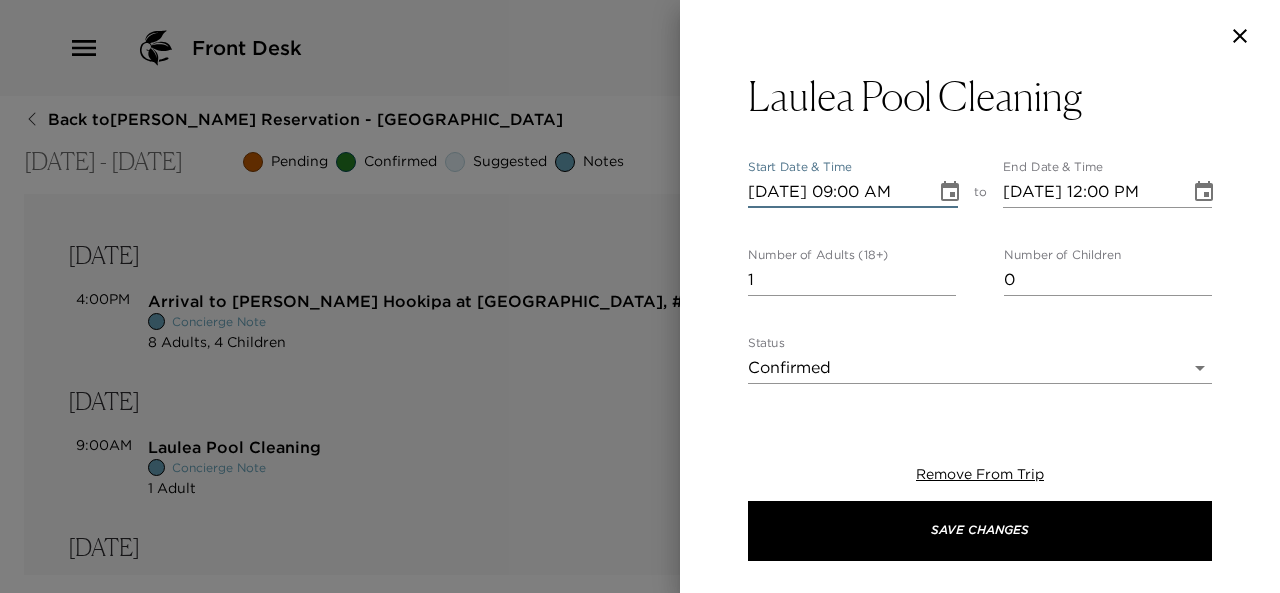 type on "07/18/2025 09:00 AM" 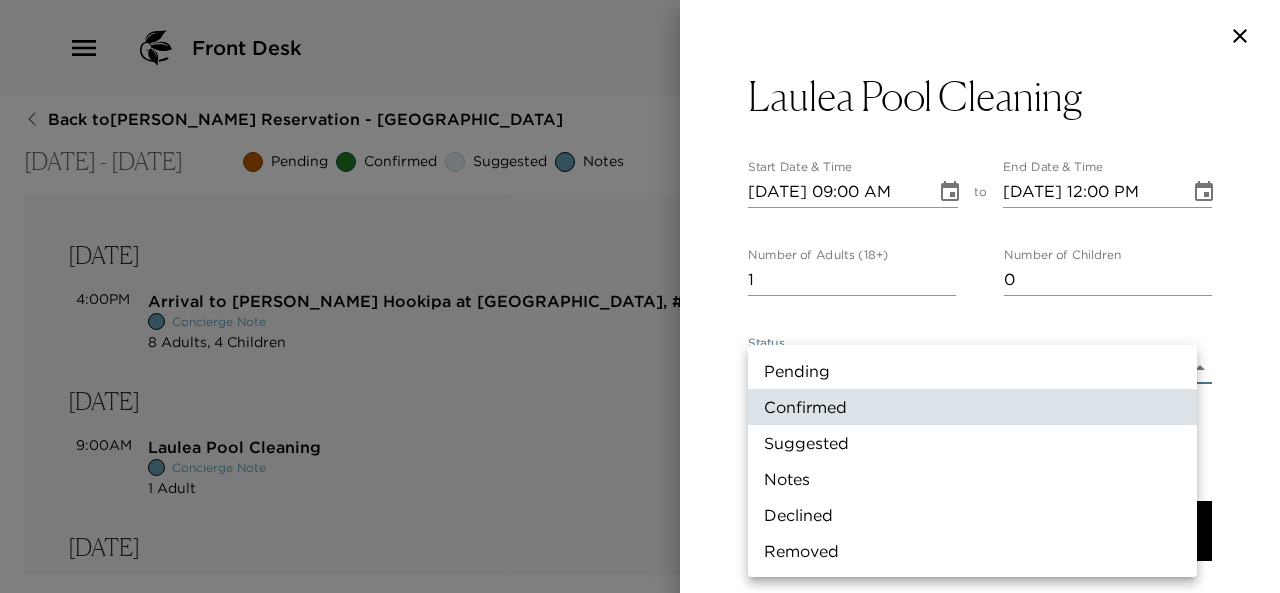 click on "Notes" at bounding box center (972, 479) 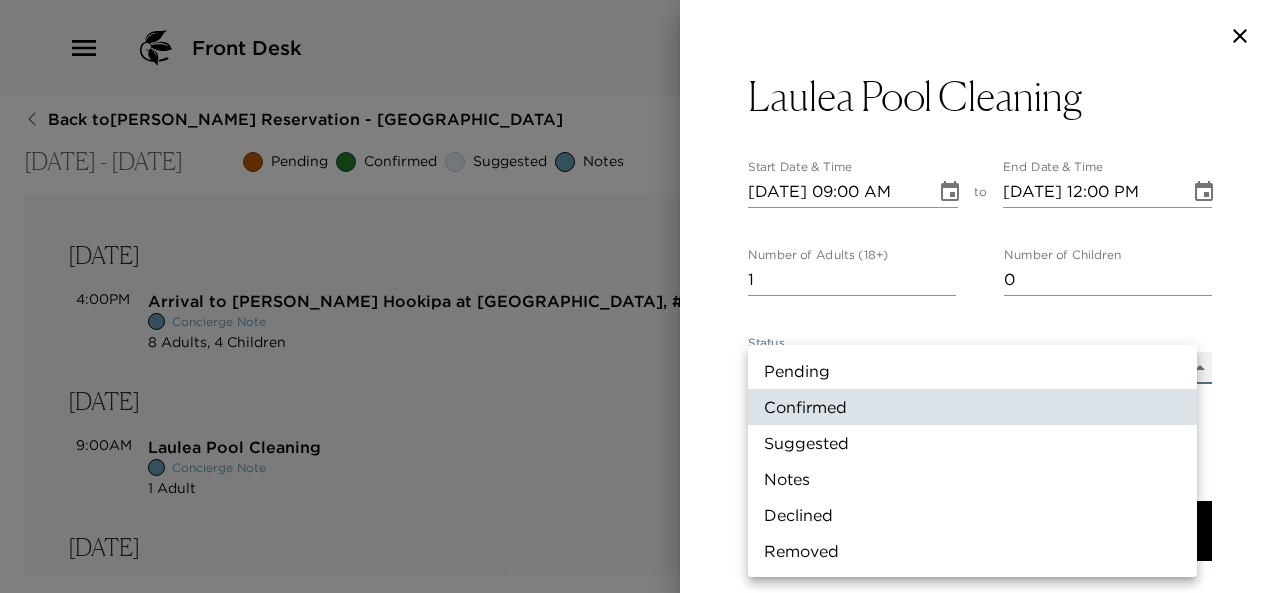type on "Concierge Note" 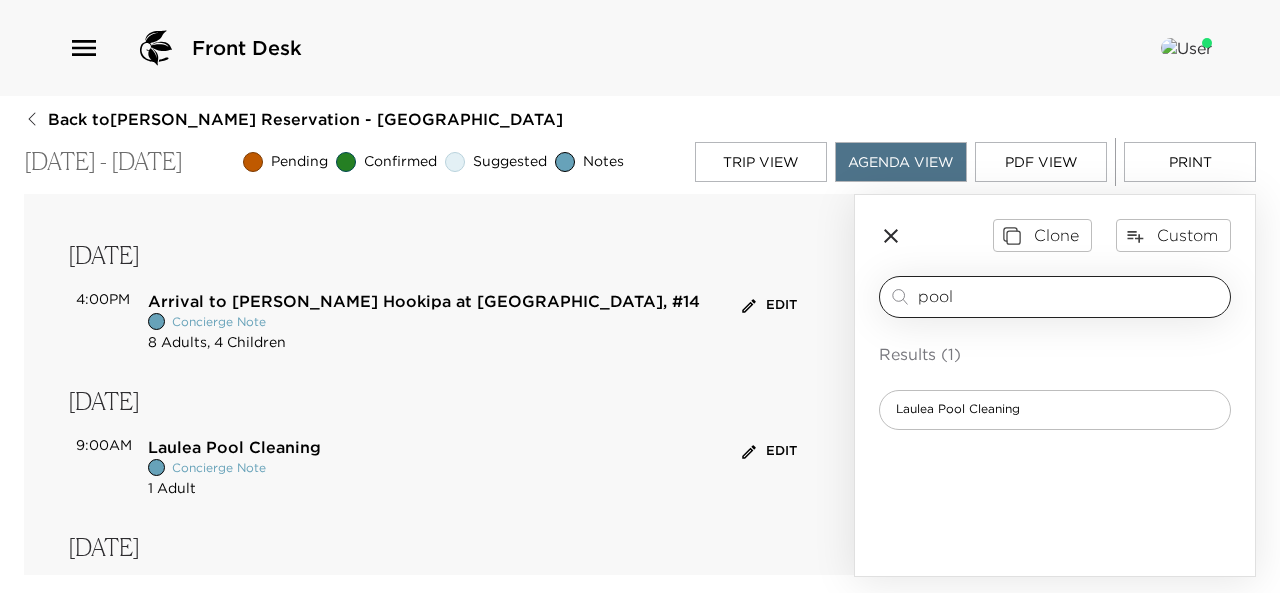 click on "pool" at bounding box center [1070, 296] 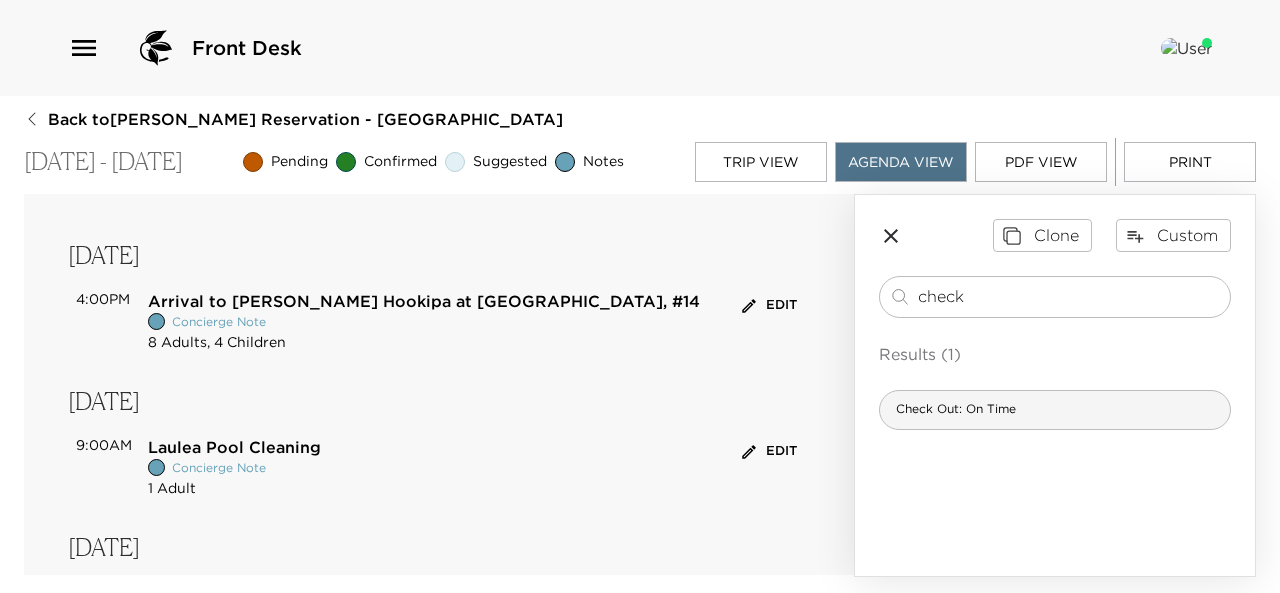 type on "check" 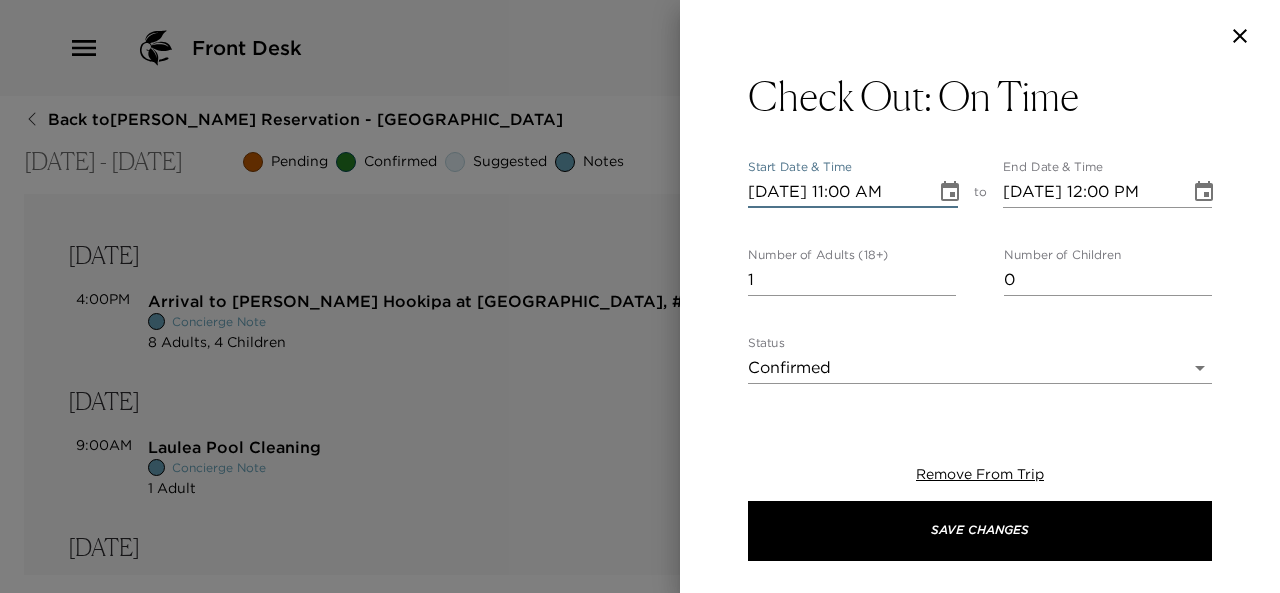 click on "07/13/2025 11:00 AM" at bounding box center [835, 192] 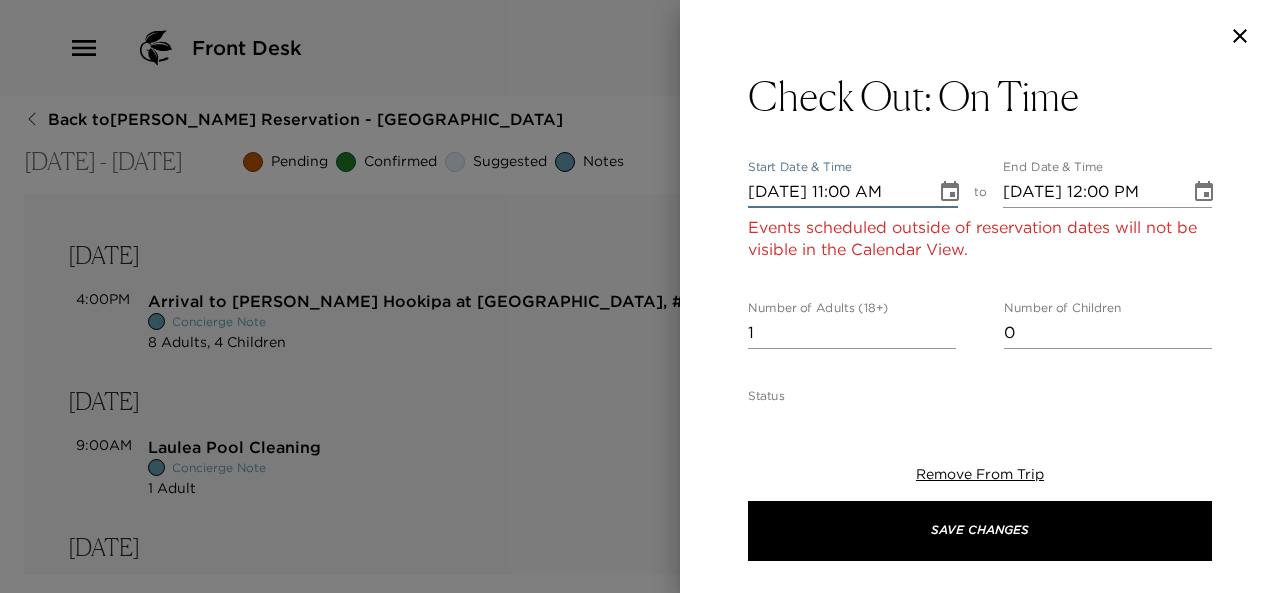type on "07/10/2025 11:00 AM" 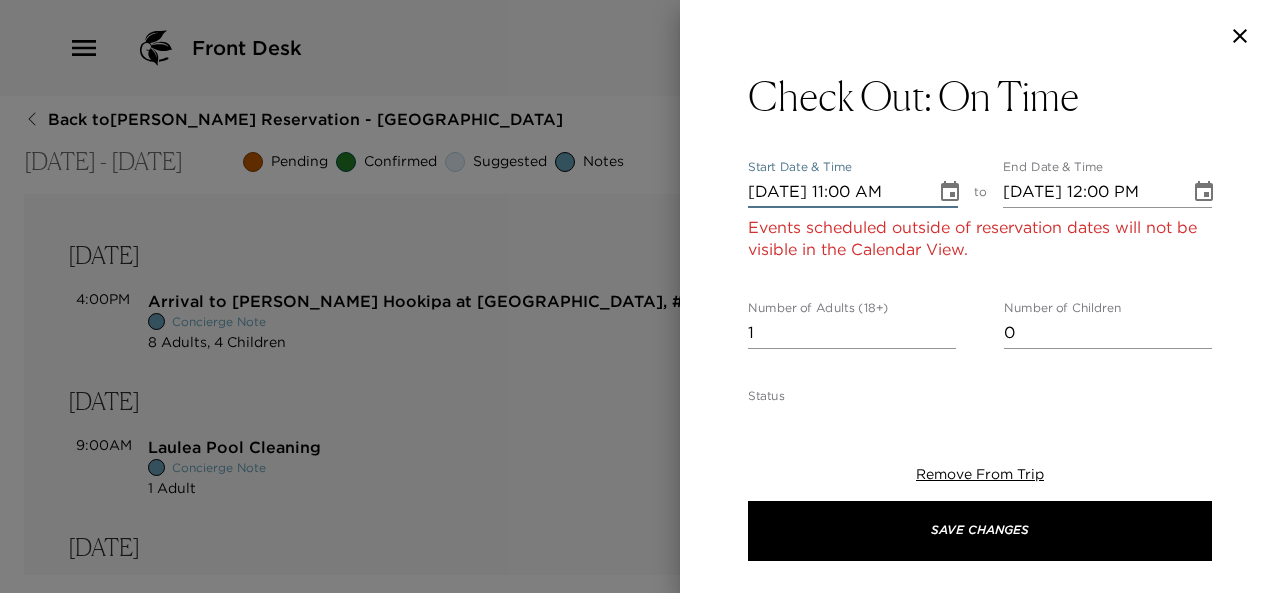 click on "07/10/2025 11:00 AM" at bounding box center [835, 192] 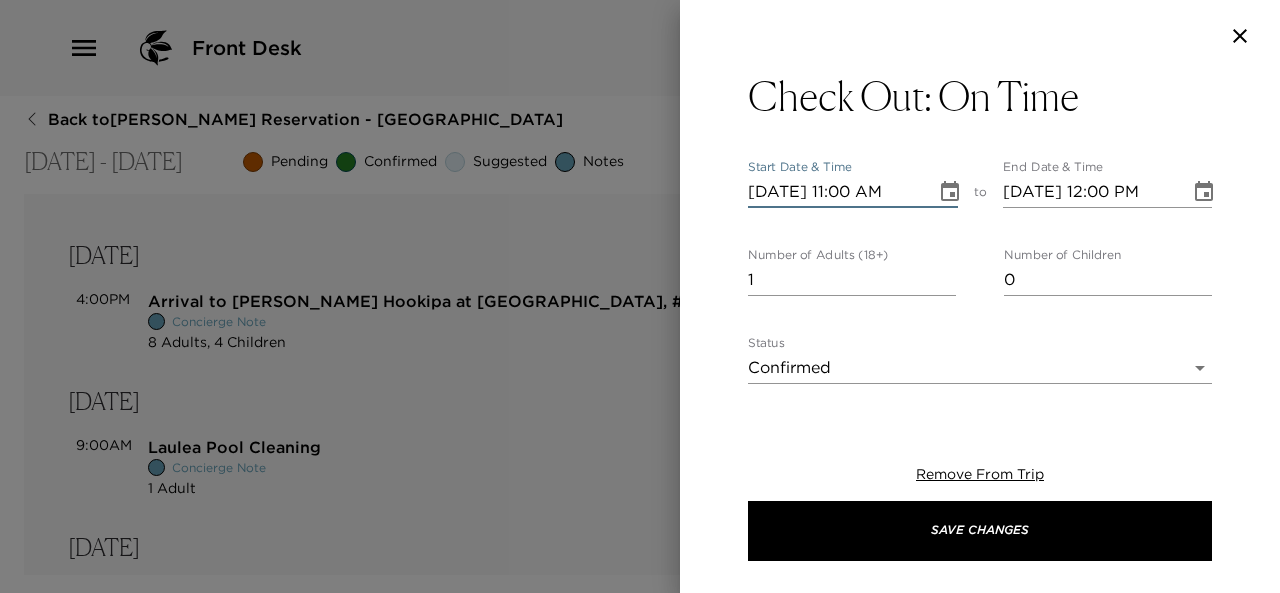 type on "07/20/2025 11:00 AM" 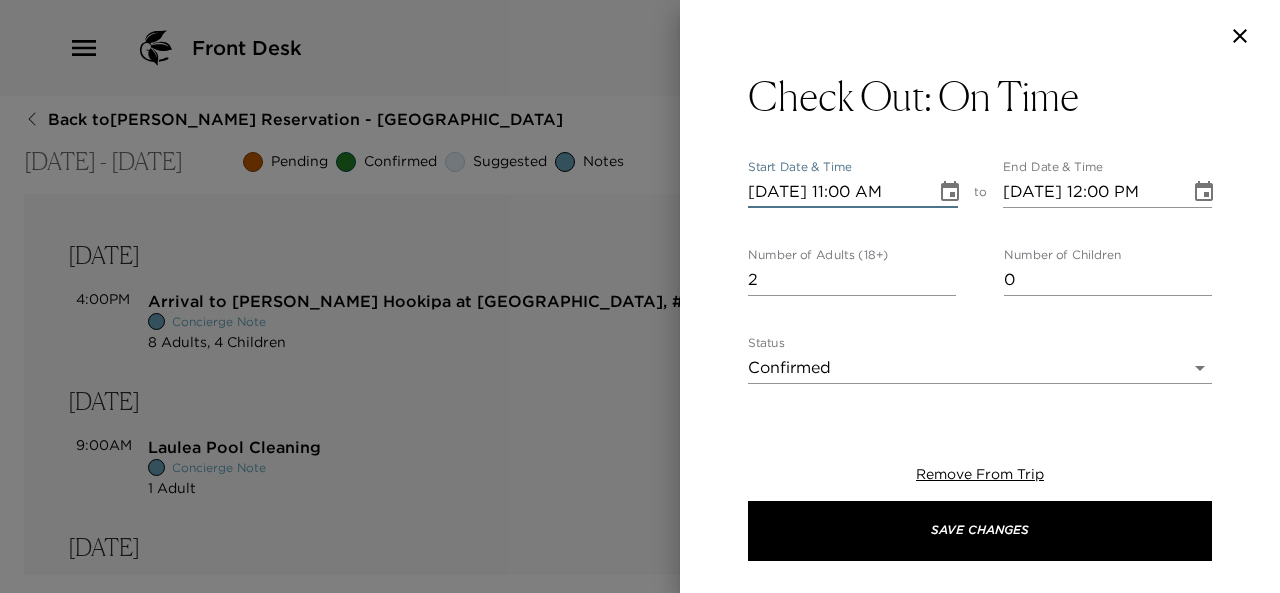 click on "2" at bounding box center [852, 280] 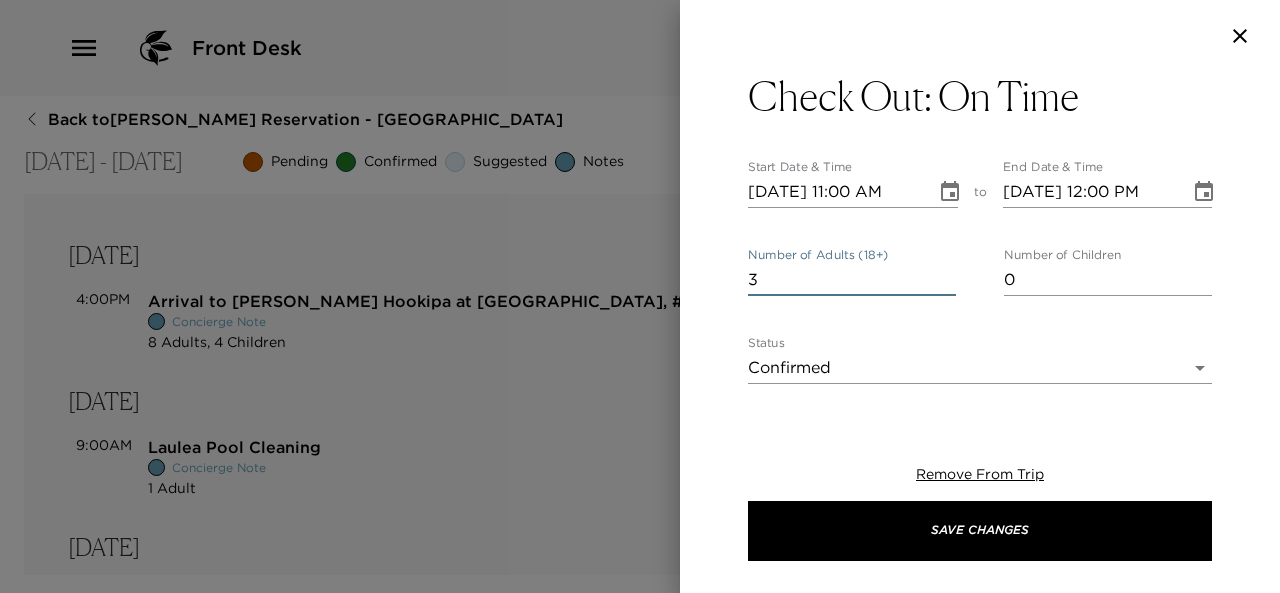 click on "3" at bounding box center [852, 280] 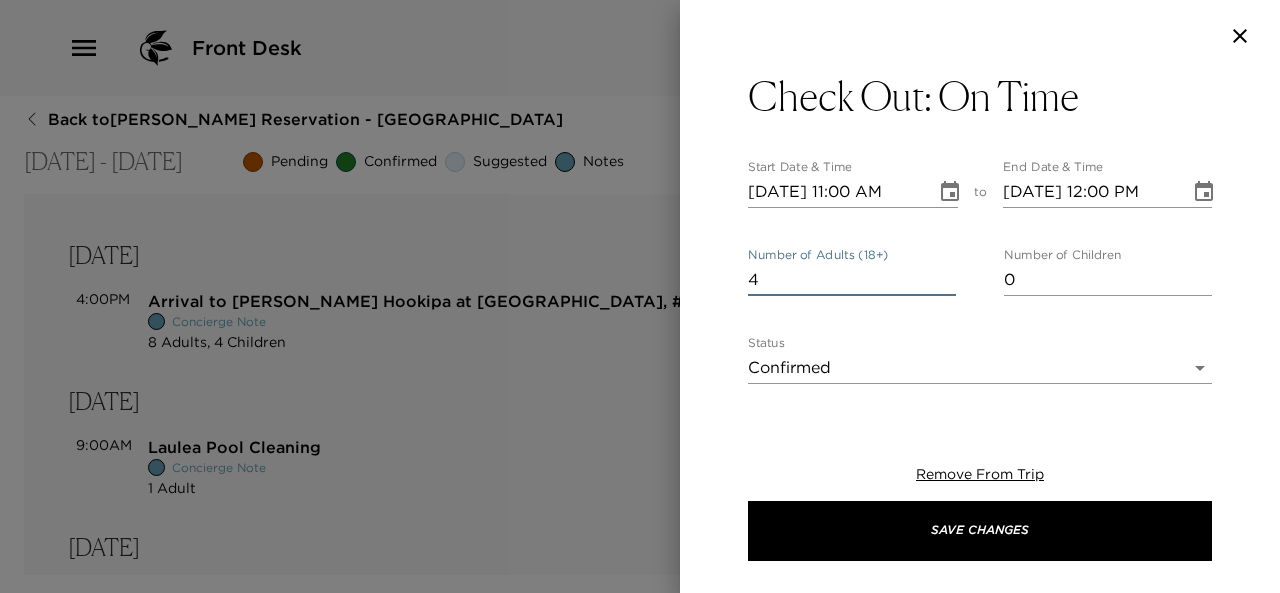click on "4" at bounding box center [852, 280] 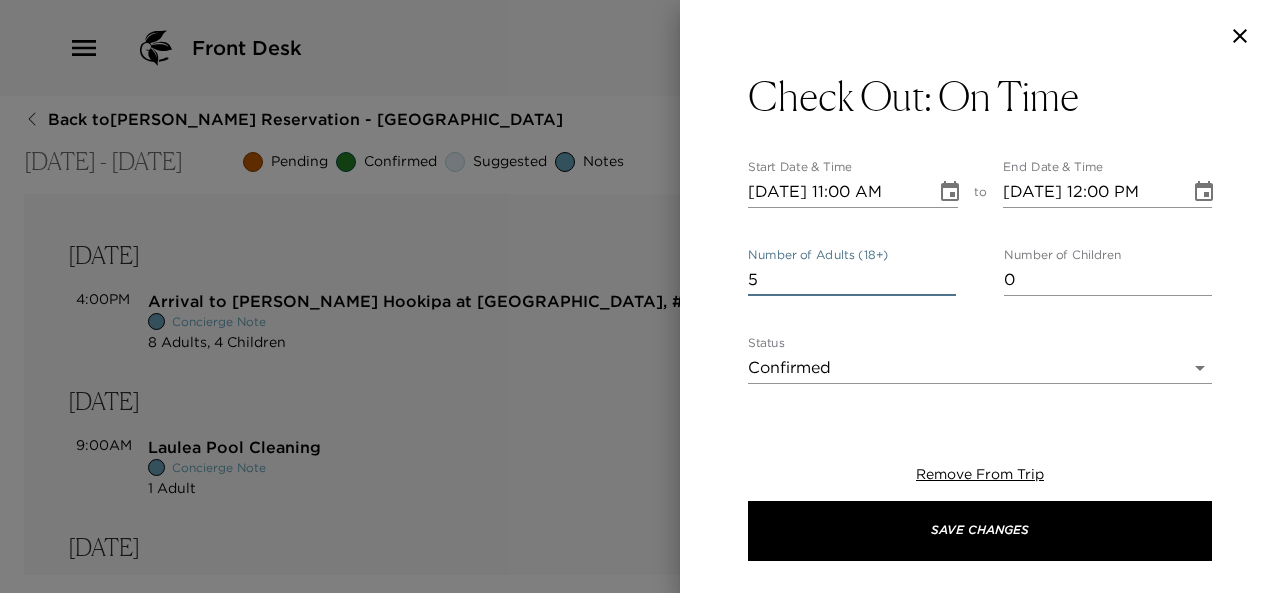 click on "5" at bounding box center (852, 280) 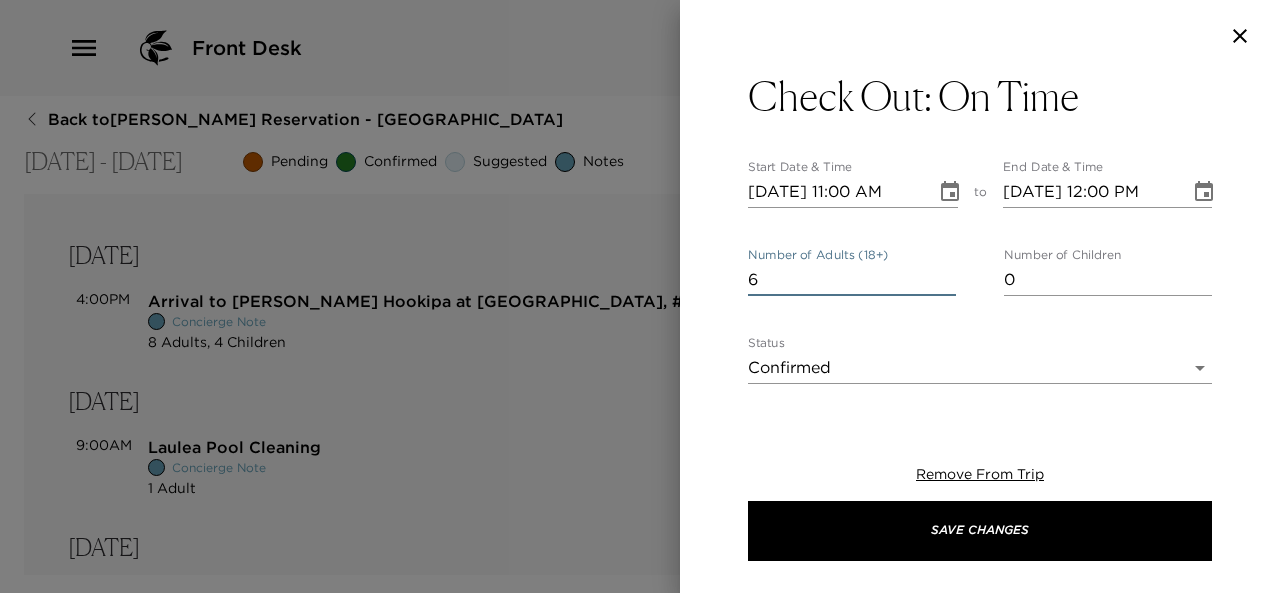 click on "6" at bounding box center (852, 280) 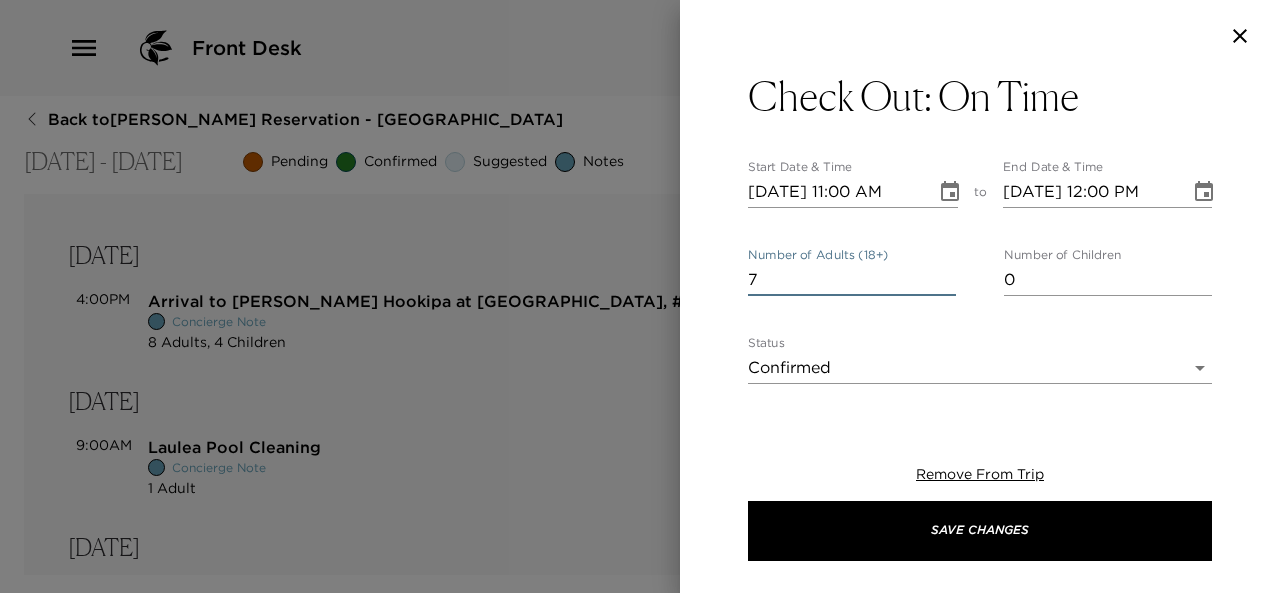 click on "7" at bounding box center [852, 280] 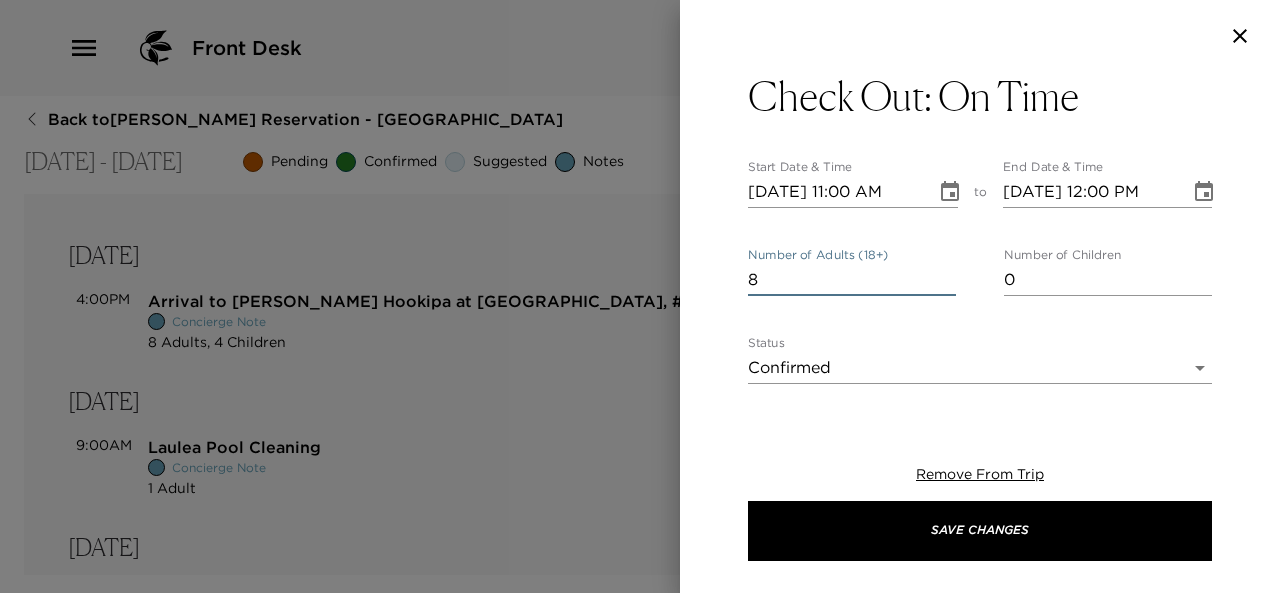 type on "8" 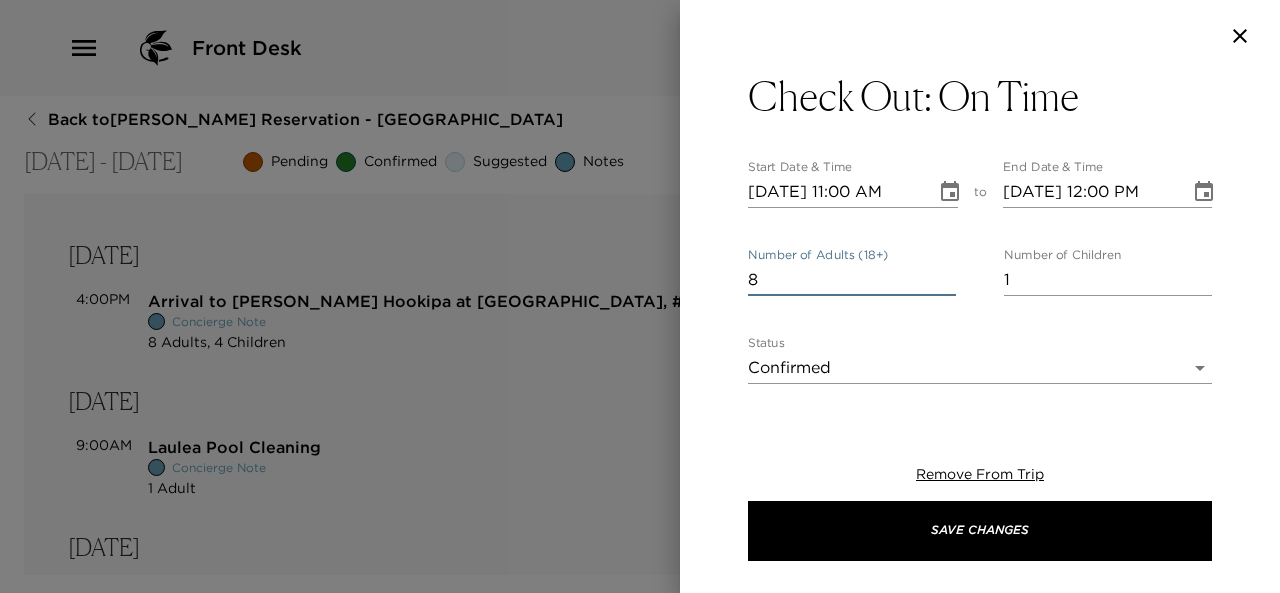 click on "1" at bounding box center [1108, 280] 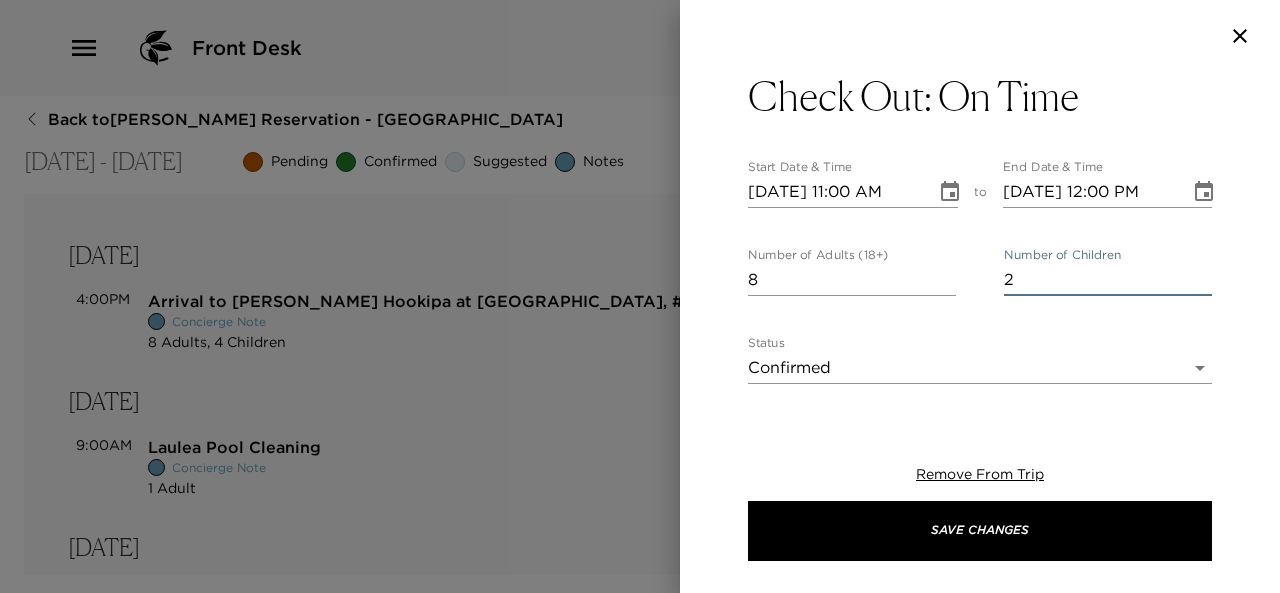 click on "2" at bounding box center [1108, 280] 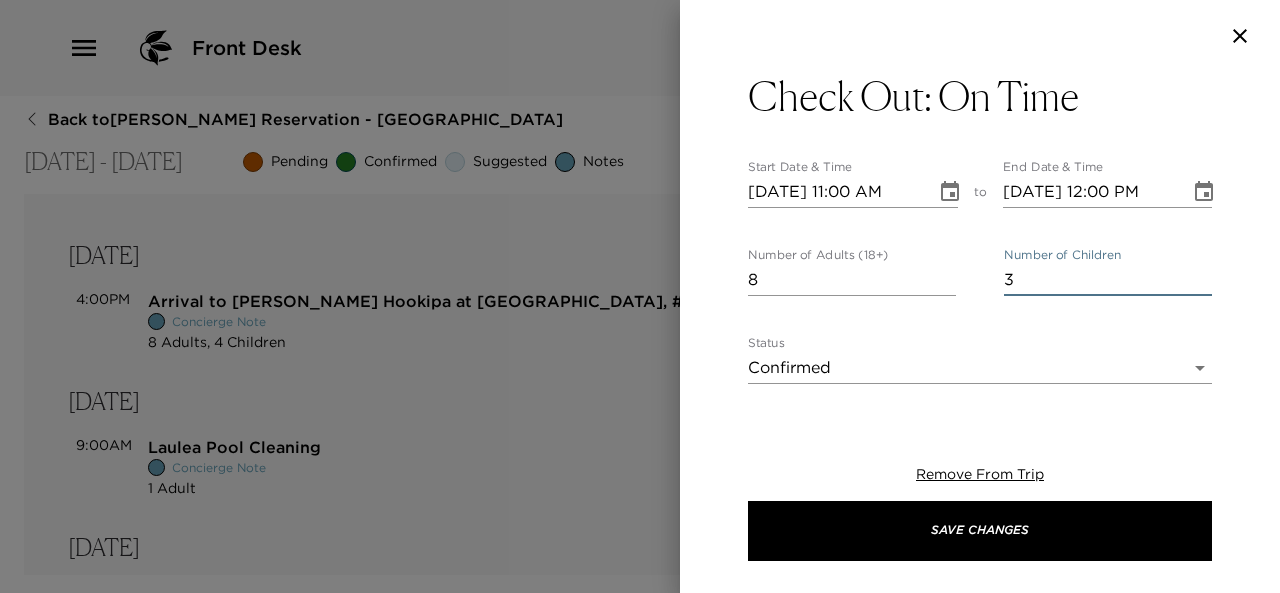 click on "3" at bounding box center (1108, 280) 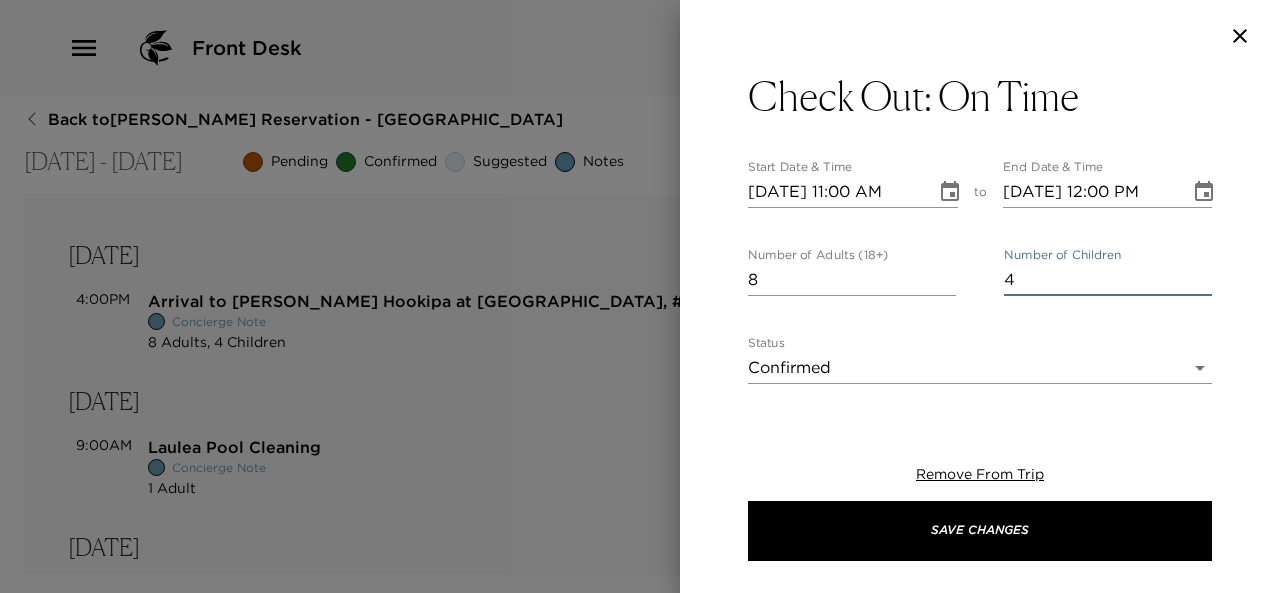 click on "4" at bounding box center (1108, 280) 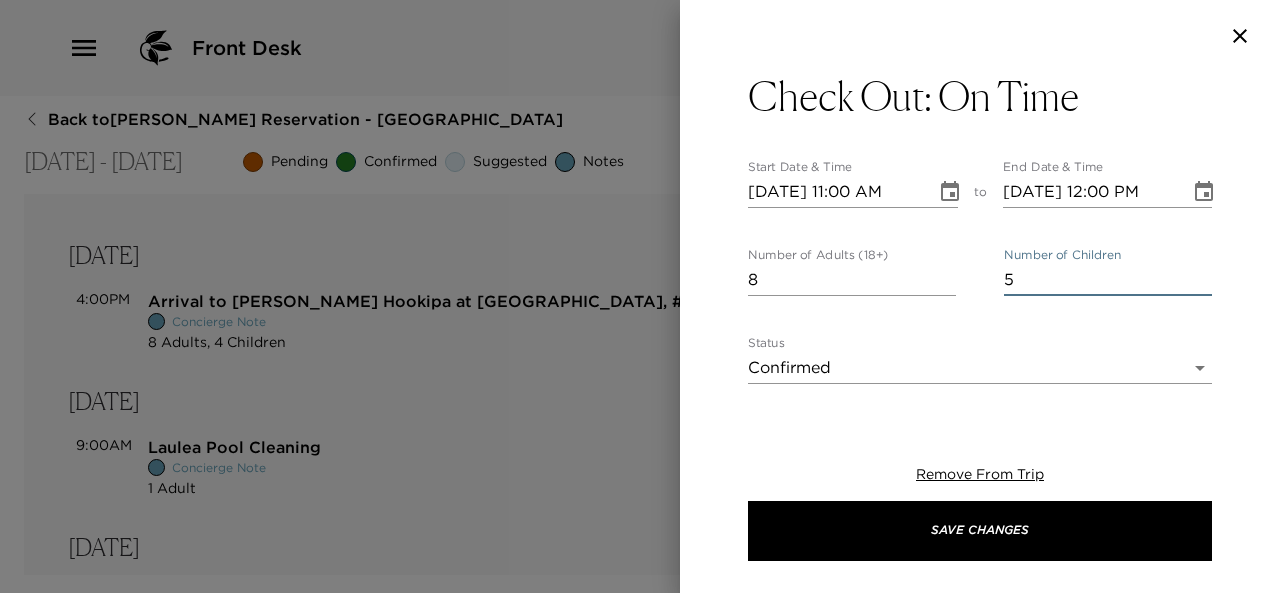 click on "5" at bounding box center (1108, 280) 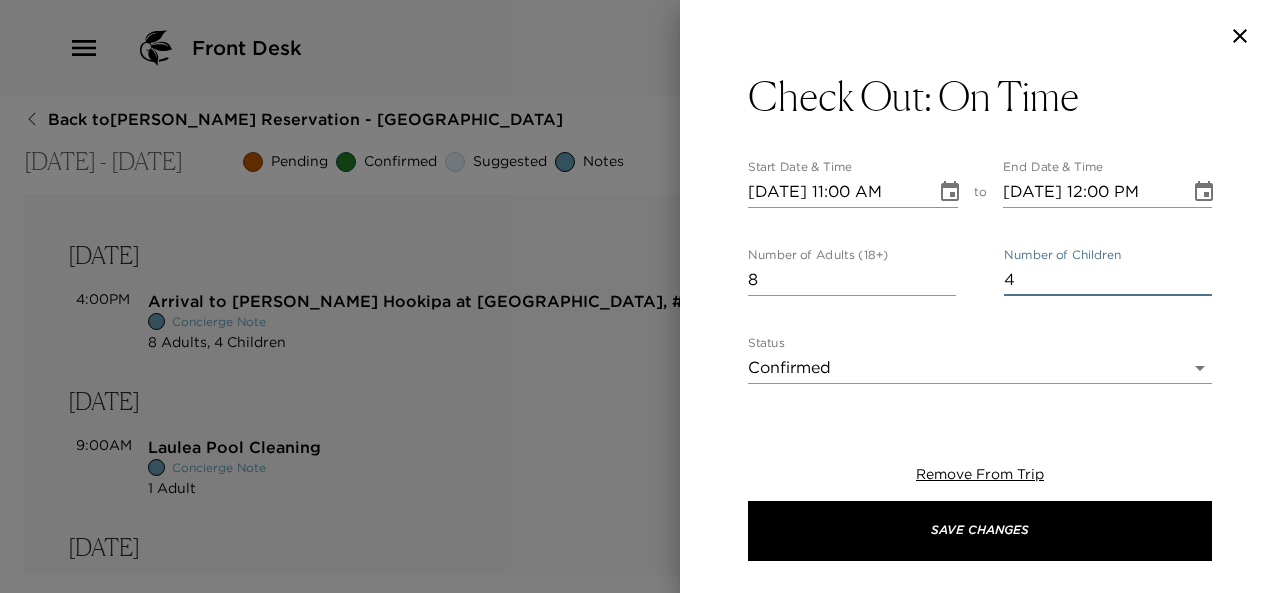 type on "4" 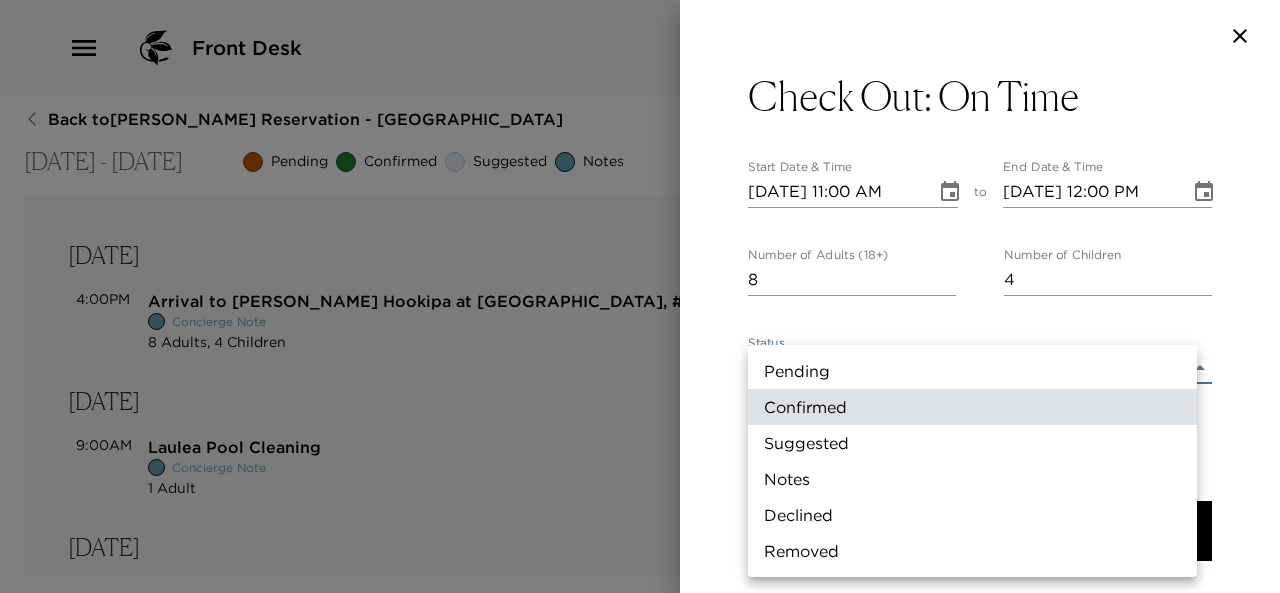 click on "Notes" at bounding box center (972, 479) 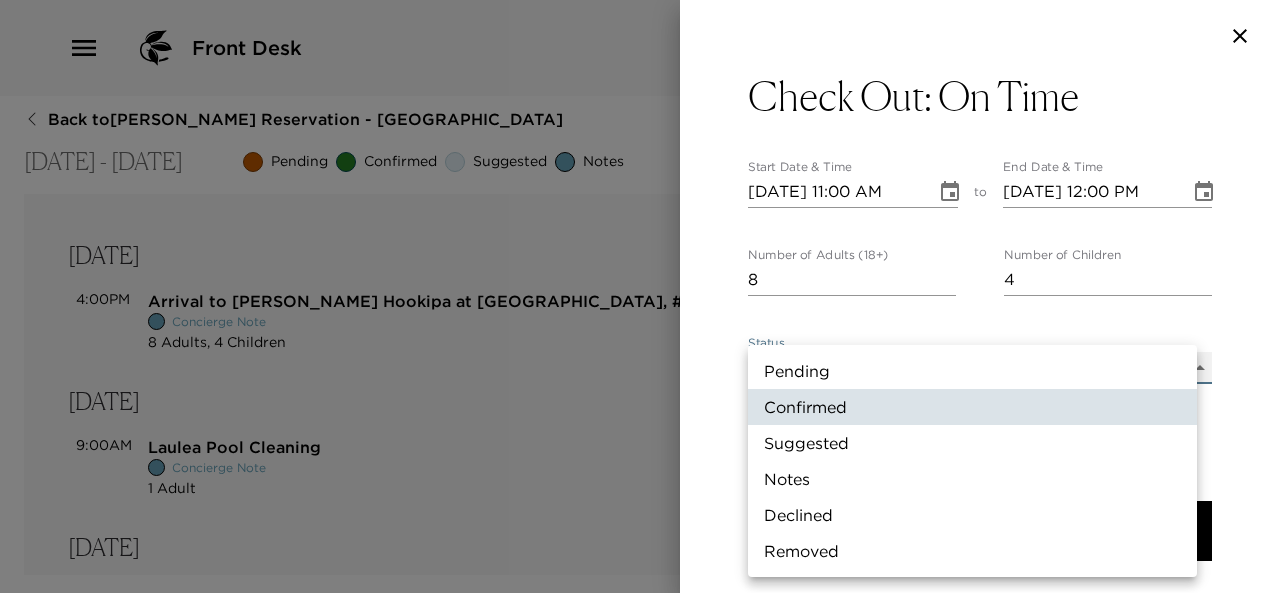 type on "Concierge Note" 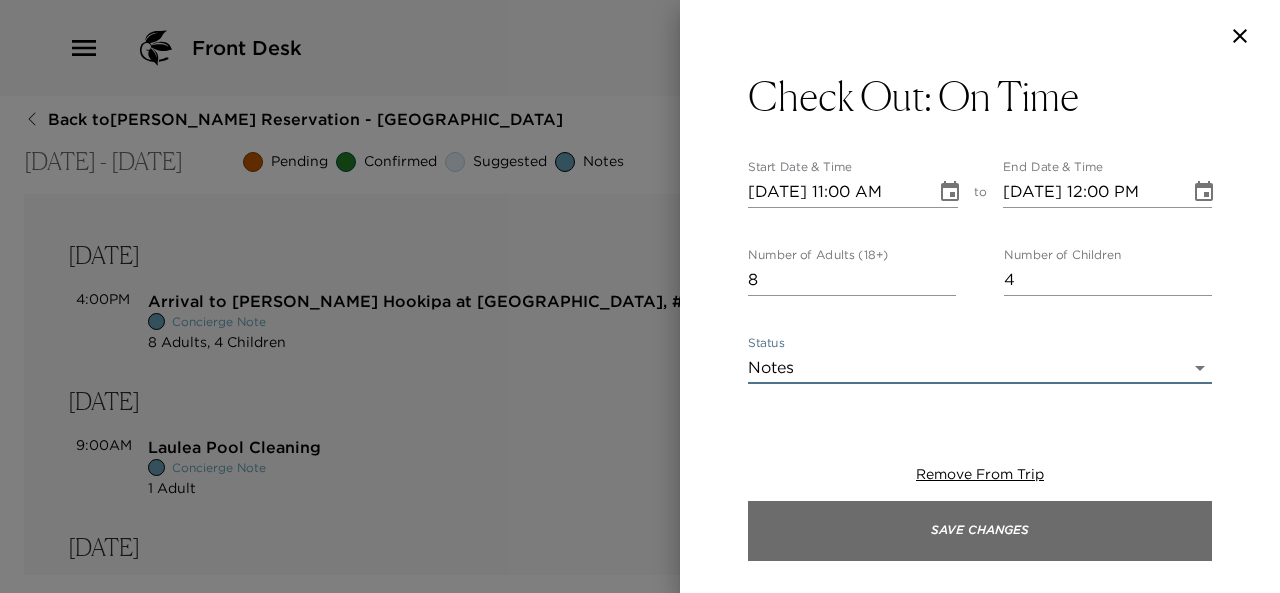 click on "Save Changes" at bounding box center (980, 531) 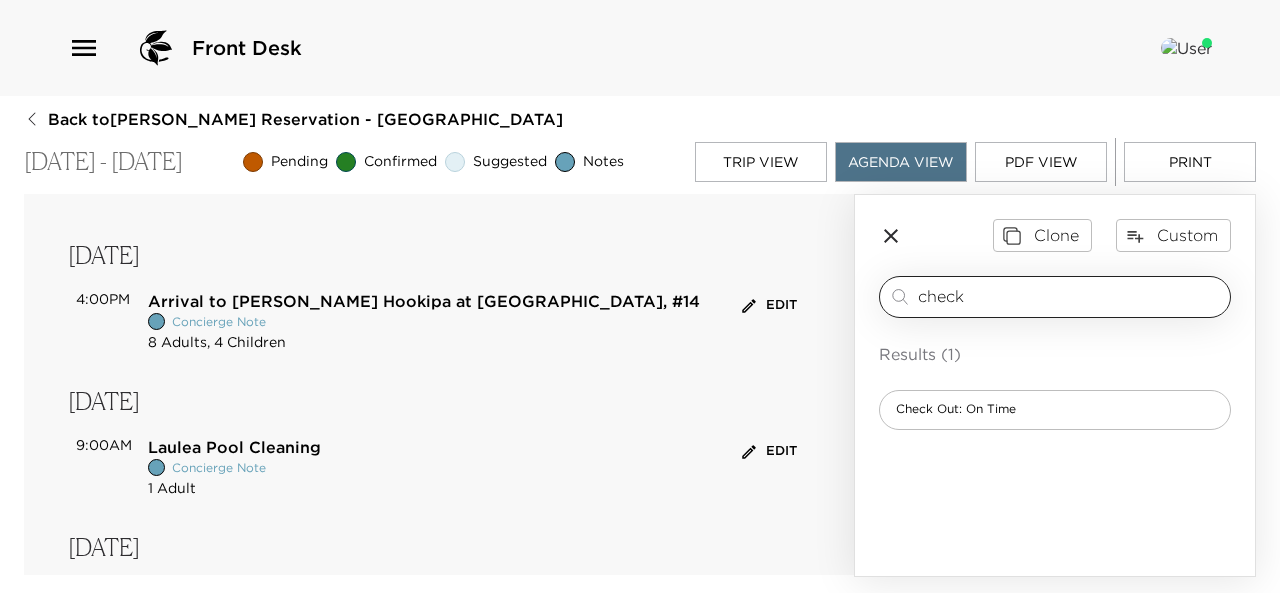 click on "check ​" at bounding box center [1055, 297] 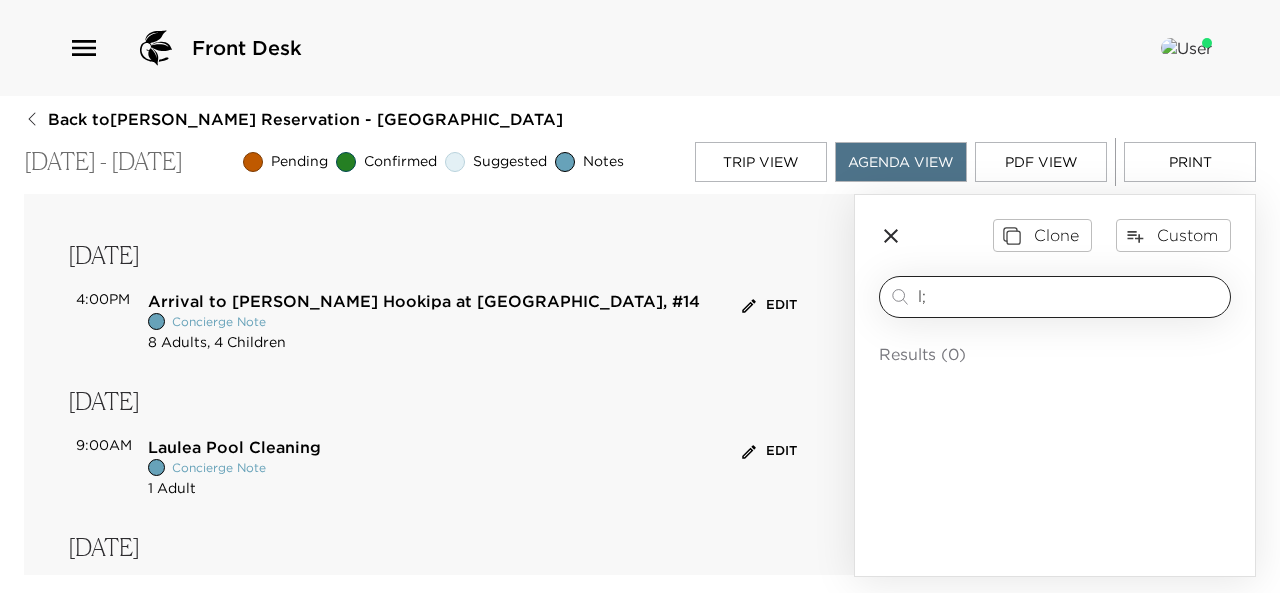type on "l" 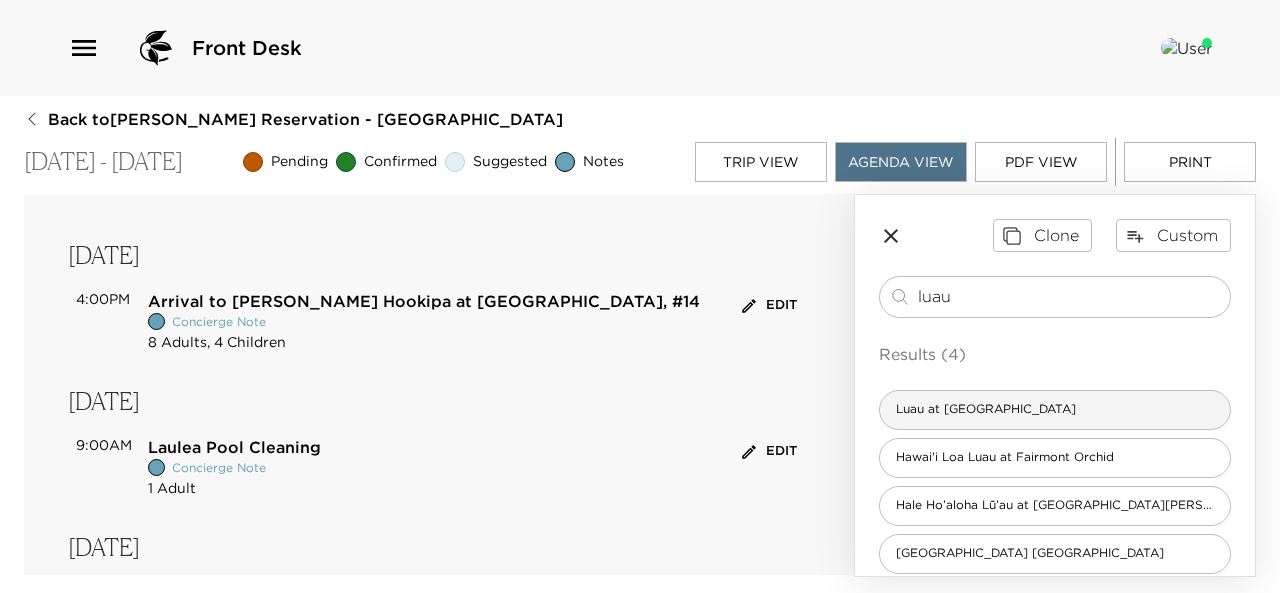 type on "luau" 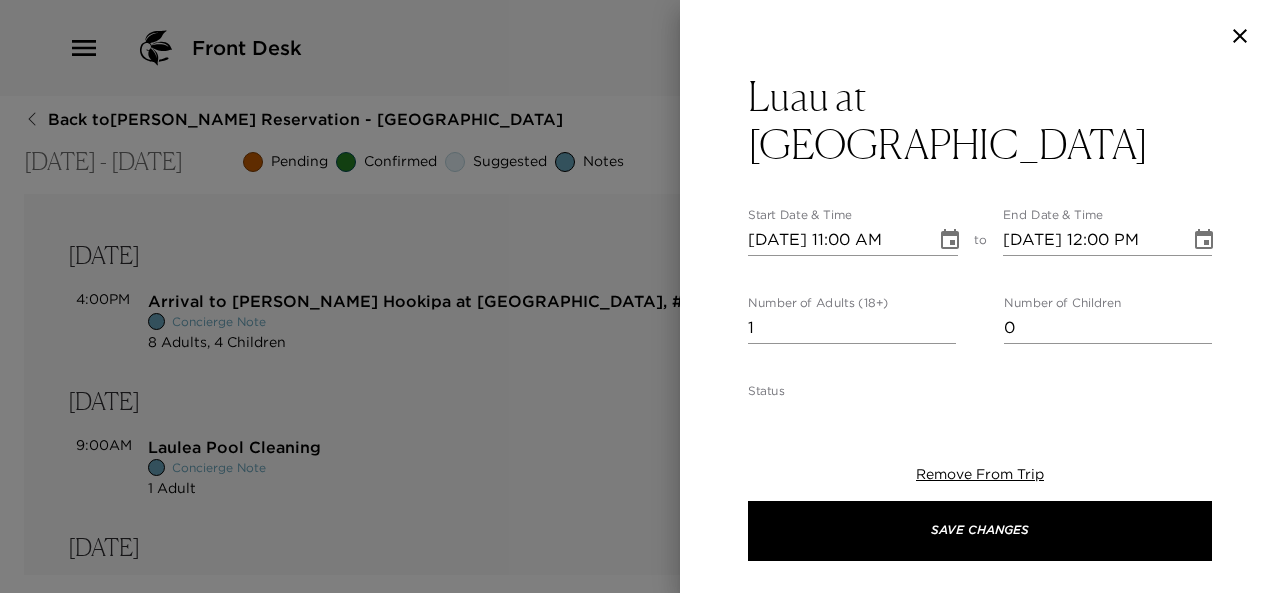 type on "Your Luau reservation at Mauna Kea Beach Hotel is confirmed.
Check-In Time:
Luau Start Time:
Check-In Location: Hotel Lobby
Drive Time: 15 minutes from your residence
Parking: Valet Parking at Mauna Kea Hotel" 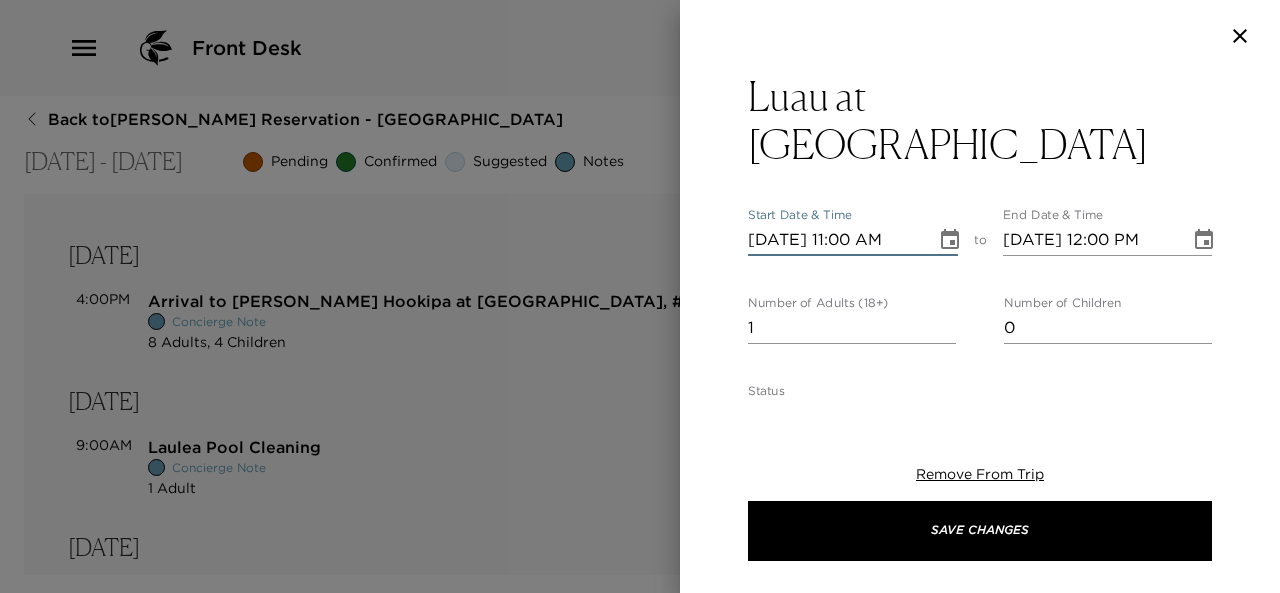 type on "07/01/2025 11:00 AM" 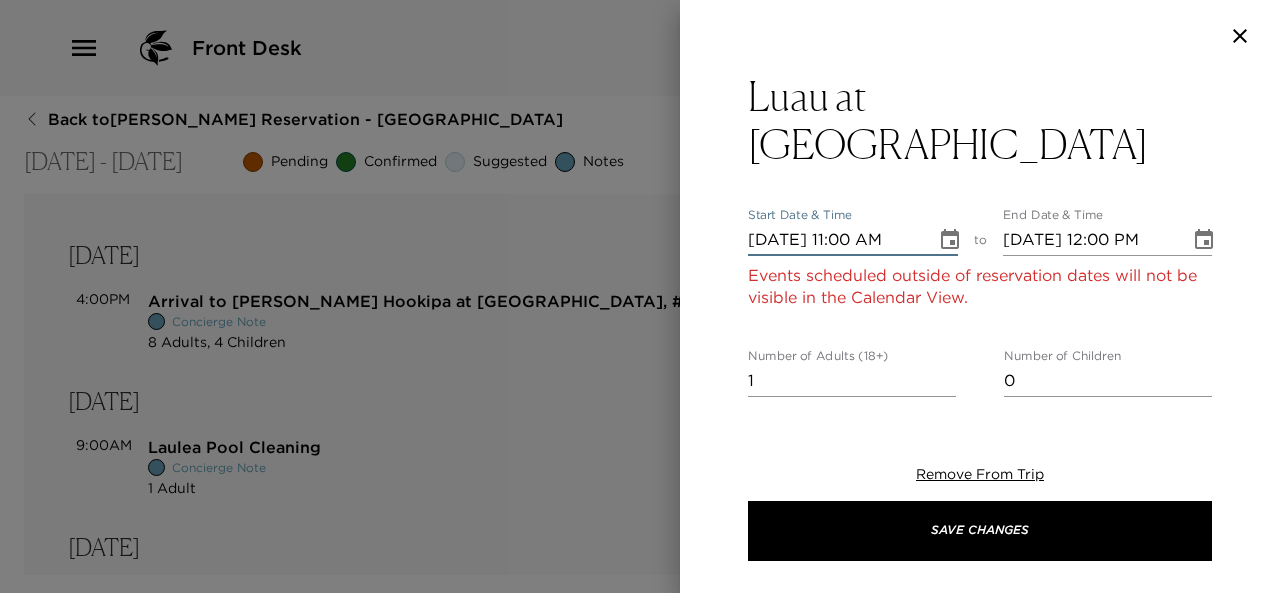 type on "07/15/2025 11:00 AM" 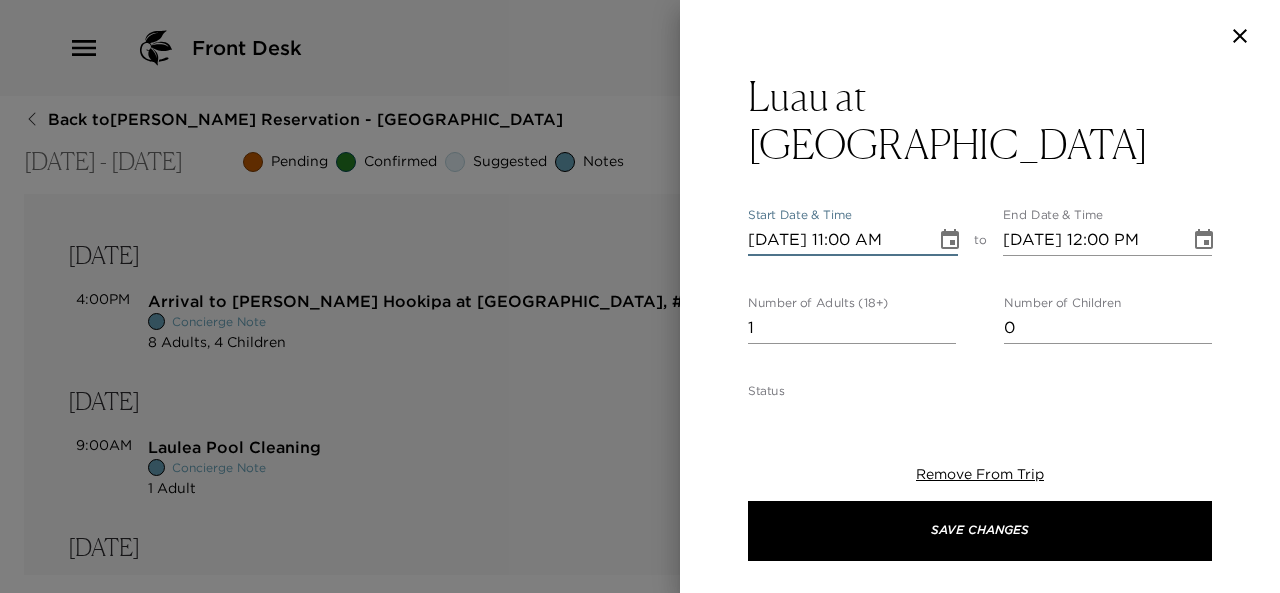 click on "07/15/2025 11:00 AM" at bounding box center [835, 240] 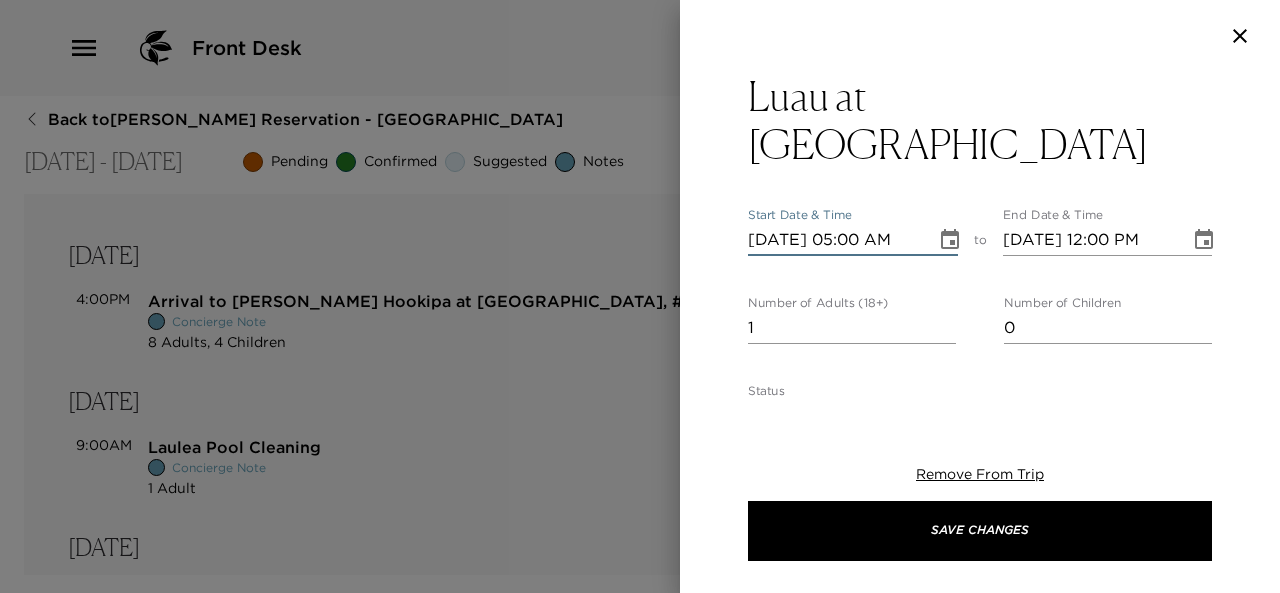 scroll, scrollTop: 0, scrollLeft: 0, axis: both 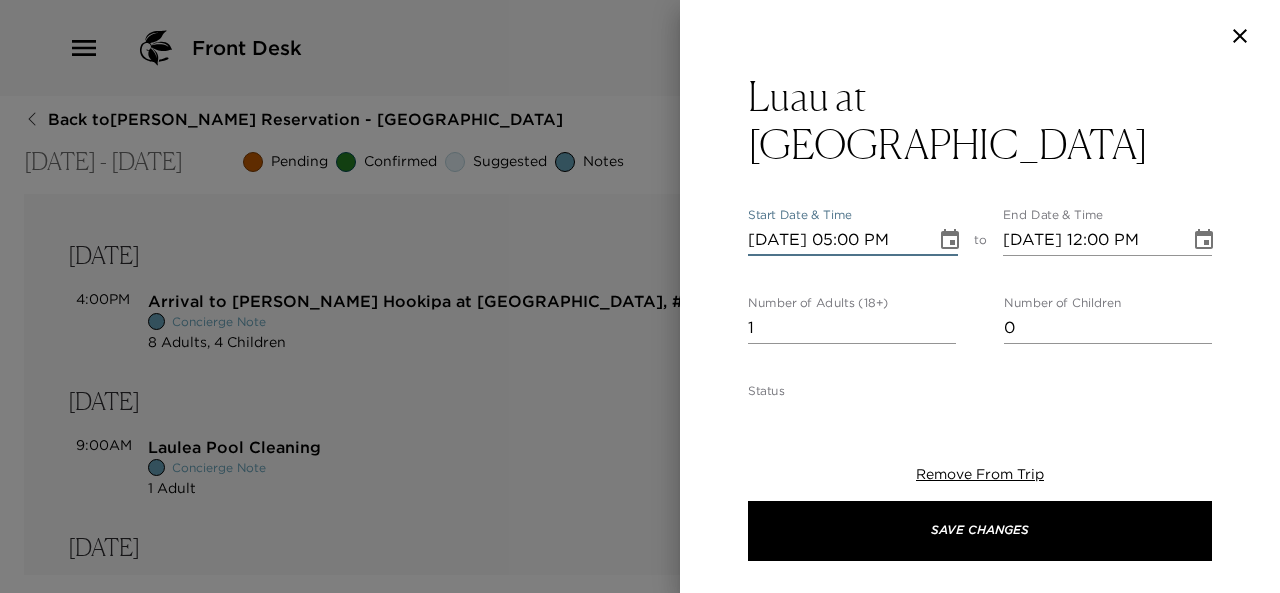 type on "07/15/2025 06:00 PM" 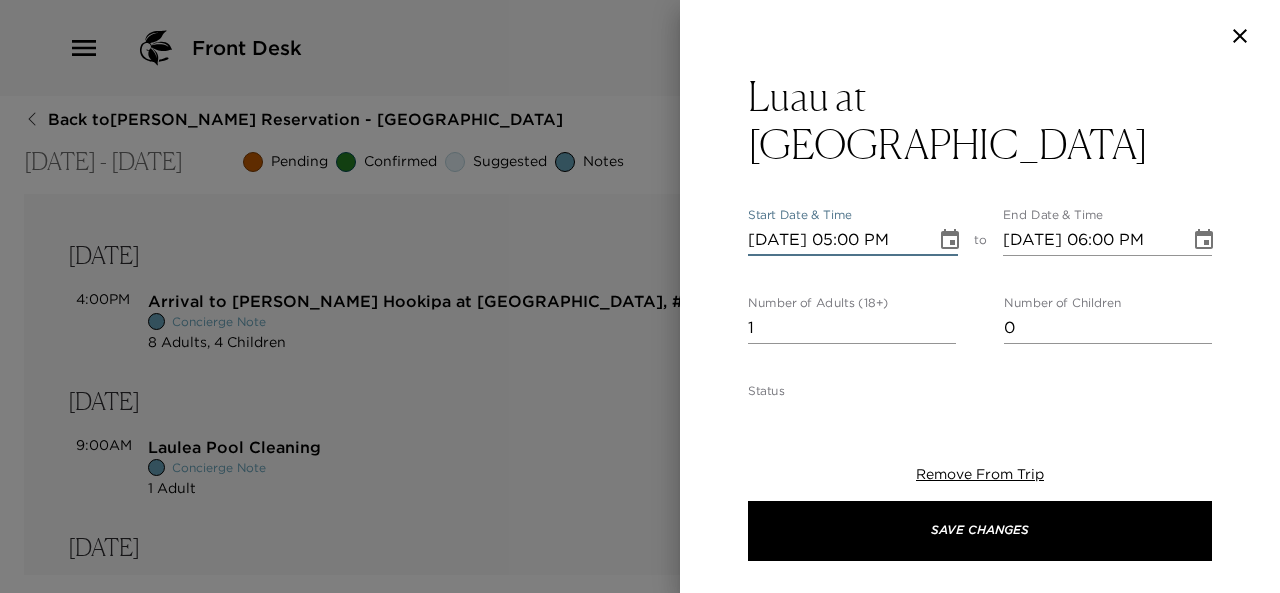 type on "07/15/2025 05:00 PM" 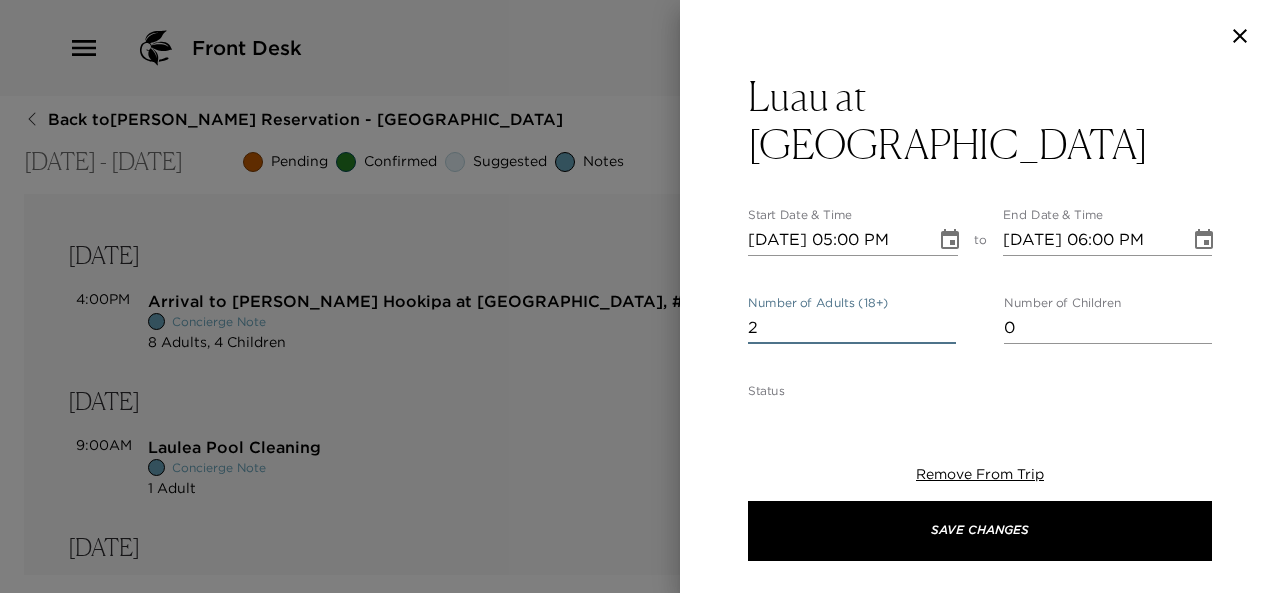 click on "2" at bounding box center (852, 328) 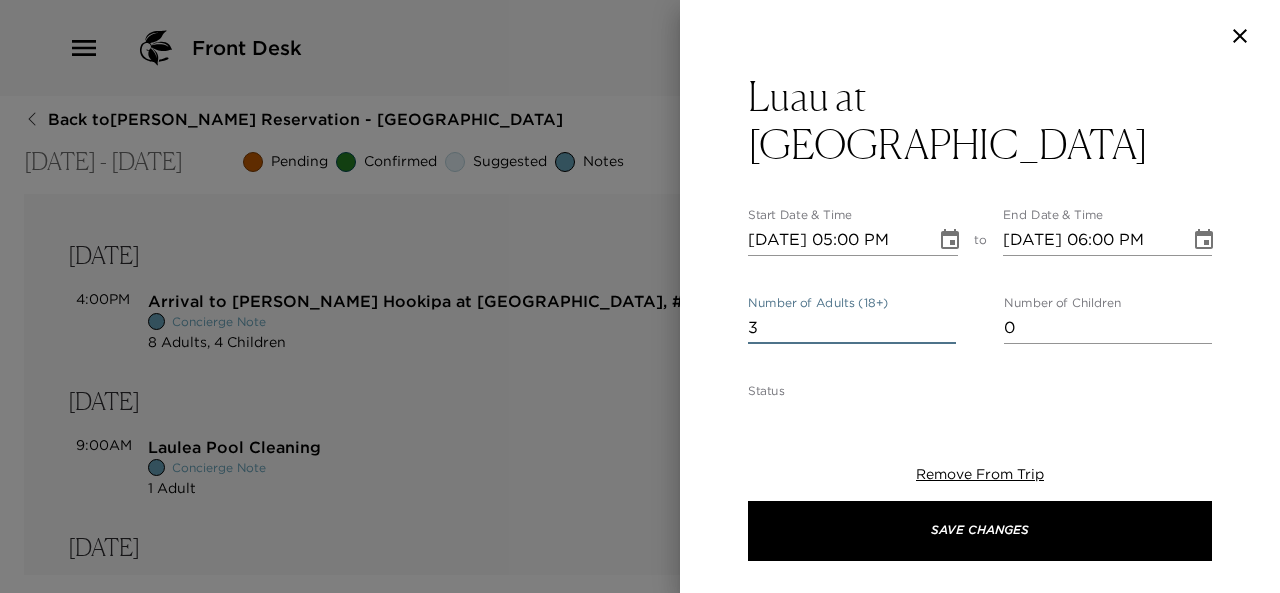 click on "3" at bounding box center [852, 328] 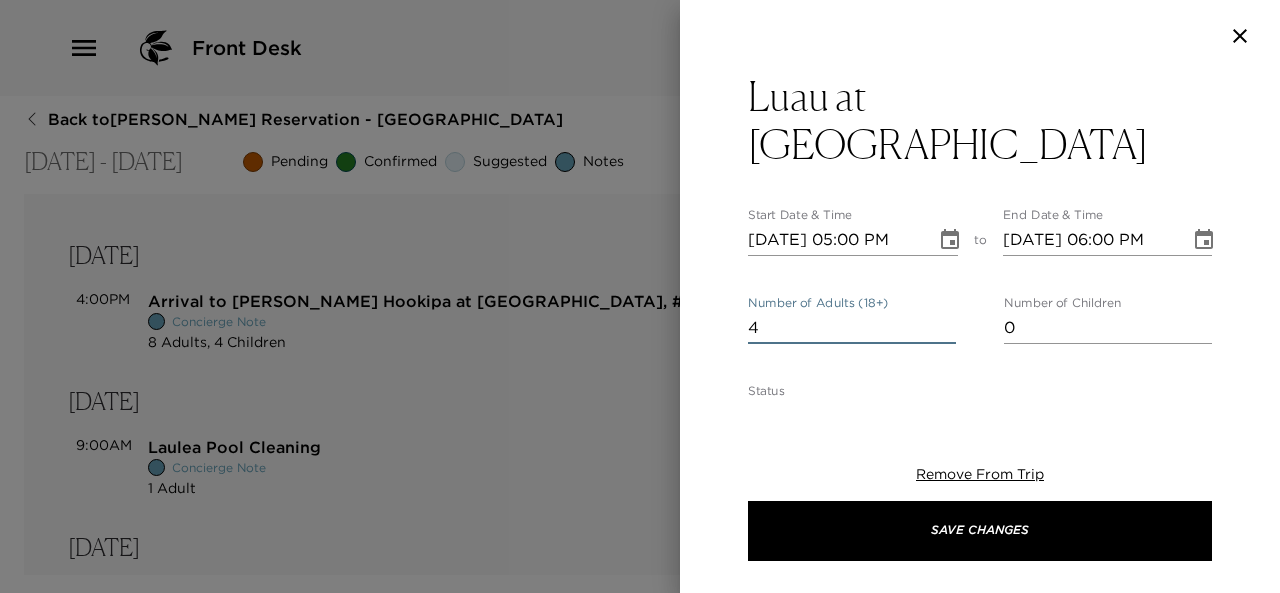 click on "4" at bounding box center (852, 328) 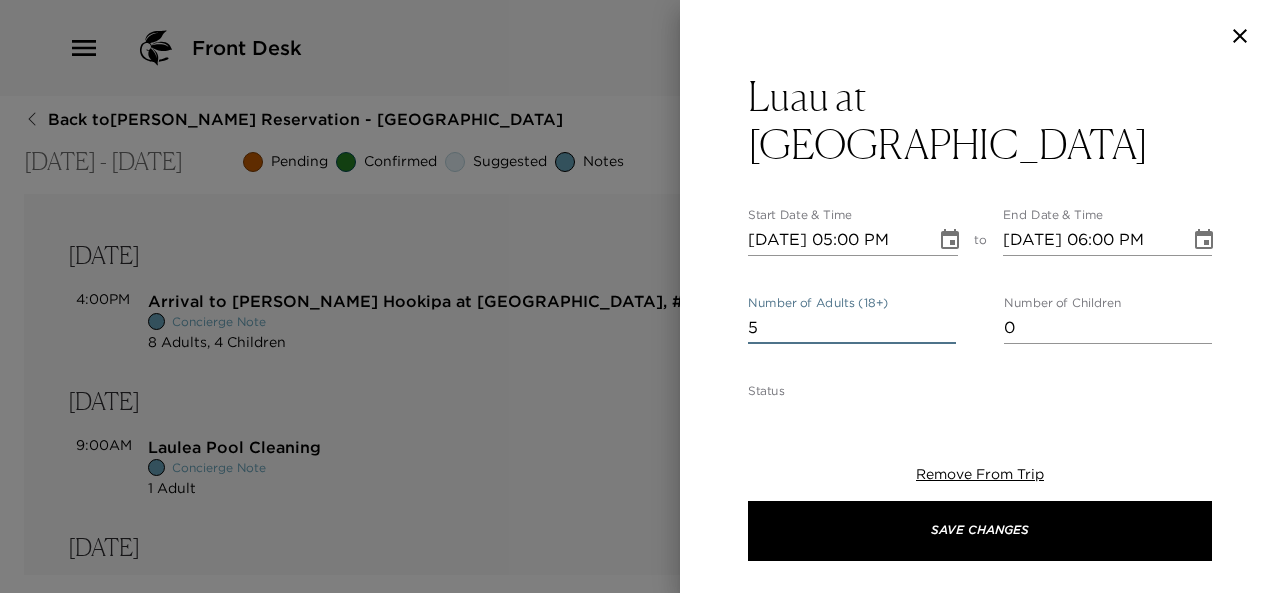 click on "5" at bounding box center [852, 328] 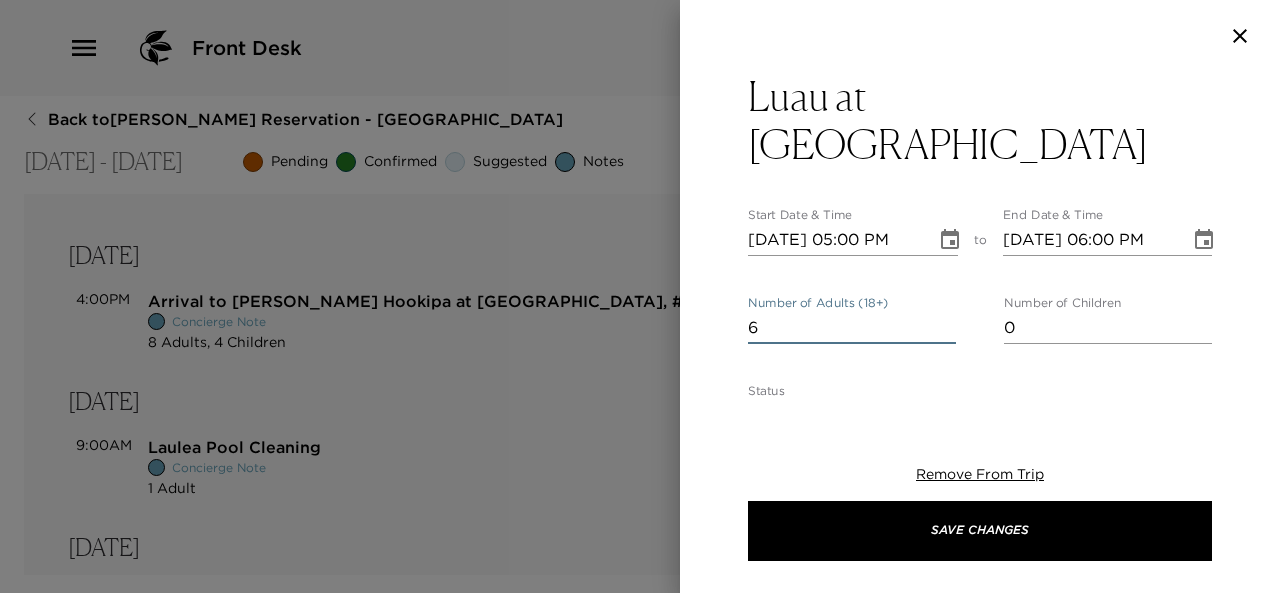 click on "6" at bounding box center (852, 328) 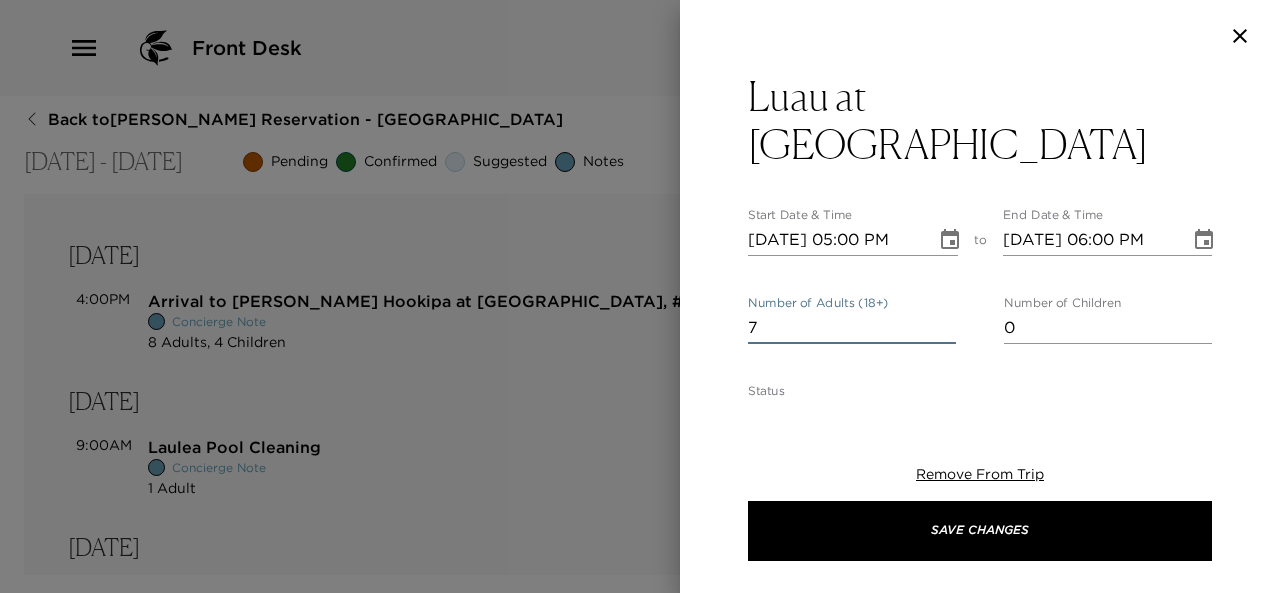 click on "7" at bounding box center (852, 328) 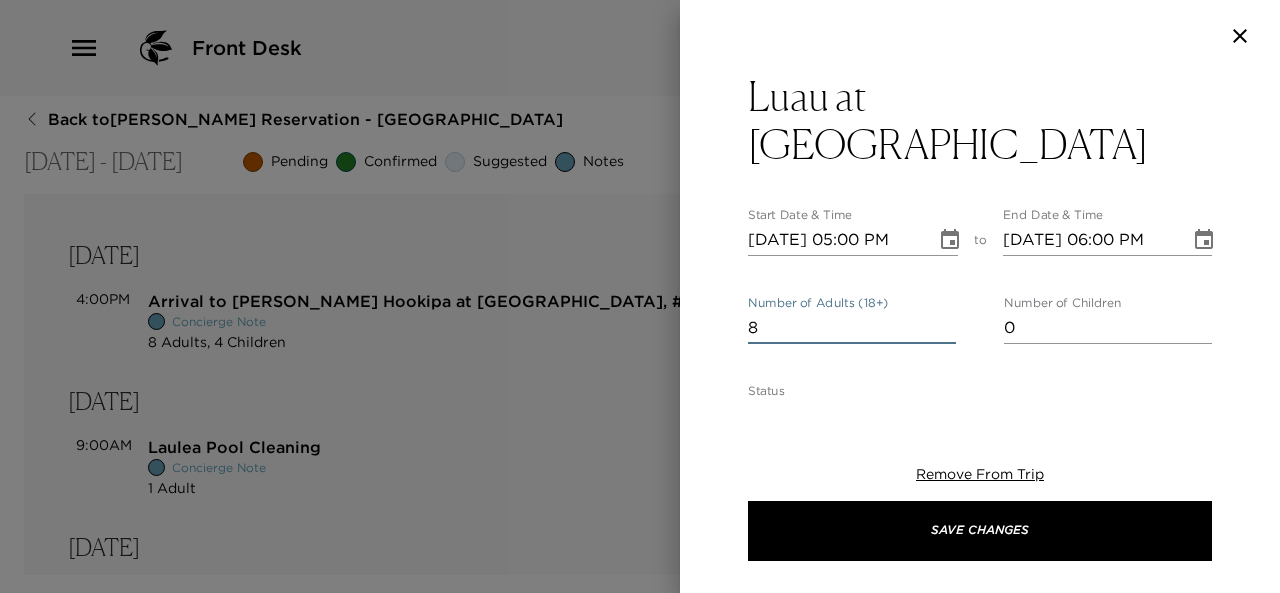 type on "8" 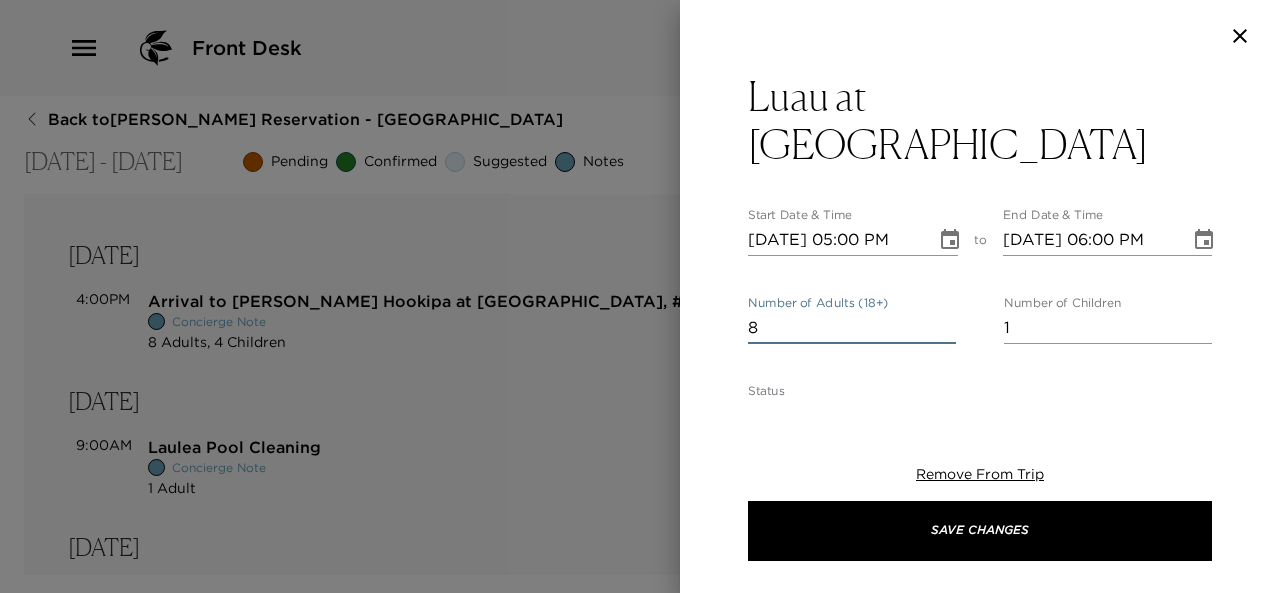 click on "1" at bounding box center (1108, 328) 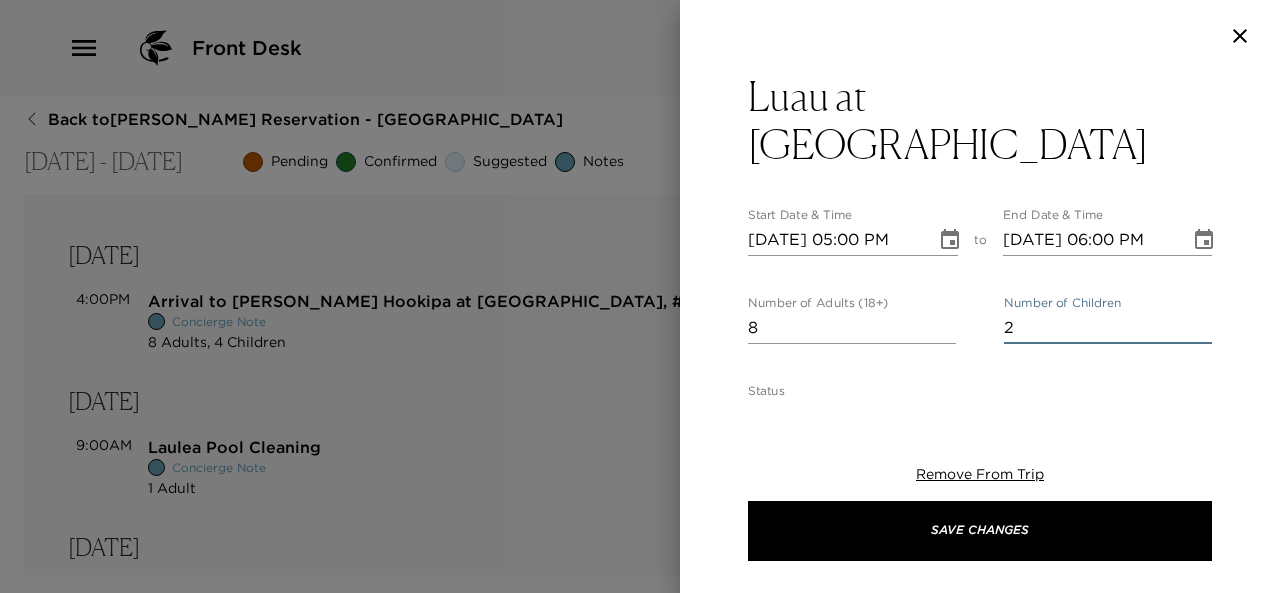 click on "2" at bounding box center (1108, 328) 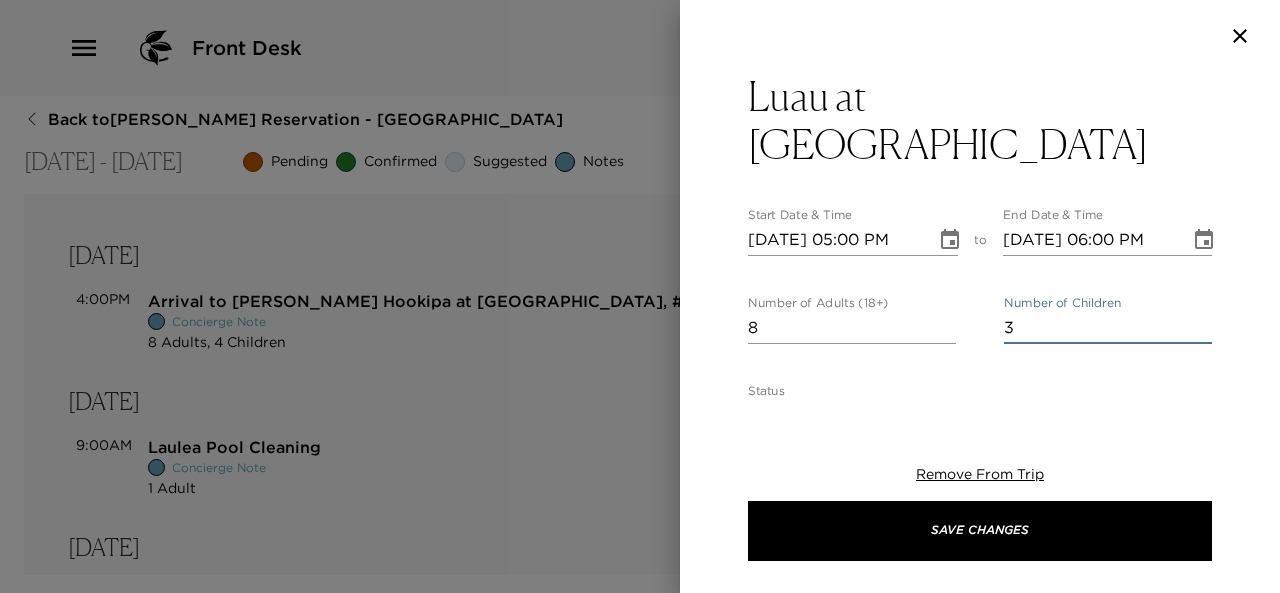 click on "3" at bounding box center (1108, 328) 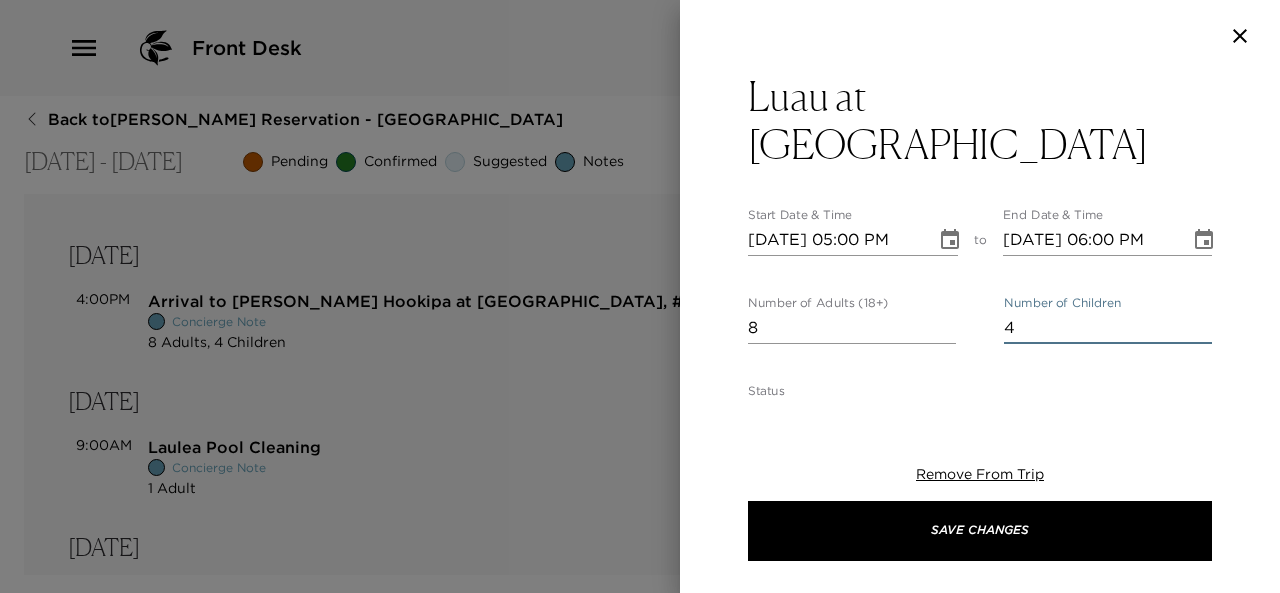 type on "4" 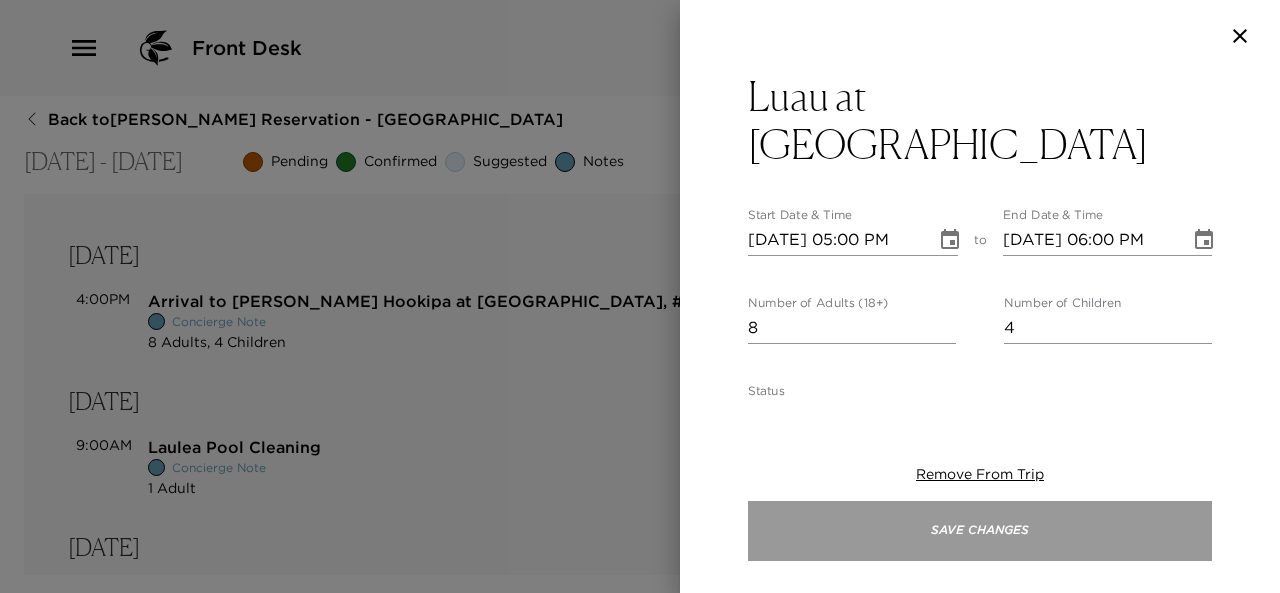 click on "Save Changes" at bounding box center [980, 531] 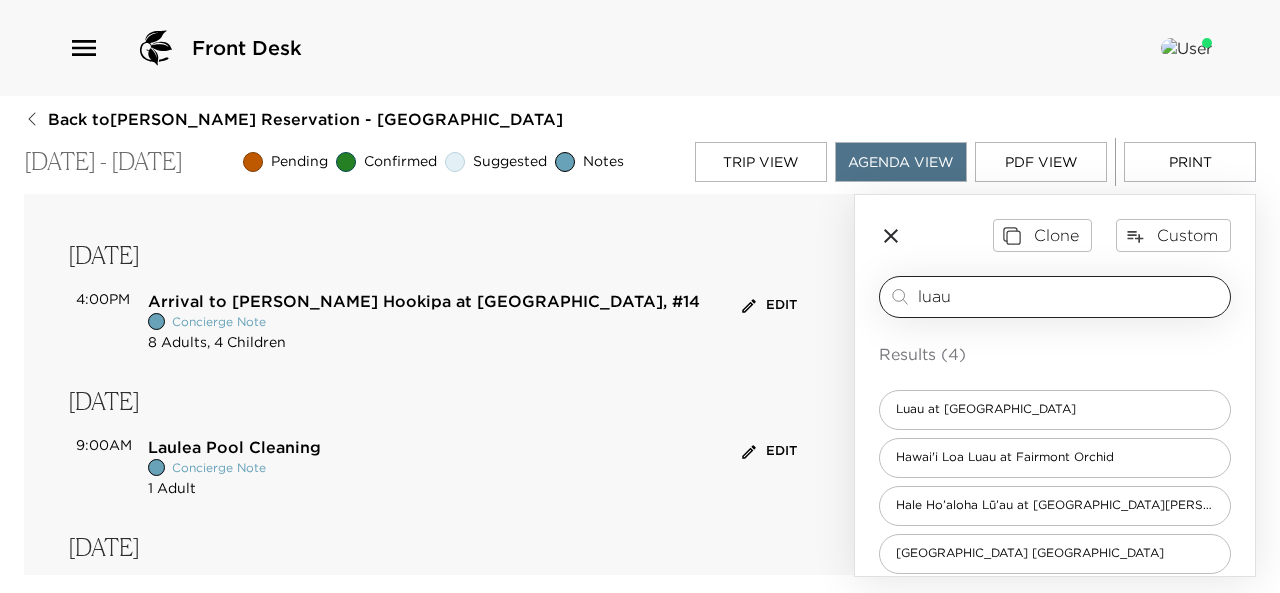 click on "luau" at bounding box center [1070, 296] 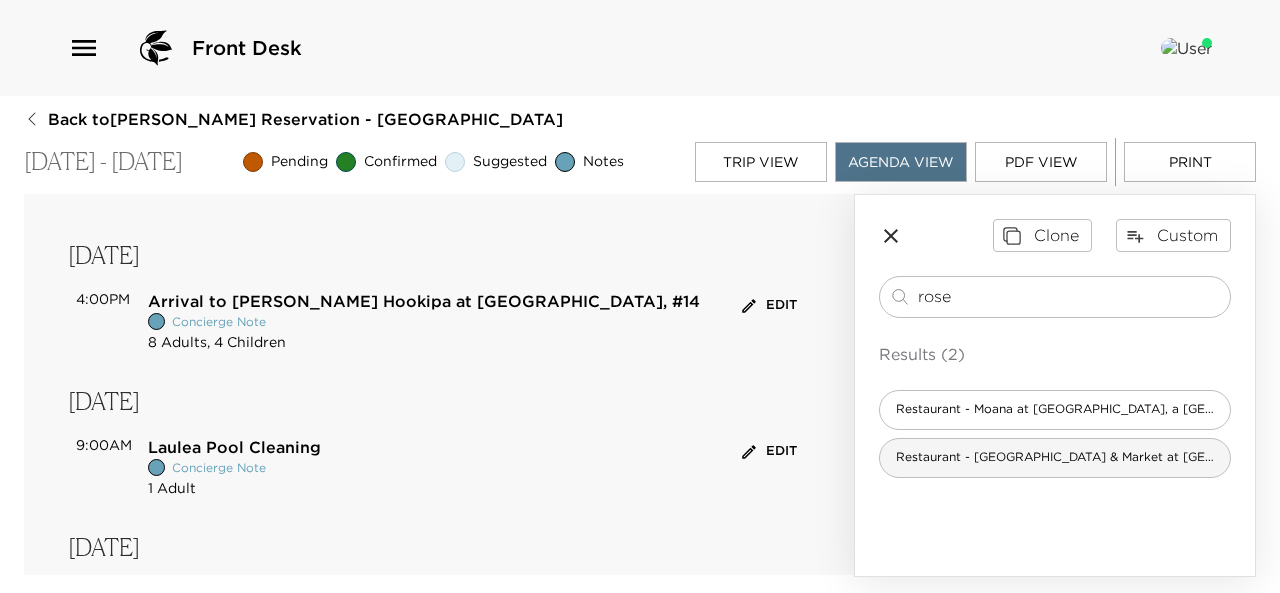 type on "rose" 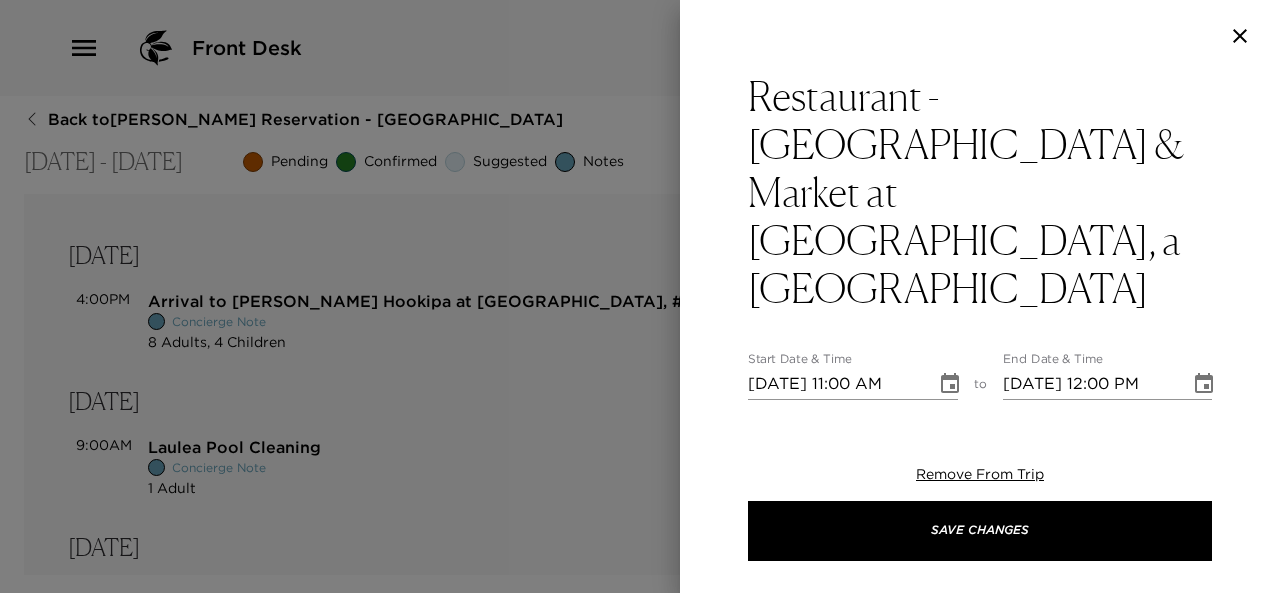 type on "Your reservation at Kahuwai Cookhouse & Market is confirmed.
Drive Time: 30 minutes from your residence
Parking: Self-Parking and Valet are both available" 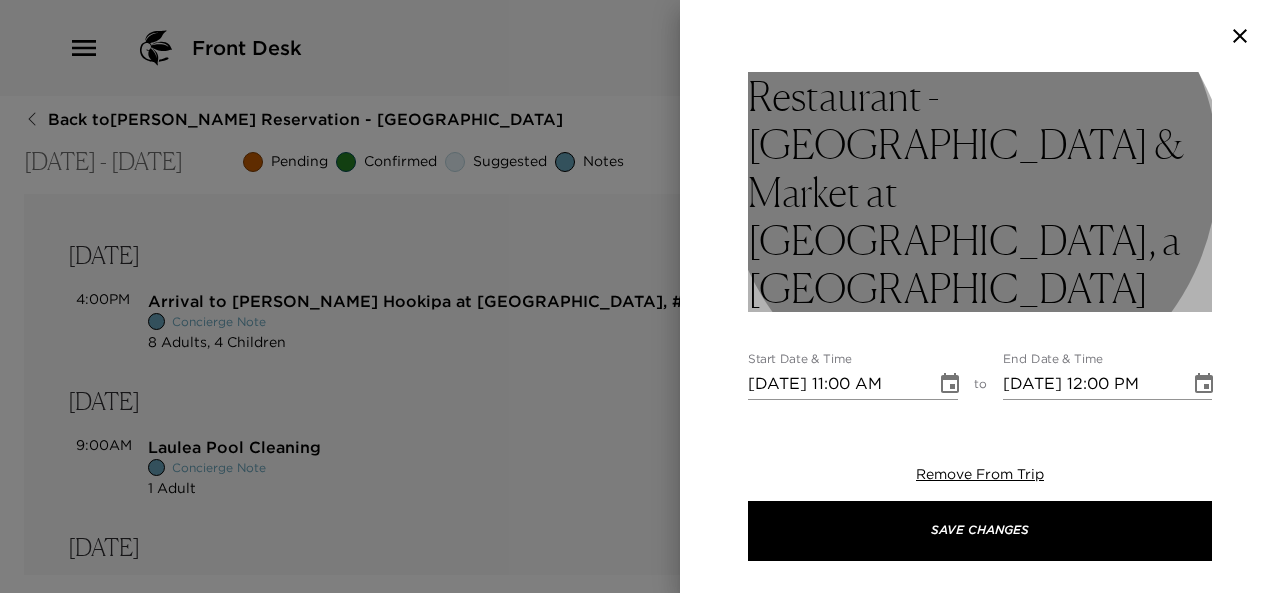 click on "Restaurant - Kahuwai Cookhouse & Market at Kona Village, a Rosewood Resort" at bounding box center (980, 192) 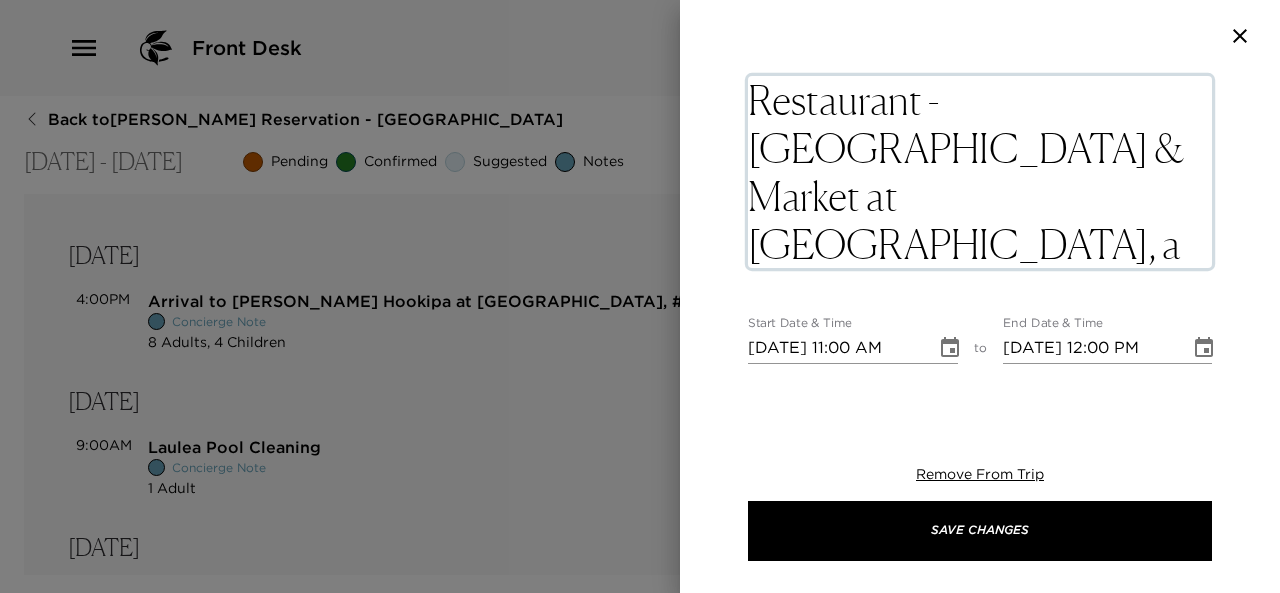click on "Restaurant - Kahuwai Cookhouse & Market at Kona Village, a Rosewood Resort" at bounding box center (980, 172) 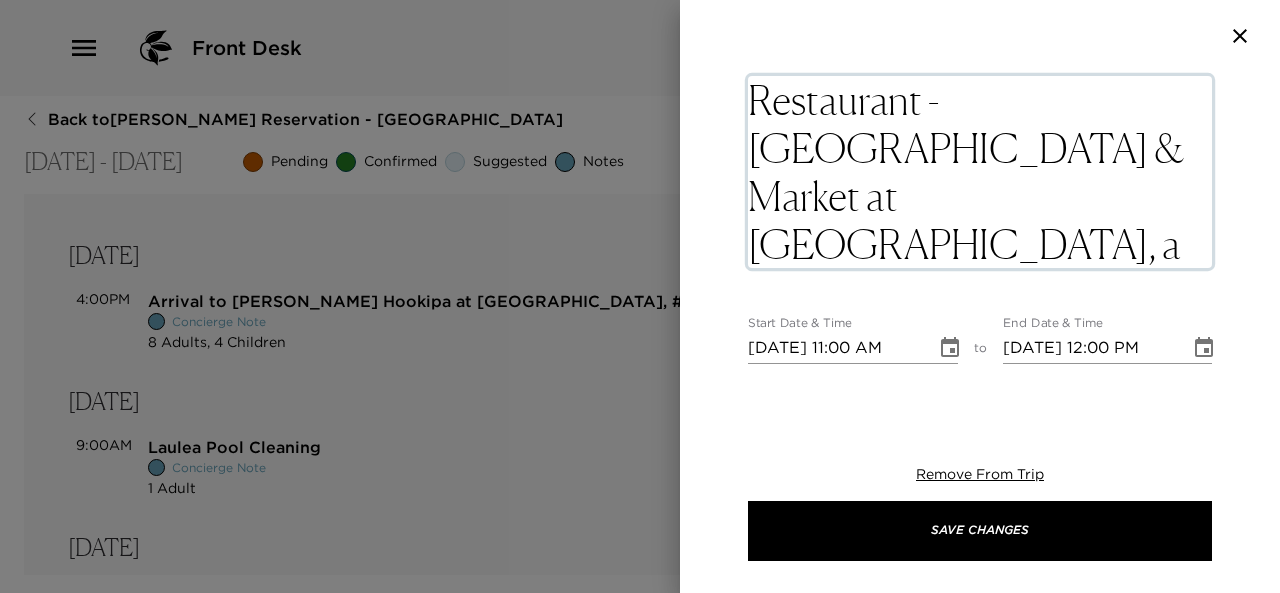 click on "Restaurant - Kahuwai Cookhouse & Market at Kona Village, a Rosewood Resort" at bounding box center (980, 172) 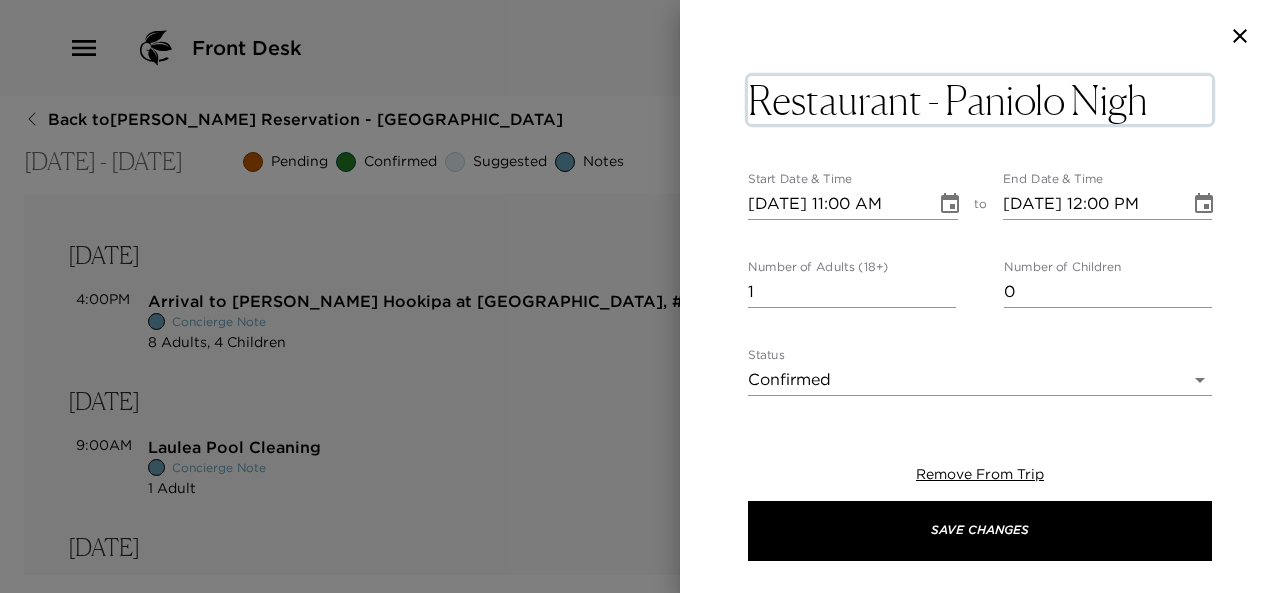 type on "Restaurant - Paniolo Night" 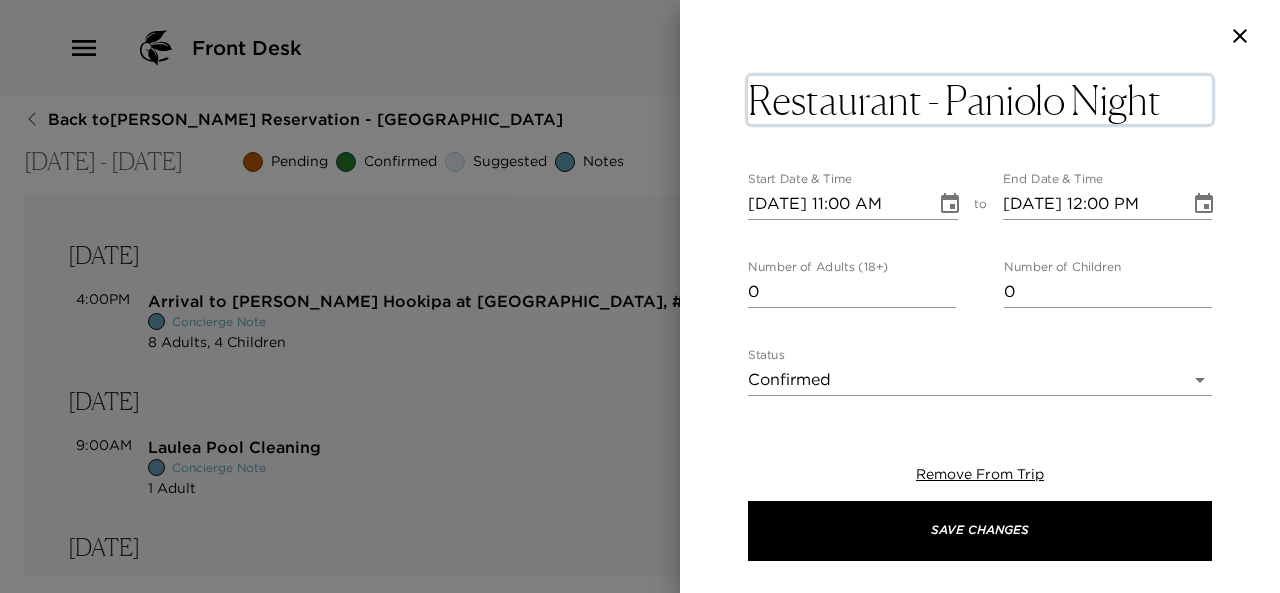 click on "0" at bounding box center [852, 292] 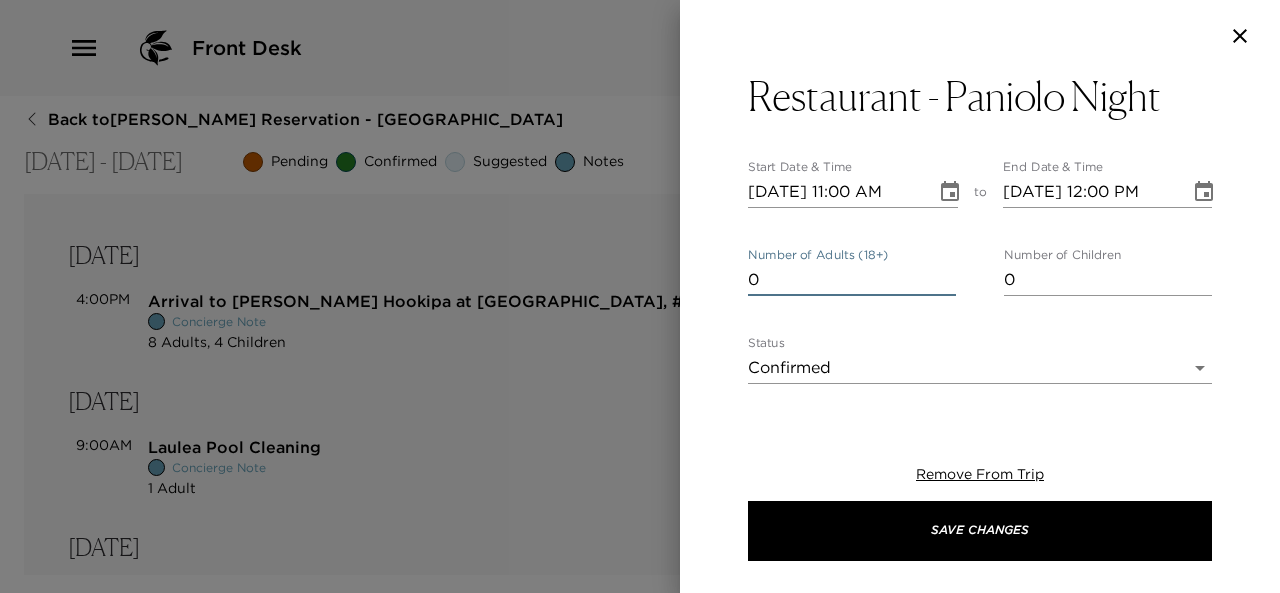 click on "0" at bounding box center [852, 280] 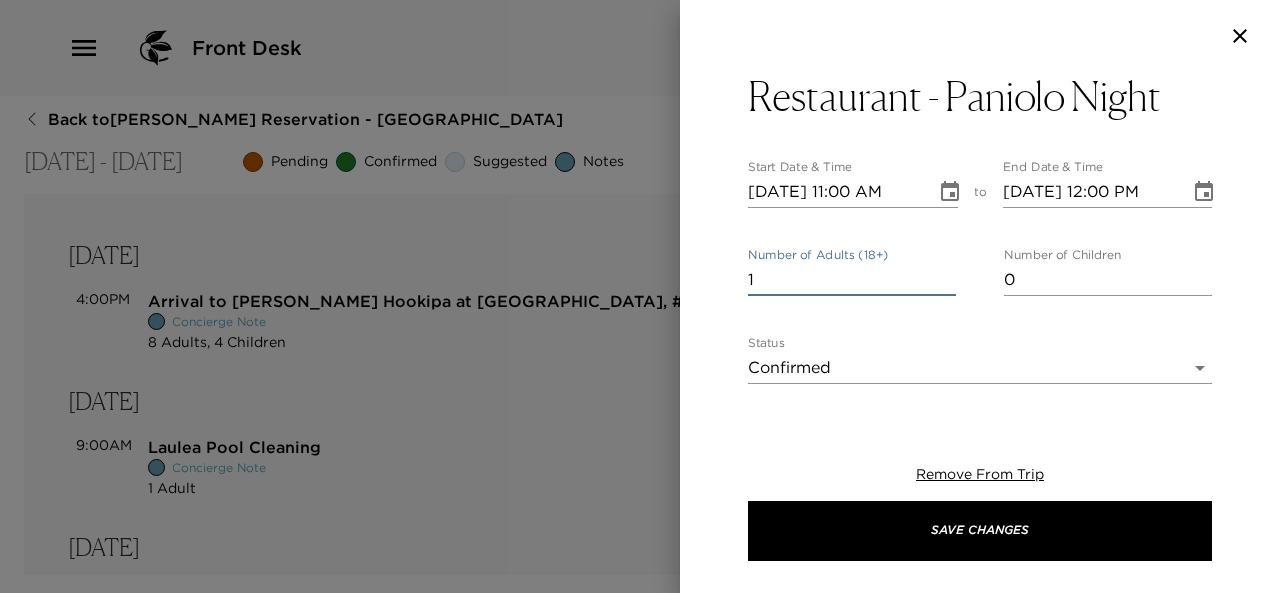 click on "1" at bounding box center [852, 280] 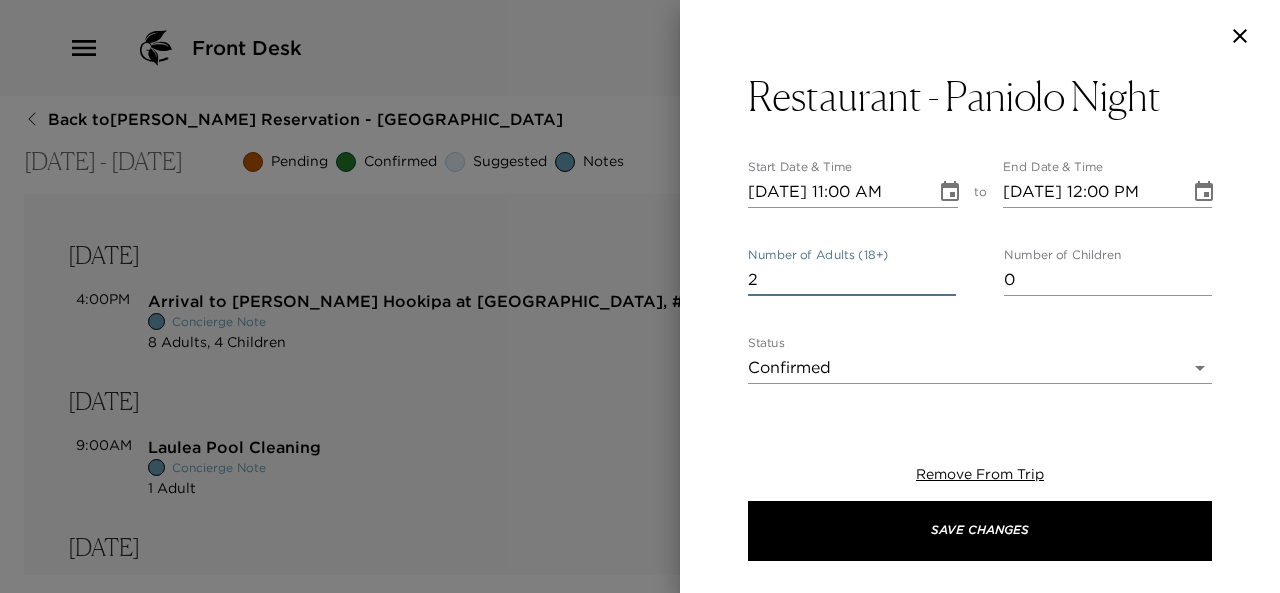 click on "2" at bounding box center (852, 280) 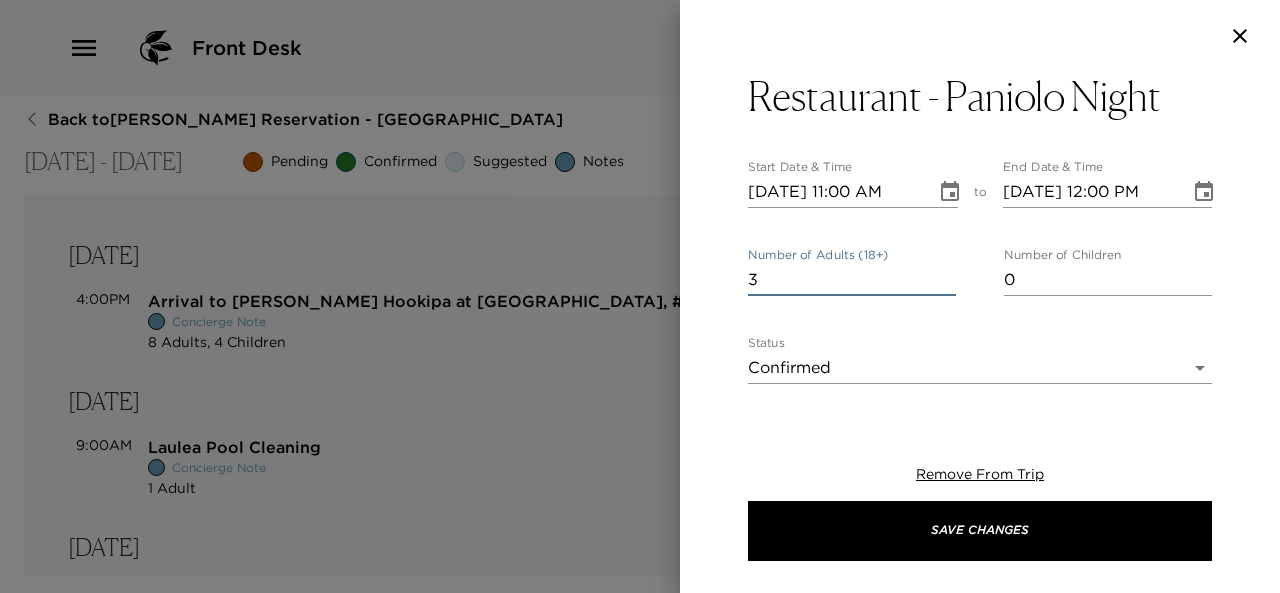 click on "3" at bounding box center (852, 280) 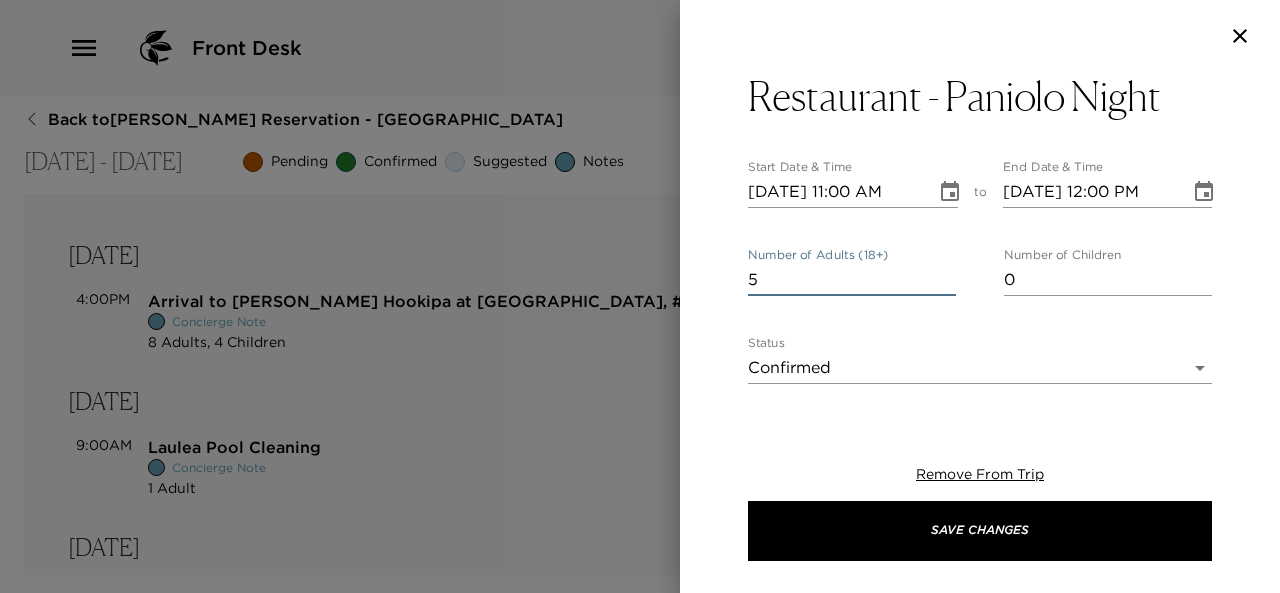 click on "5" at bounding box center (852, 280) 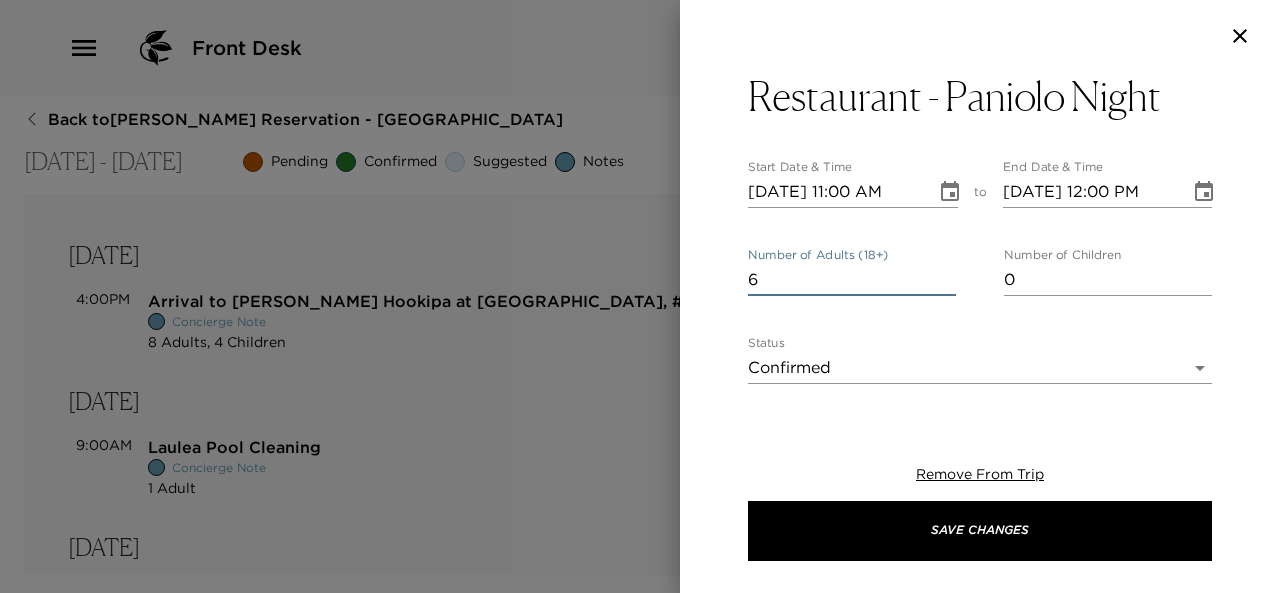 click on "6" at bounding box center (852, 280) 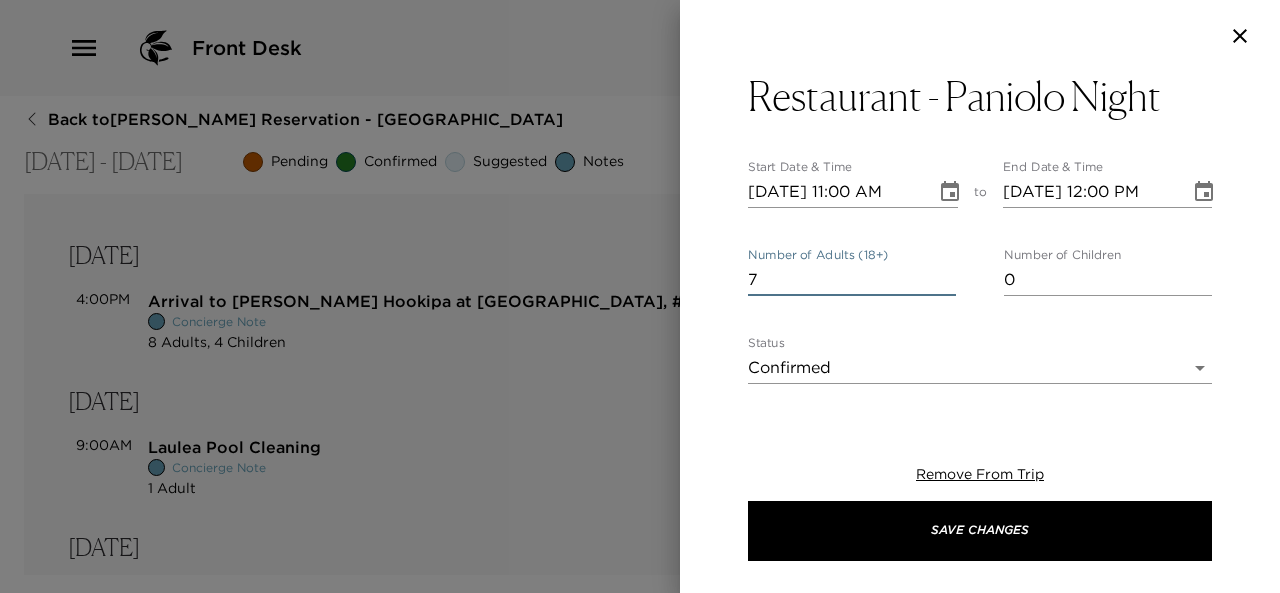 click on "7" at bounding box center [852, 280] 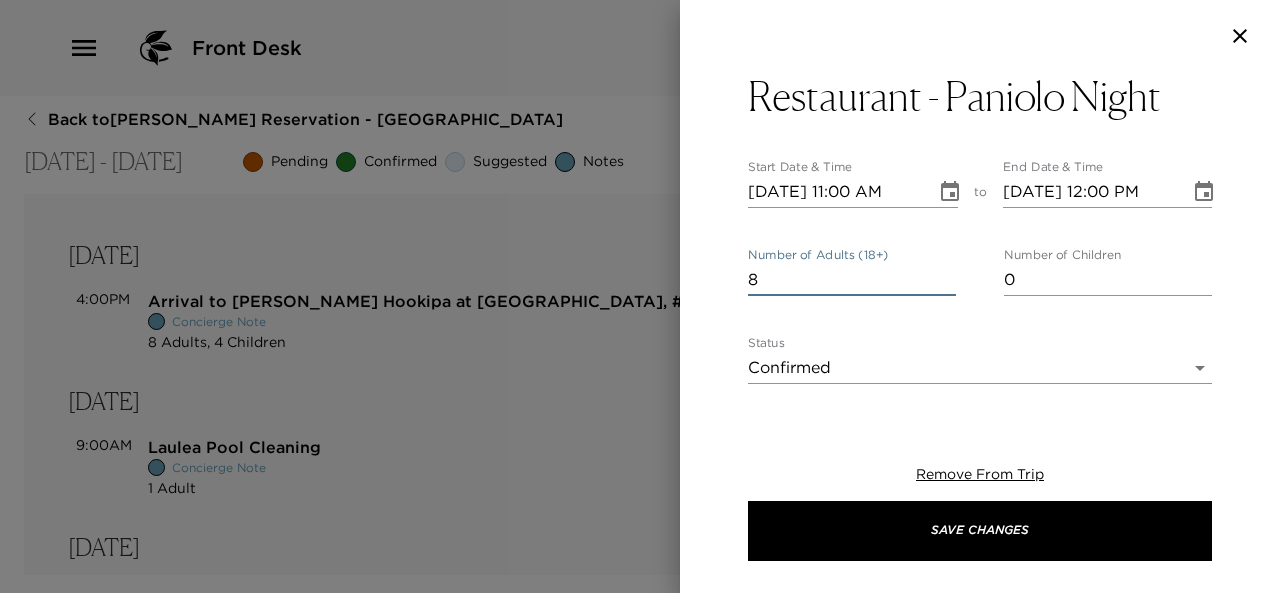 type on "8" 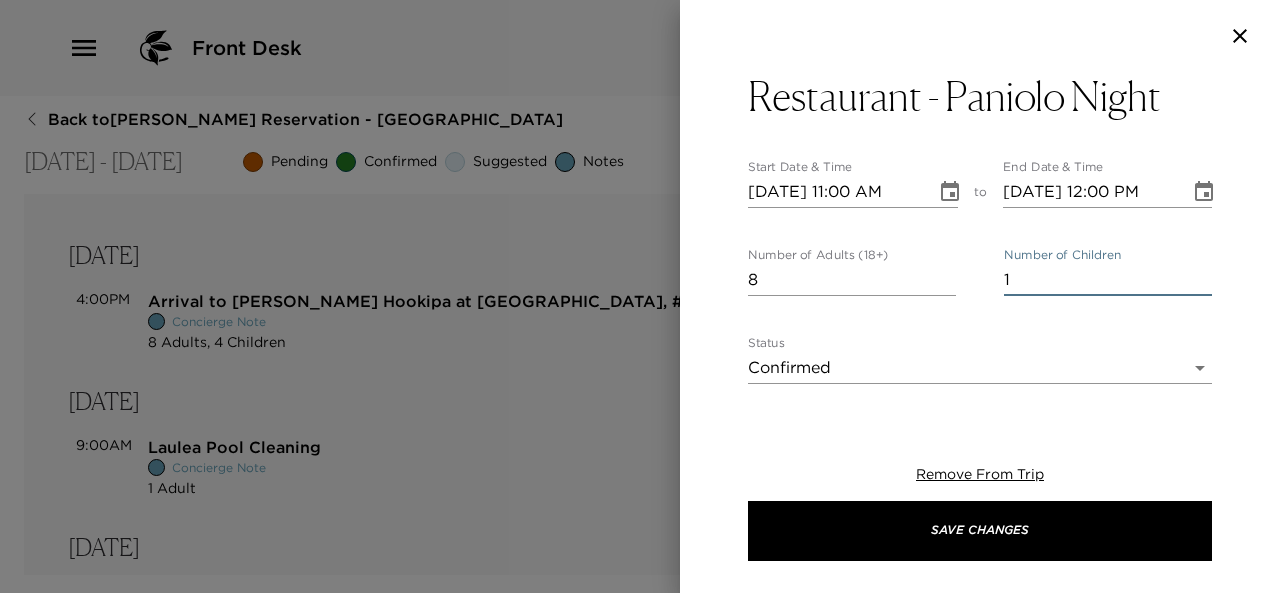 click on "1" at bounding box center [1108, 280] 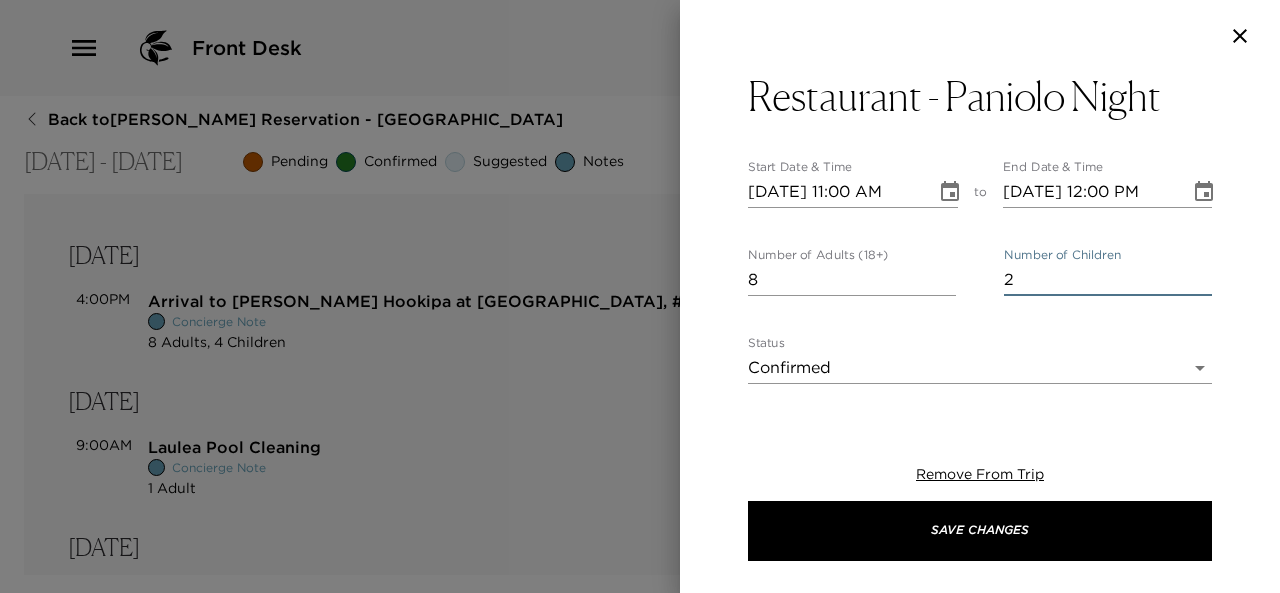 click on "2" at bounding box center [1108, 280] 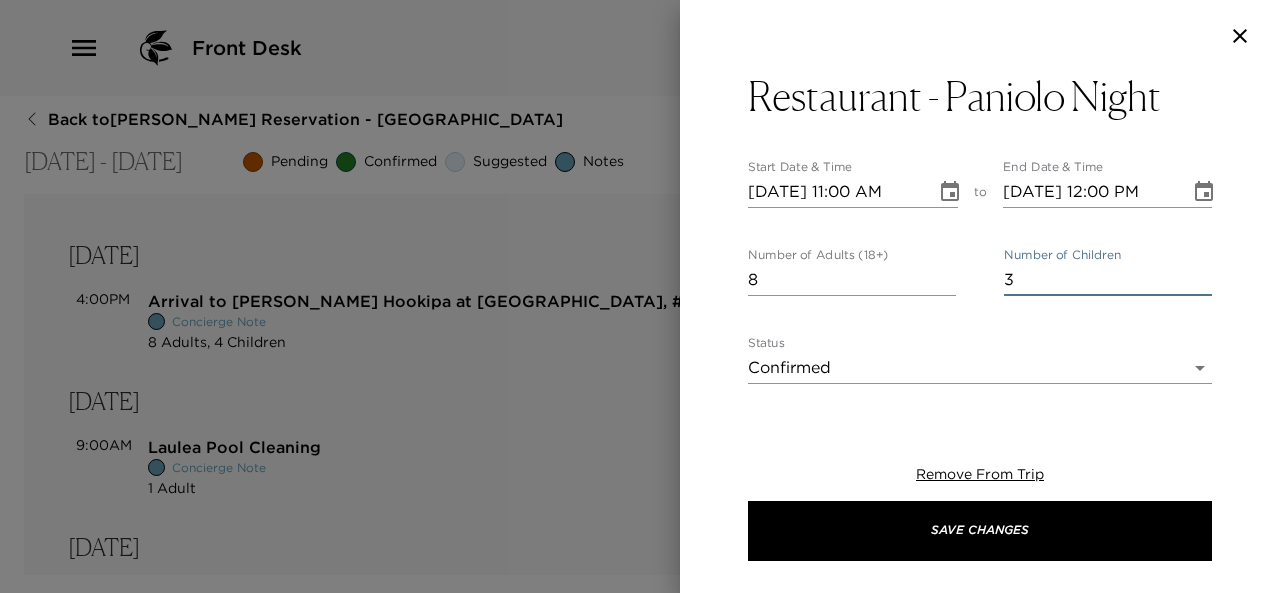 click on "3" at bounding box center (1108, 280) 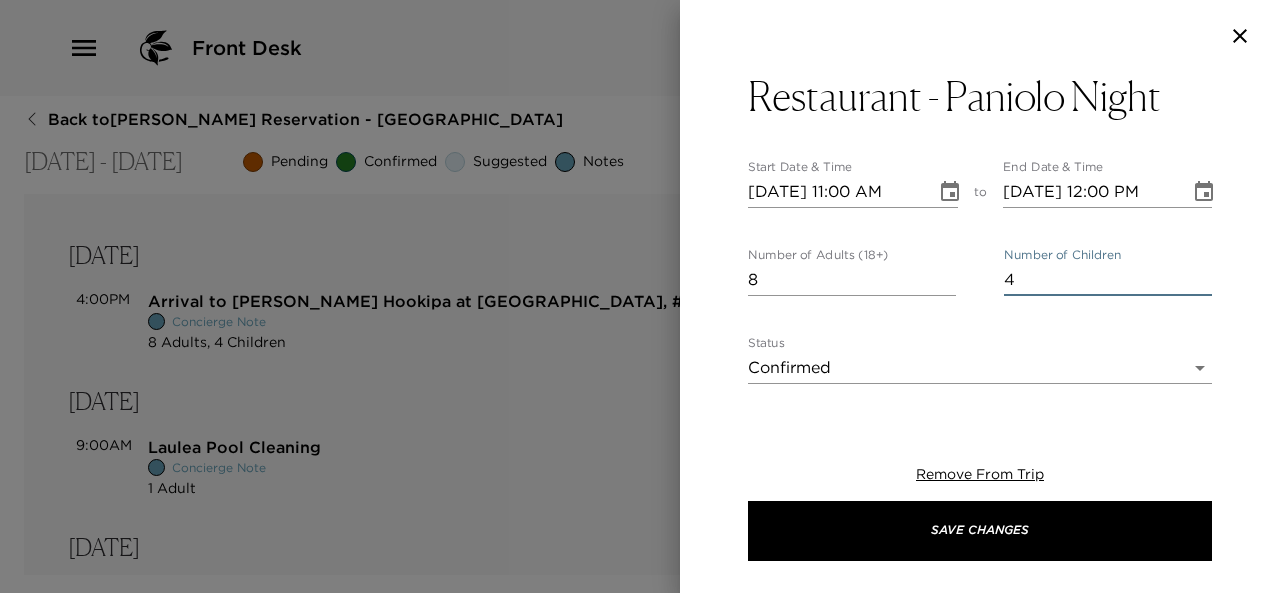 type on "4" 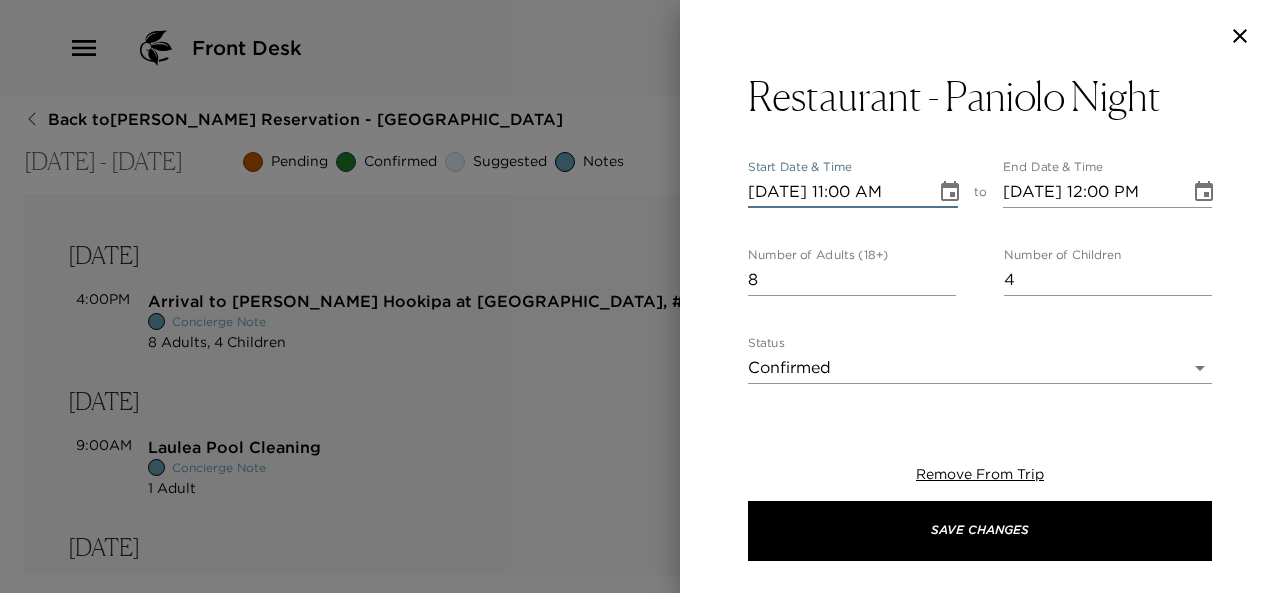 type on "07/01/2025 11:00 AM" 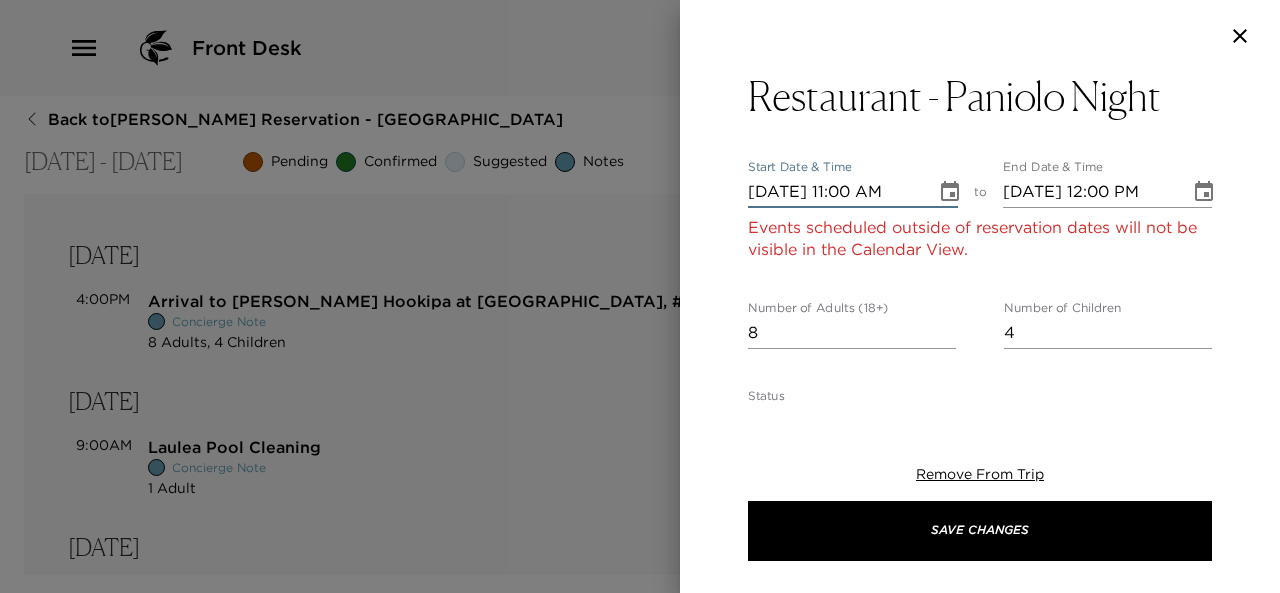 type on "07/17/2025 11:00 AM" 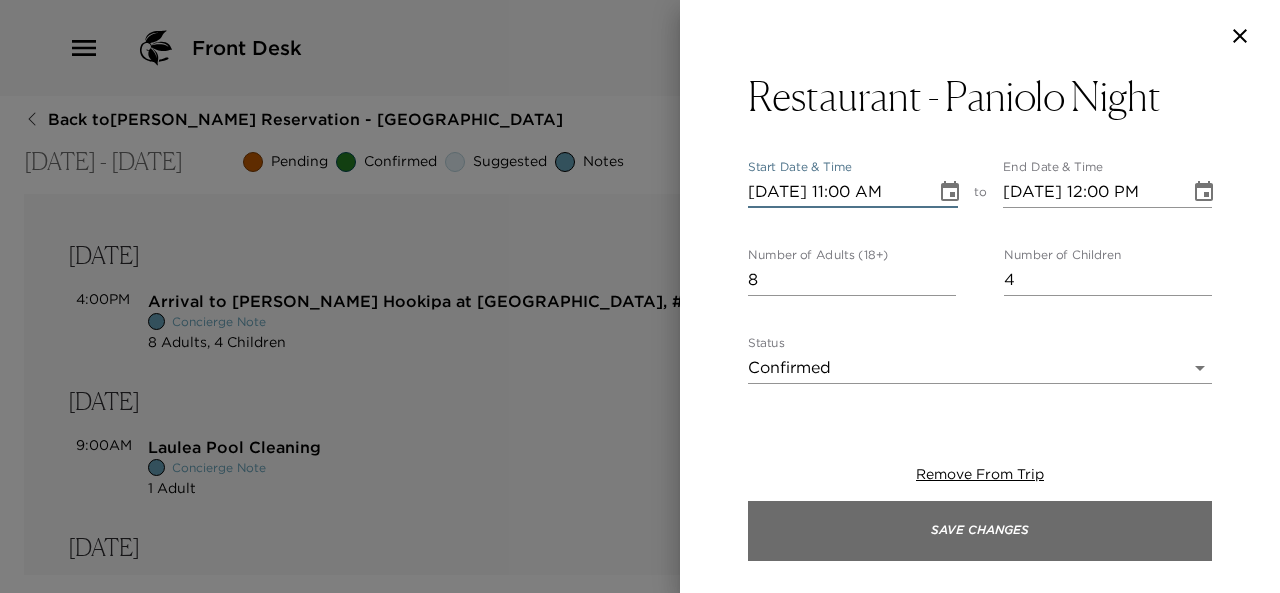 type on "07/17/2025 11:00 AM" 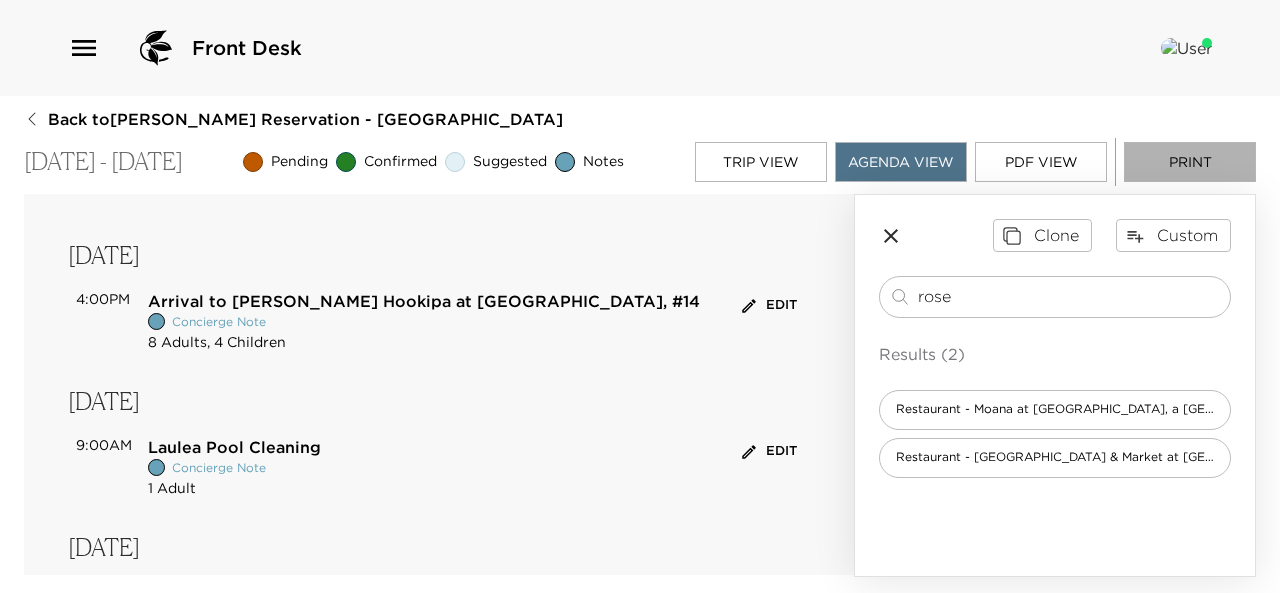 click on "Print" at bounding box center (1190, 162) 